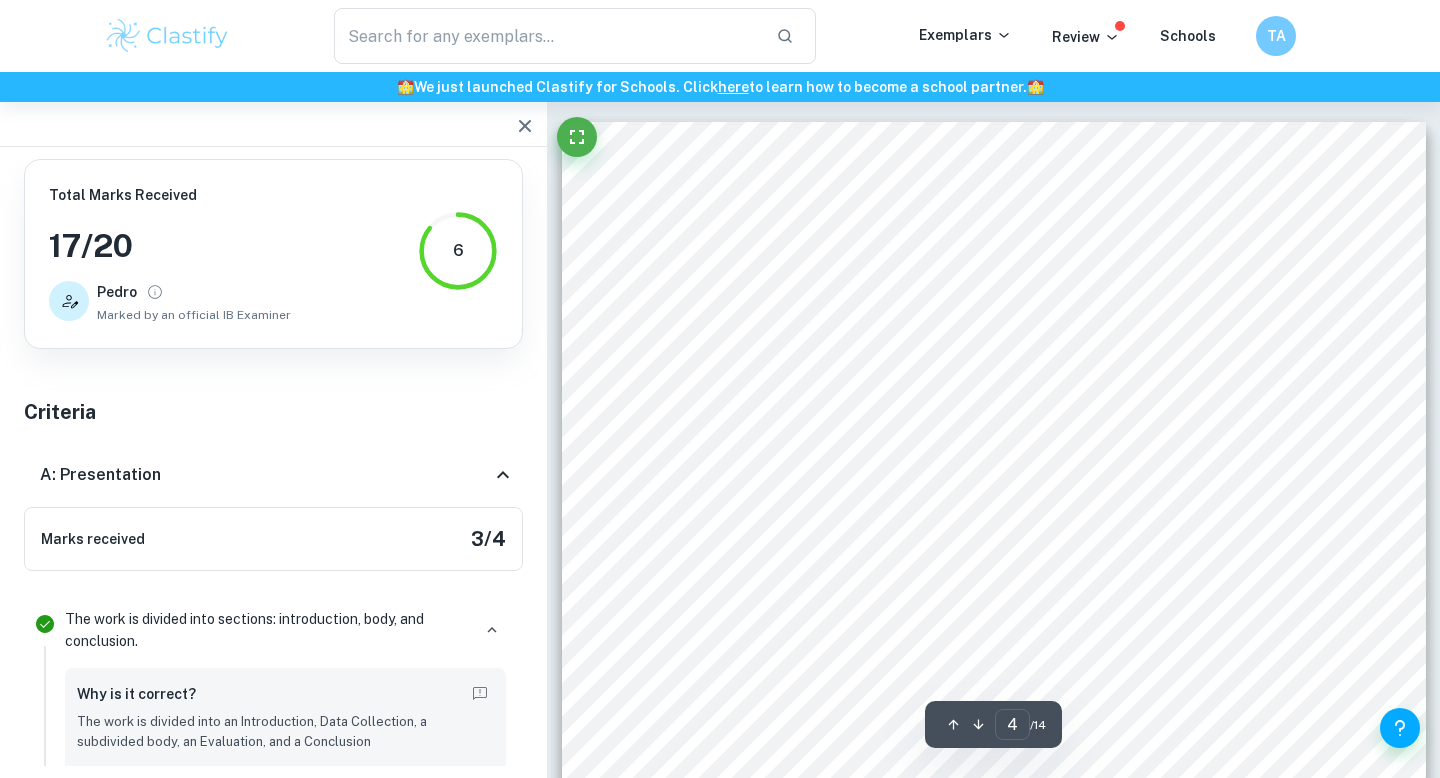 scroll, scrollTop: 4107, scrollLeft: 0, axis: vertical 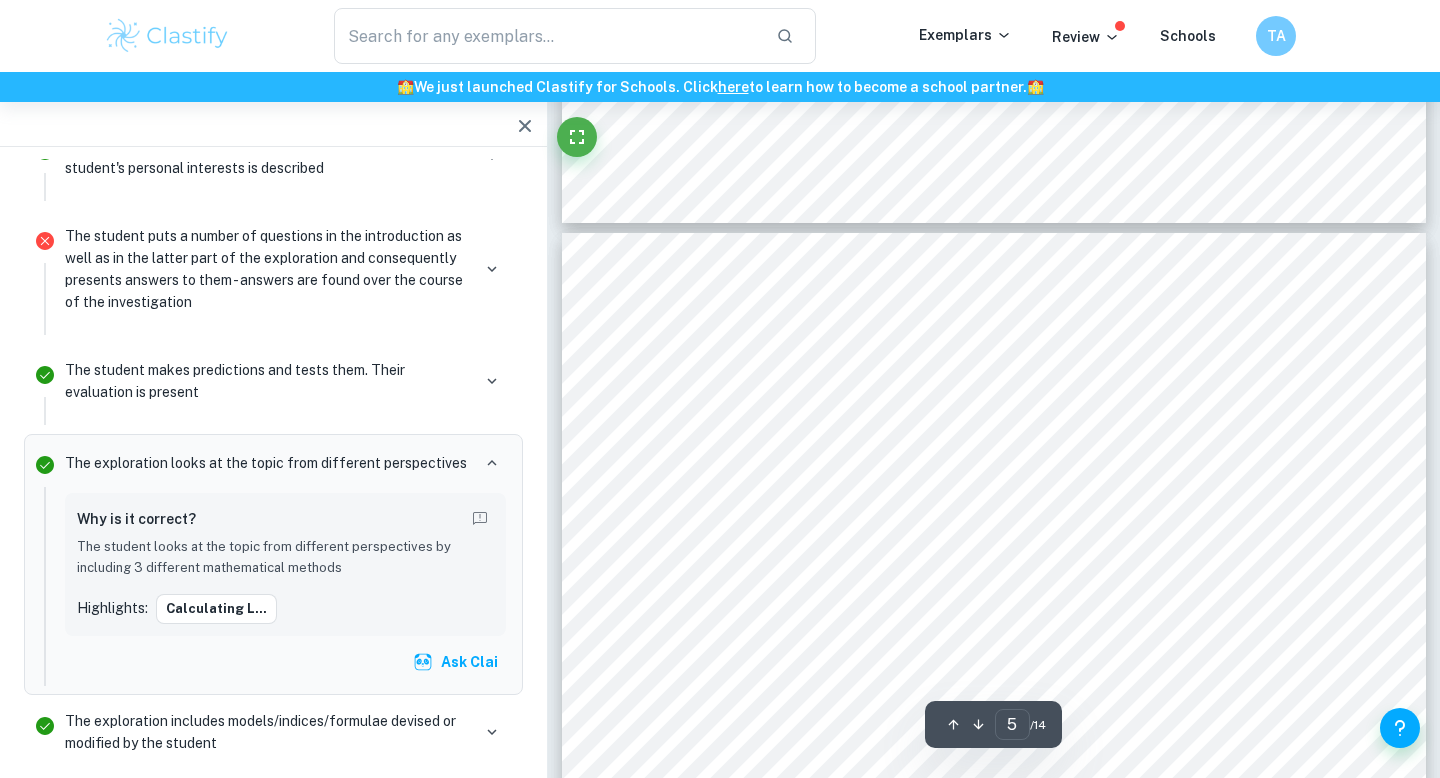 click on "residual squares resulting from every related equation, and thus provides reasoning for its" at bounding box center (993, 508) 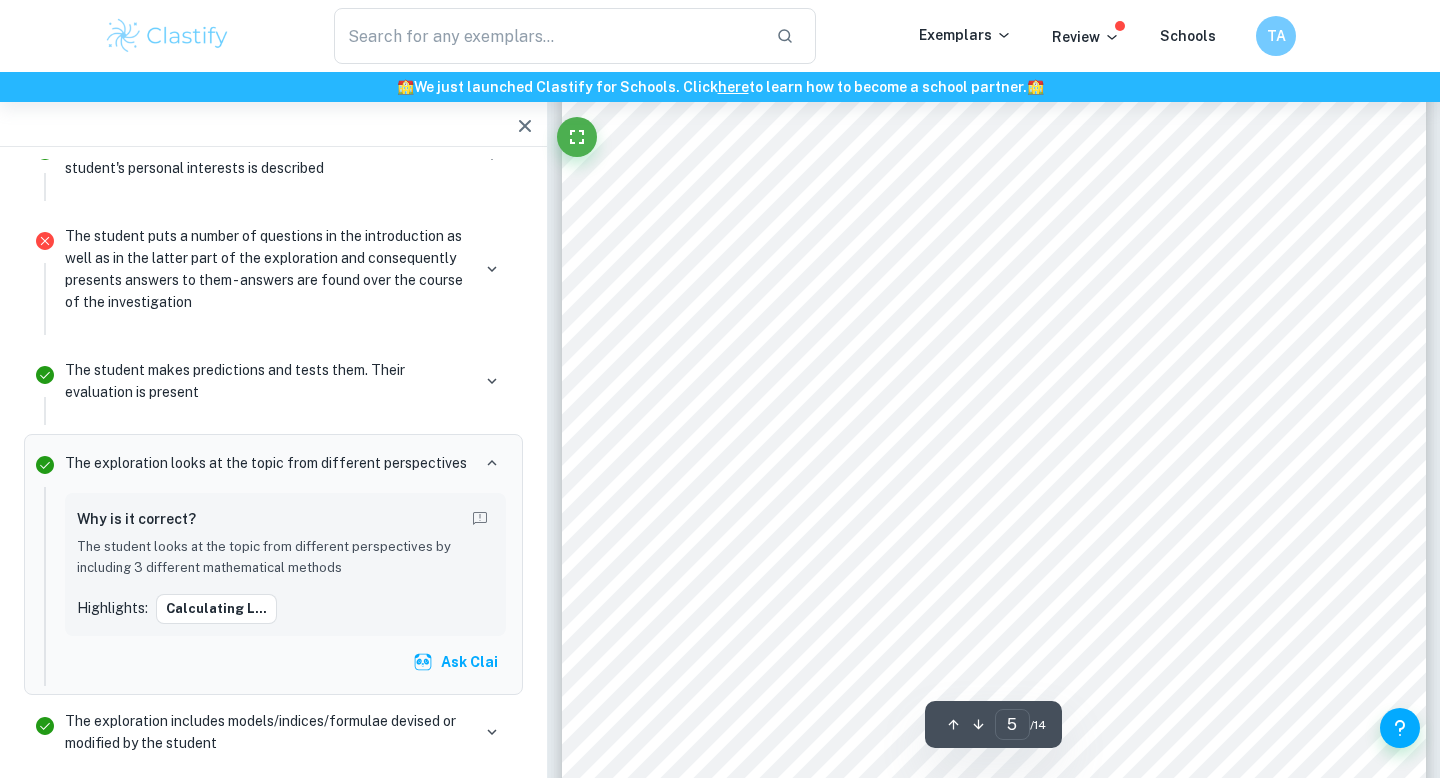 scroll, scrollTop: 5299, scrollLeft: 0, axis: vertical 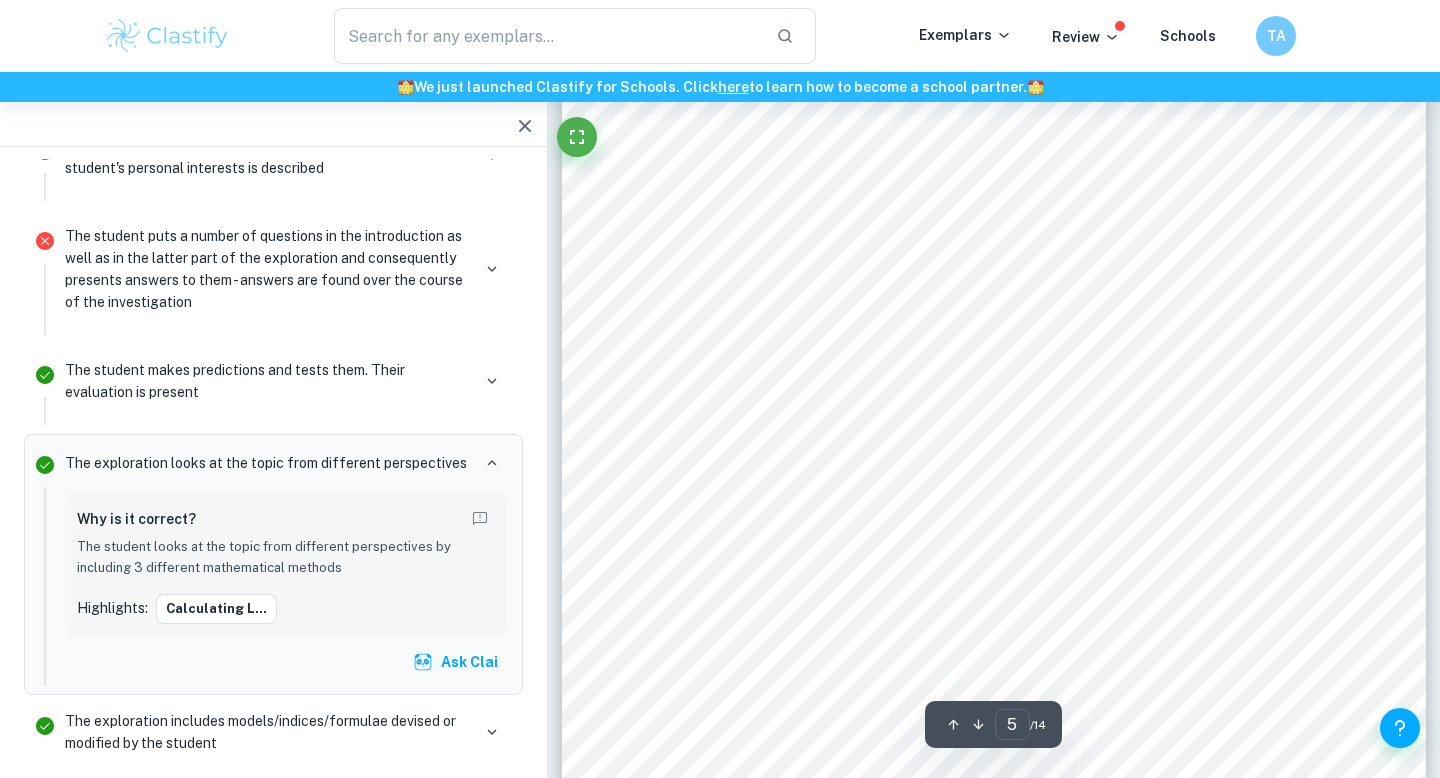 click on "5 between the domestic book sales and the box office gross of novels adapted to film, this method will enable me to find the equation of the line of best fit for my data points and further deduce the type of relationship between these two factors in the process. The least squares regression method will allow me to find the position of the line of best fit by minimizing the sum of the residual squares resulting from every related equation, and thus provides reasoning for its placement. The equation was computed using the TI-84 Plus CE graphic calculator to find the values of a — the slope — and b — the y-intercept — shown below. 𝑦 = 𝑎𝑥 + 𝑏 𝑎 = 9.40 𝑏 = 73,400,000 𝑦 = 9.40𝑥 + 73400000 After finding the equation for the line of best fit by using least squares regression, the slope and the y-intercept can be discerned. The slope of the equation is approximately 9.40 and the y-intercept is roughly 73400000 — — in the number of books sold, the" at bounding box center [994, 498] 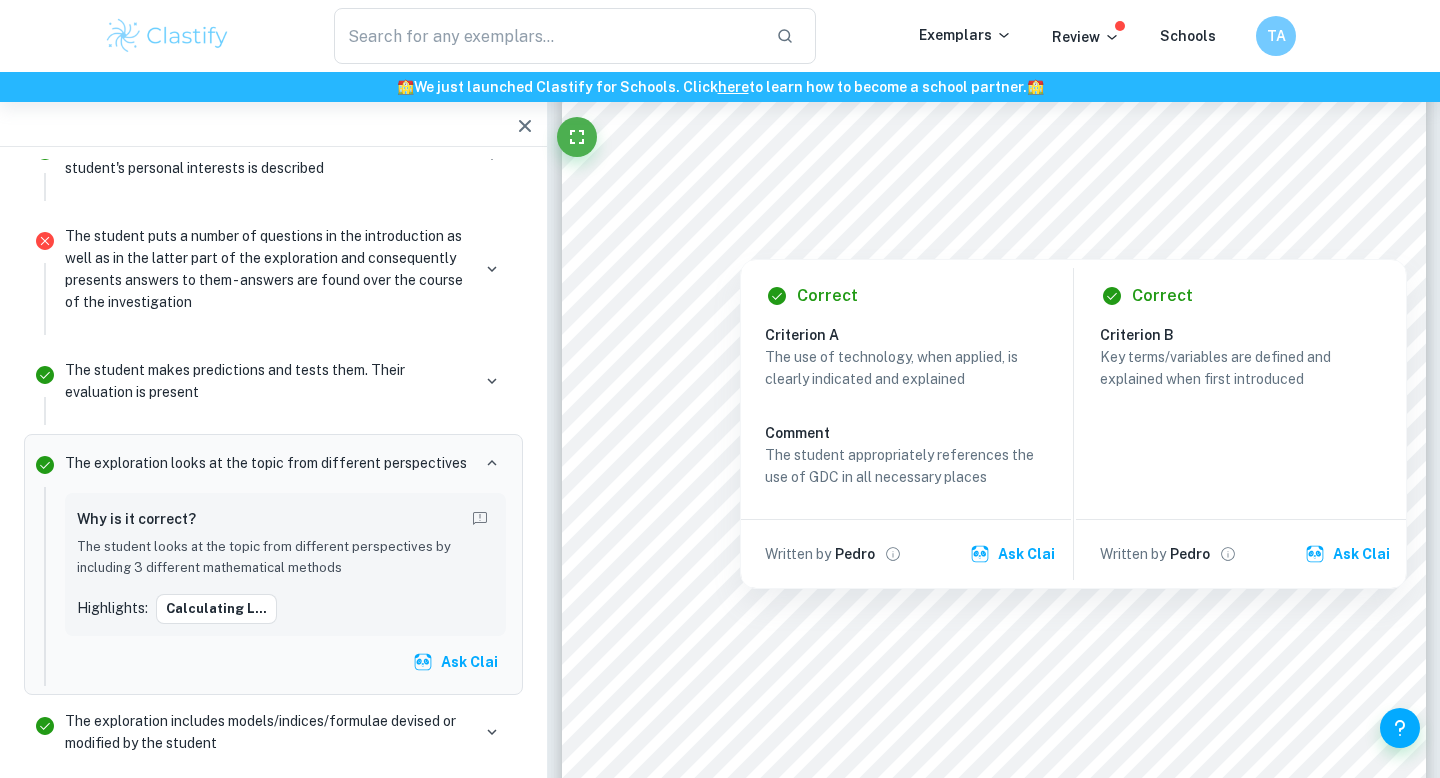 drag, startPoint x: 1013, startPoint y: 201, endPoint x: 1145, endPoint y: 200, distance: 132.00378 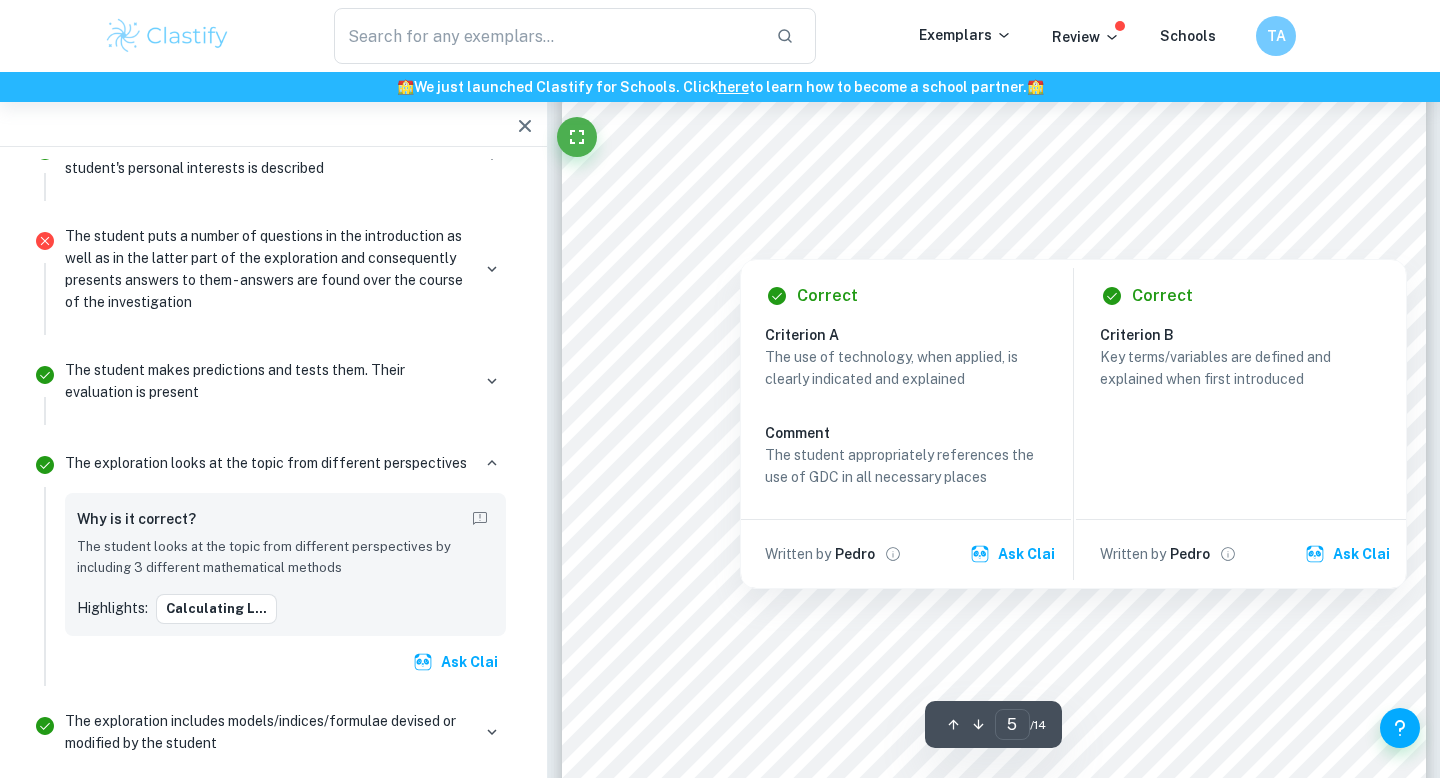scroll, scrollTop: 2054, scrollLeft: 0, axis: vertical 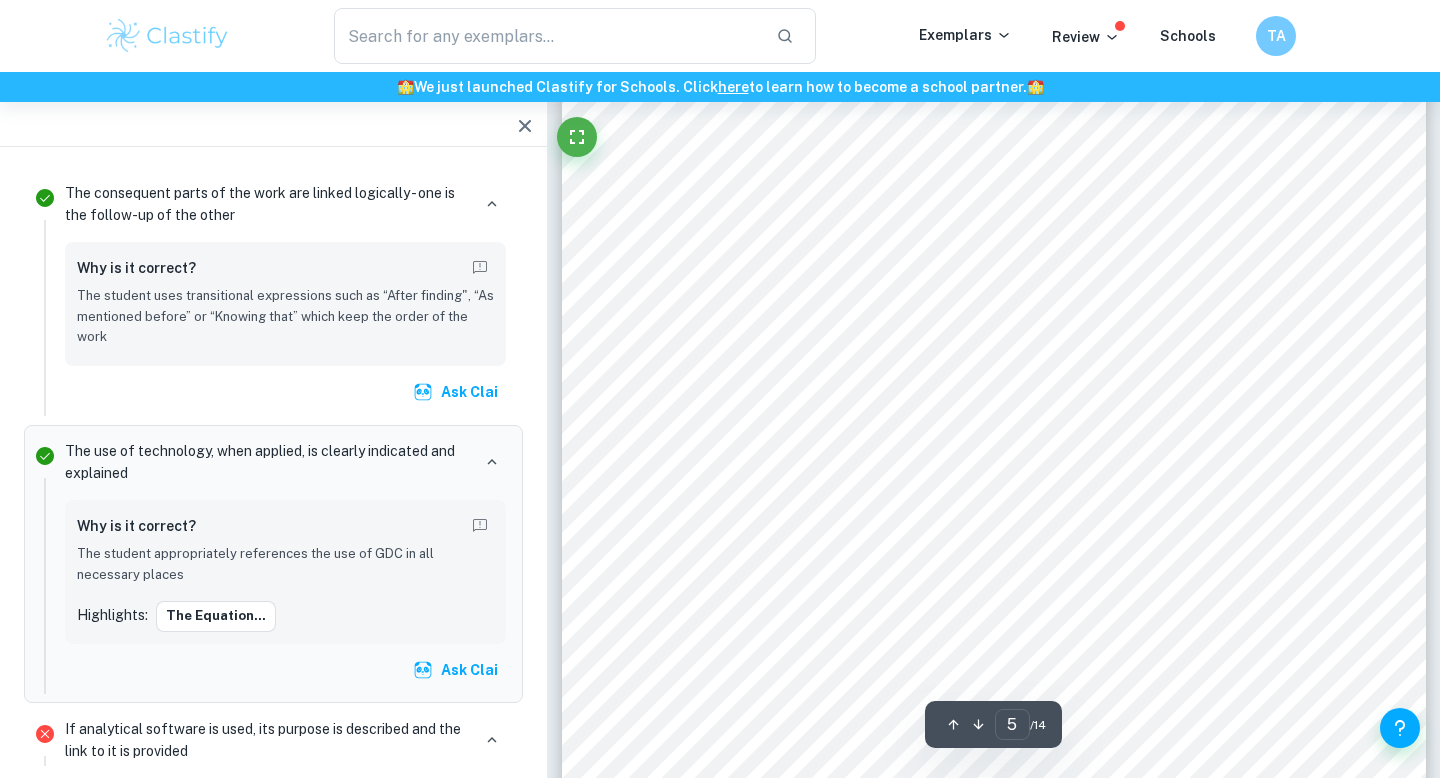 click on "5 between the domestic book sales and the box office gross of novels adapted to film, this method will enable me to find the equation of the line of best fit for my data points and further deduce the type of relationship between these two factors in the process. The least squares regression method will allow me to find the position of the line of best fit by minimizing the sum of the residual squares resulting from every related equation, and thus provides reasoning for its placement. The equation was computed using the TI-84 Plus CE graphic calculator to find the values of a — the slope — and b — the y-intercept — shown below. 𝑦 = 𝑎𝑥 + 𝑏 𝑎 = 9.40 𝑏 = 73,400,000 𝑦 = 9.40𝑥 + 73400000 After finding the equation for the line of best fit by using least squares regression, the slope and the y-intercept can be discerned. The slope of the equation is approximately 9.40 and the y-intercept is roughly 73400000 — — in the number of books sold, the" at bounding box center (994, 498) 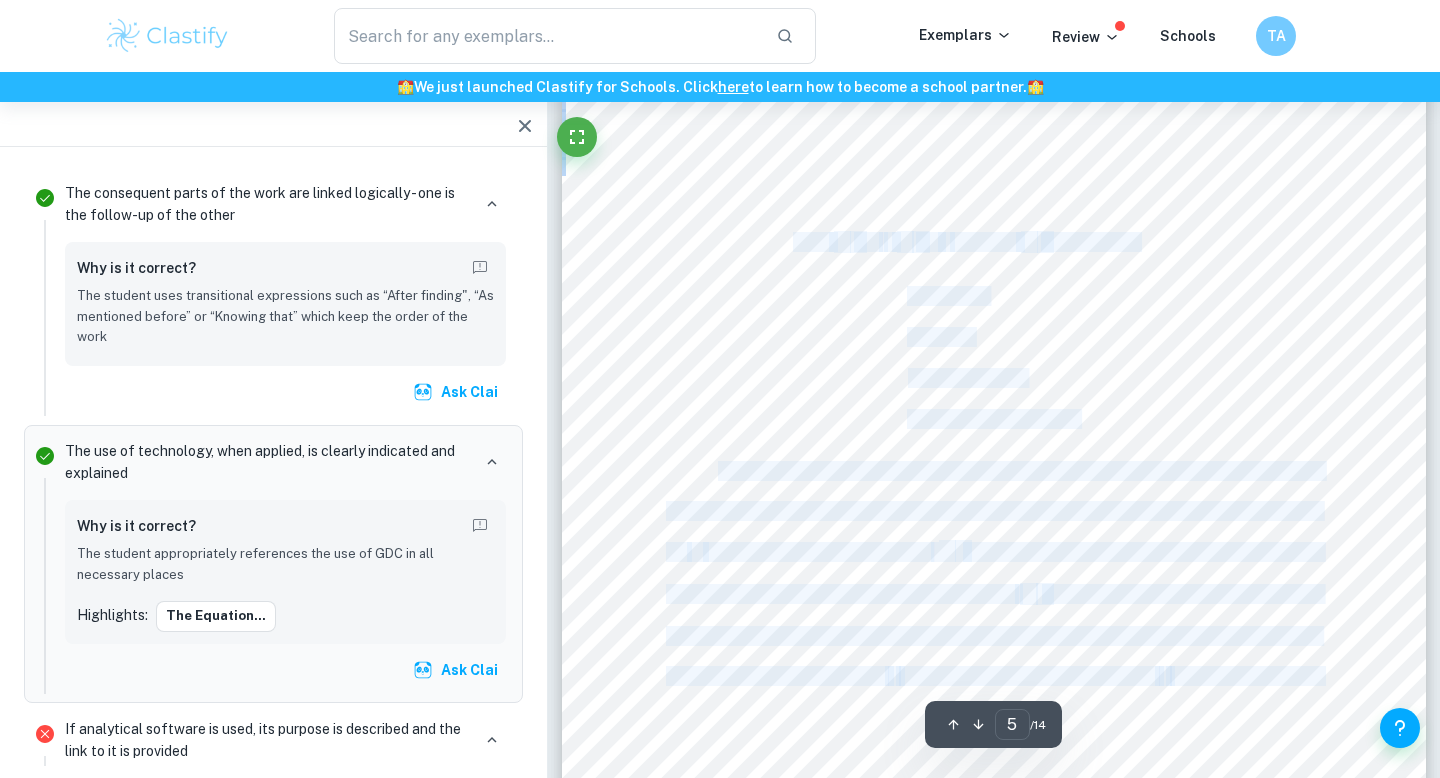 drag, startPoint x: 1152, startPoint y: 240, endPoint x: 791, endPoint y: 241, distance: 361.00137 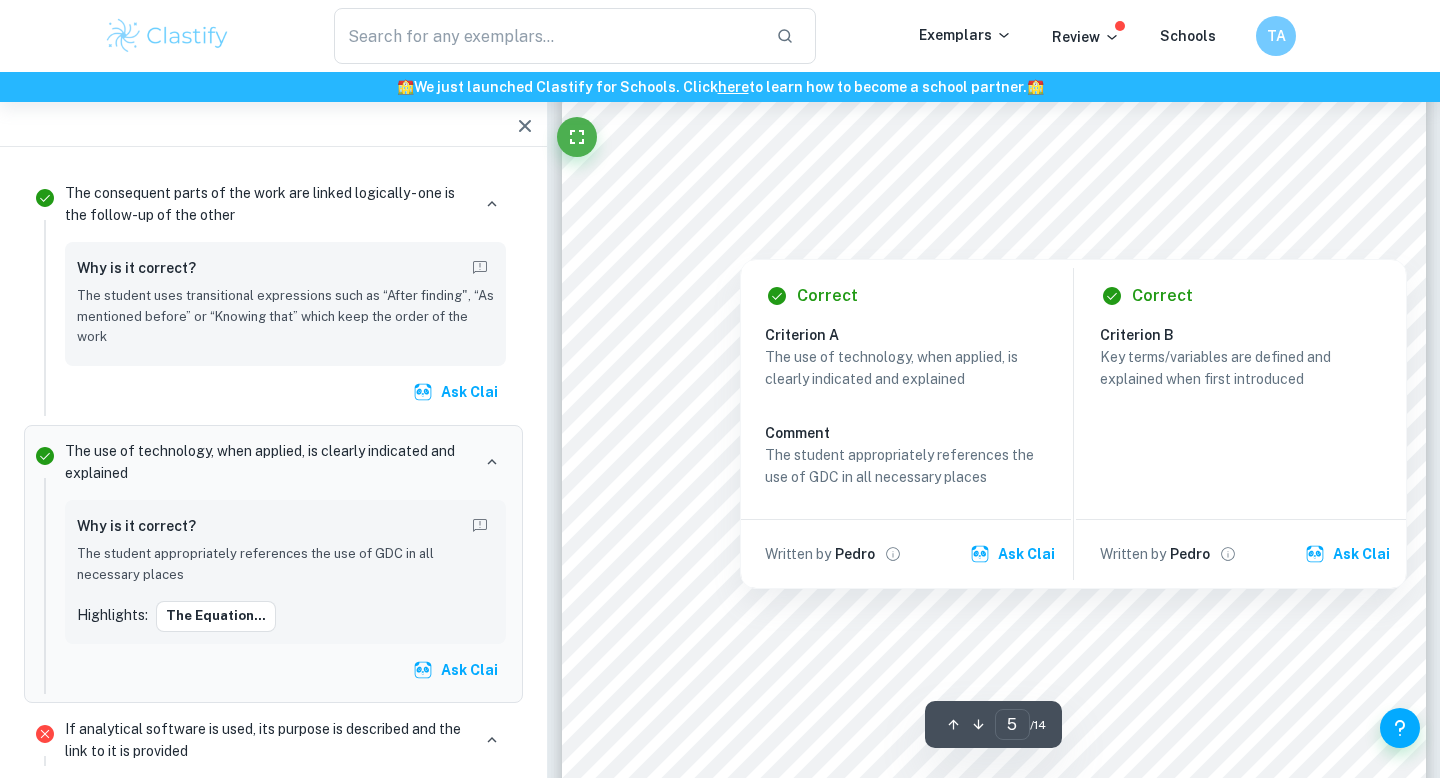 click at bounding box center [1031, 214] 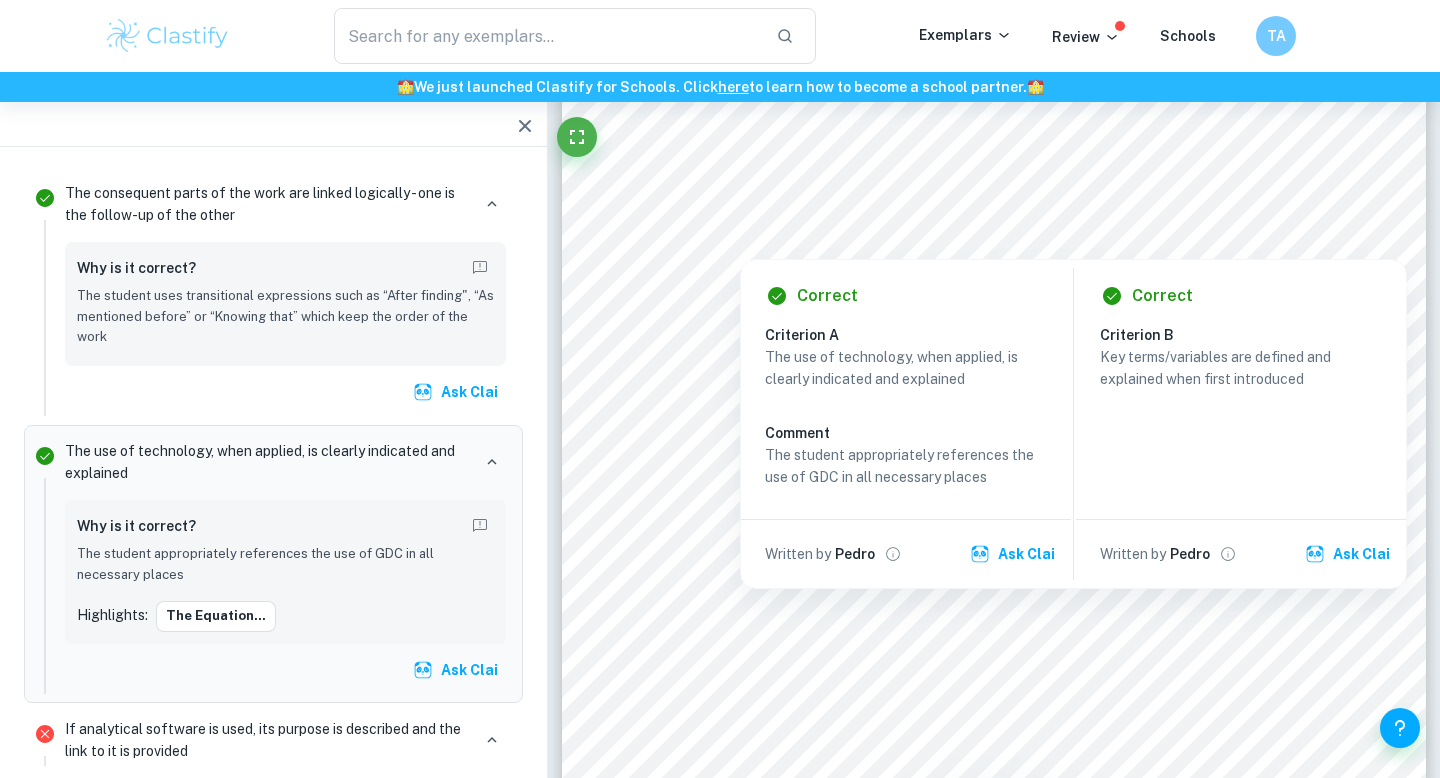 drag, startPoint x: 748, startPoint y: 201, endPoint x: 1120, endPoint y: 234, distance: 373.46085 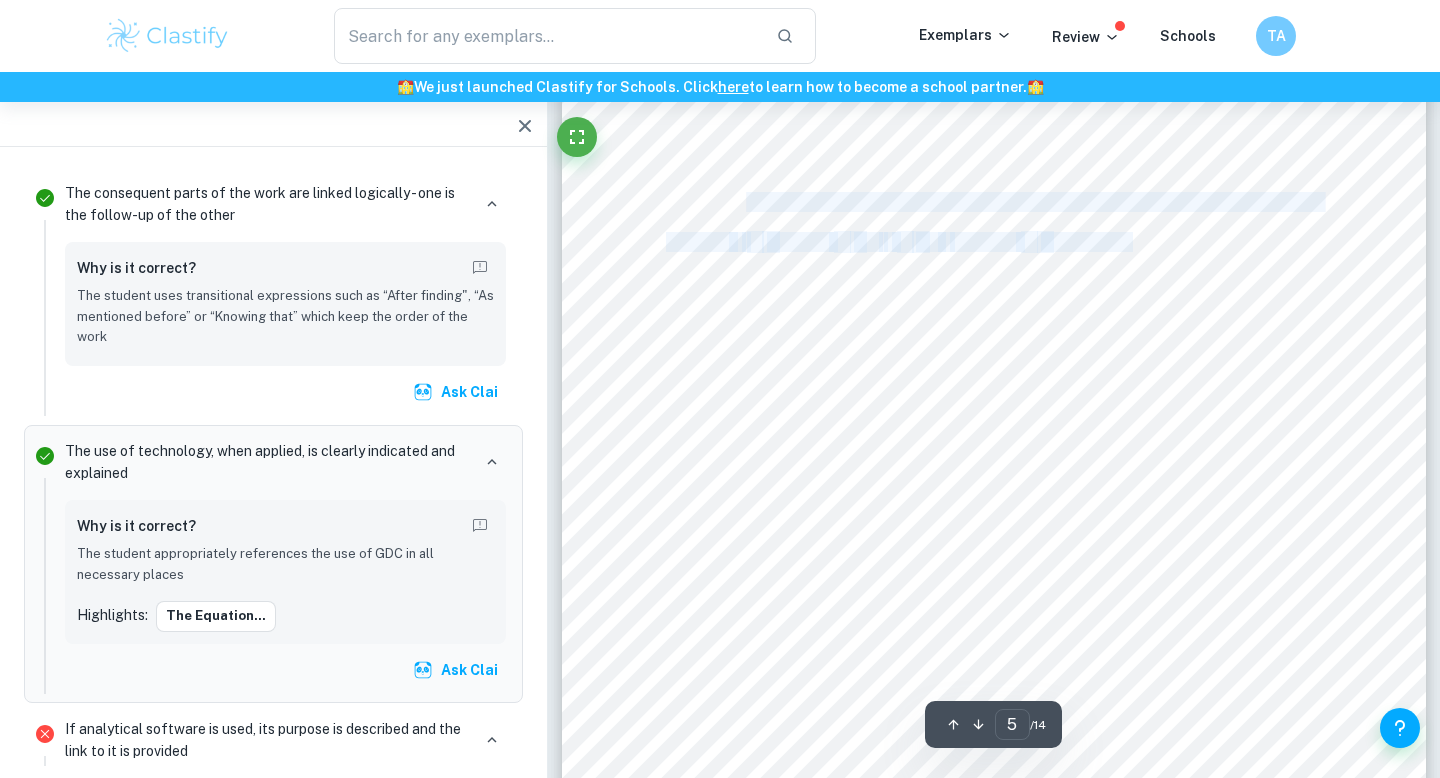 drag, startPoint x: 1134, startPoint y: 246, endPoint x: 748, endPoint y: 197, distance: 389.0977 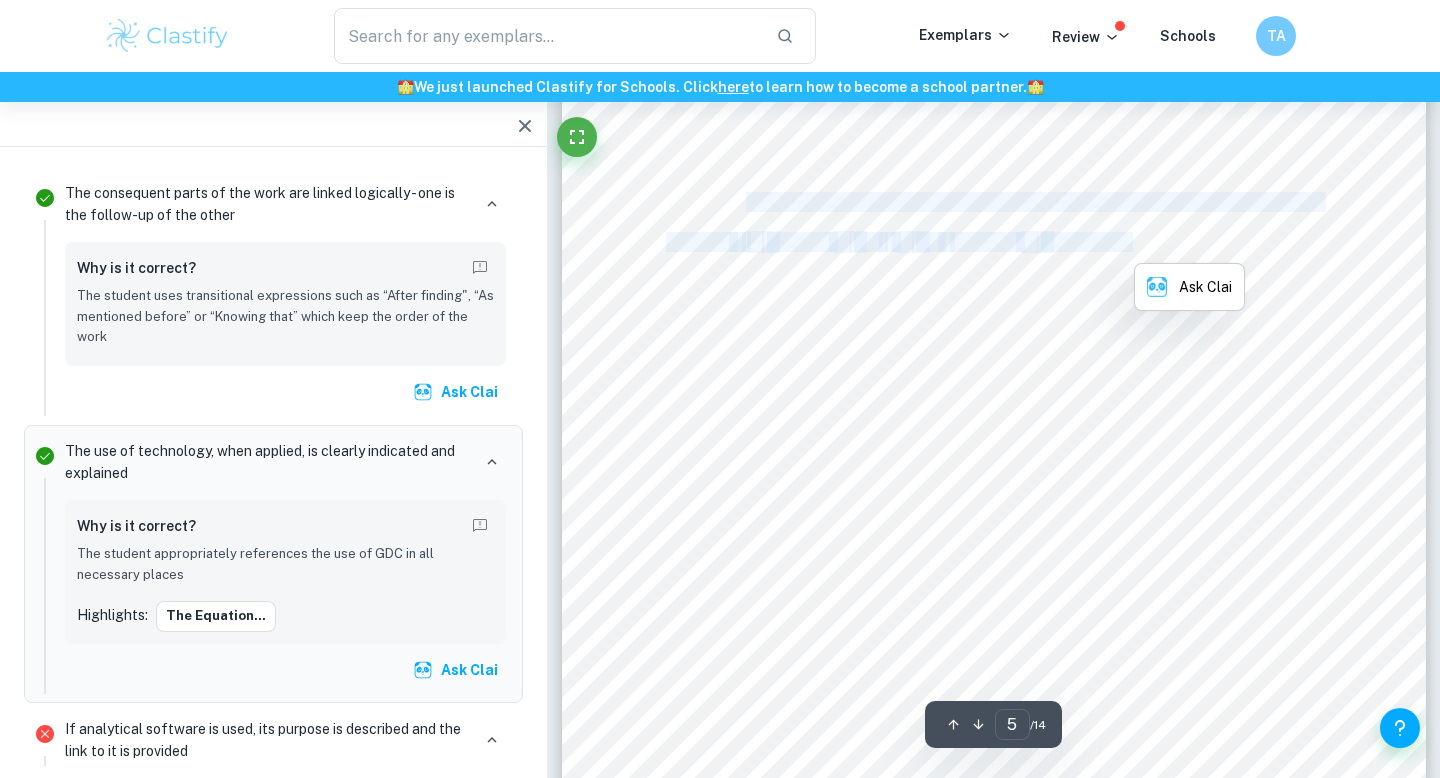 copy on "The equation was computed using the TI-84 Plus CE graphic calculator to find the values of a — the slope — and b — the y-intercept — shown below" 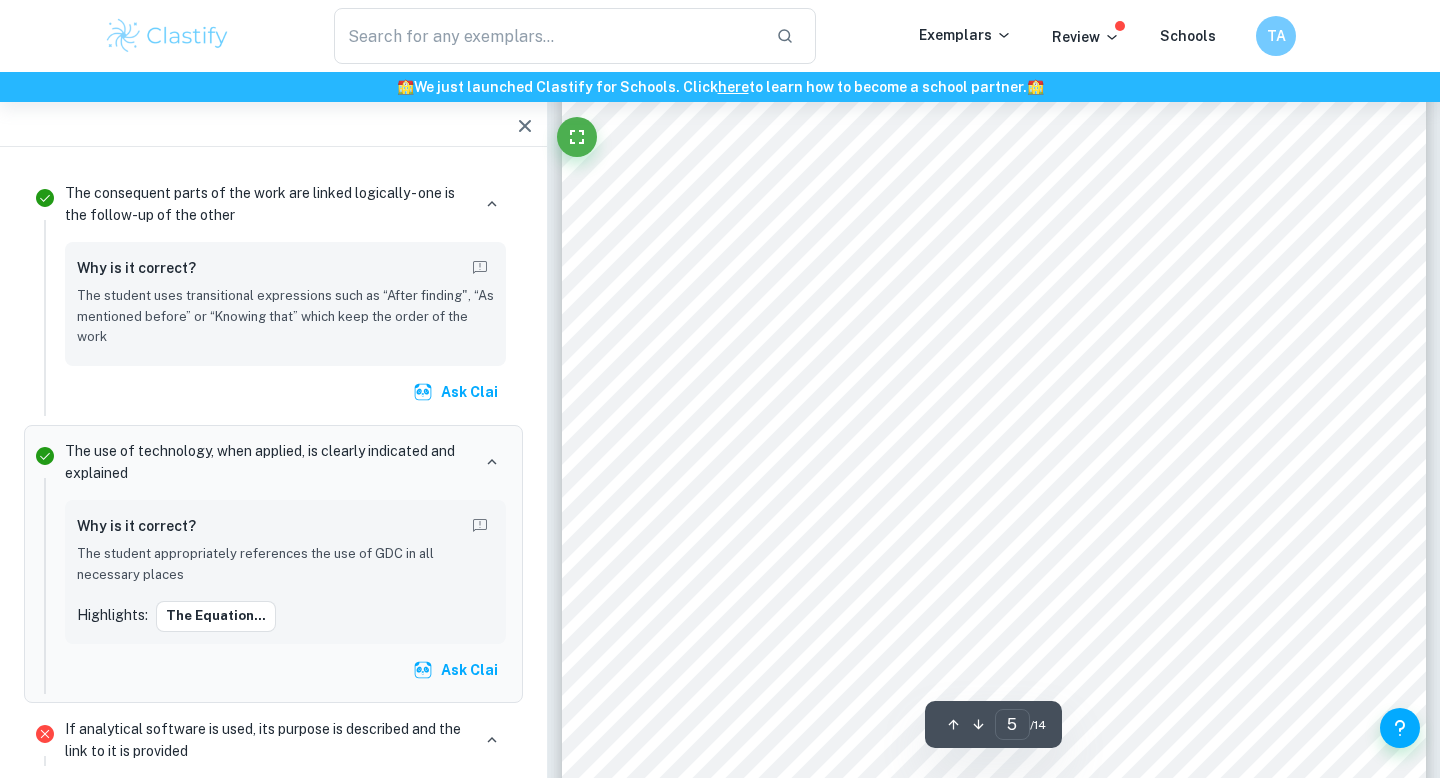 scroll, scrollTop: 5265, scrollLeft: 0, axis: vertical 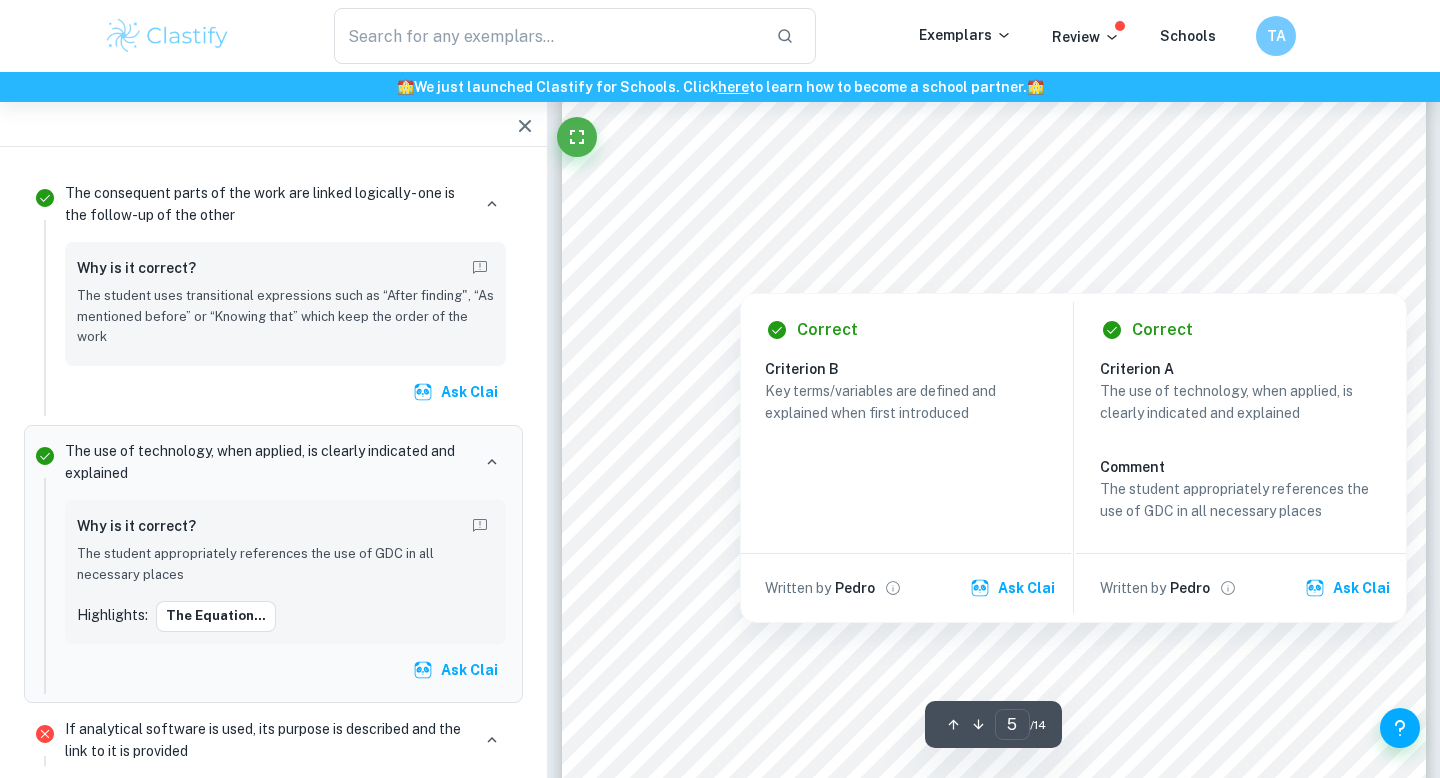 drag, startPoint x: 959, startPoint y: 344, endPoint x: 714, endPoint y: 310, distance: 247.34793 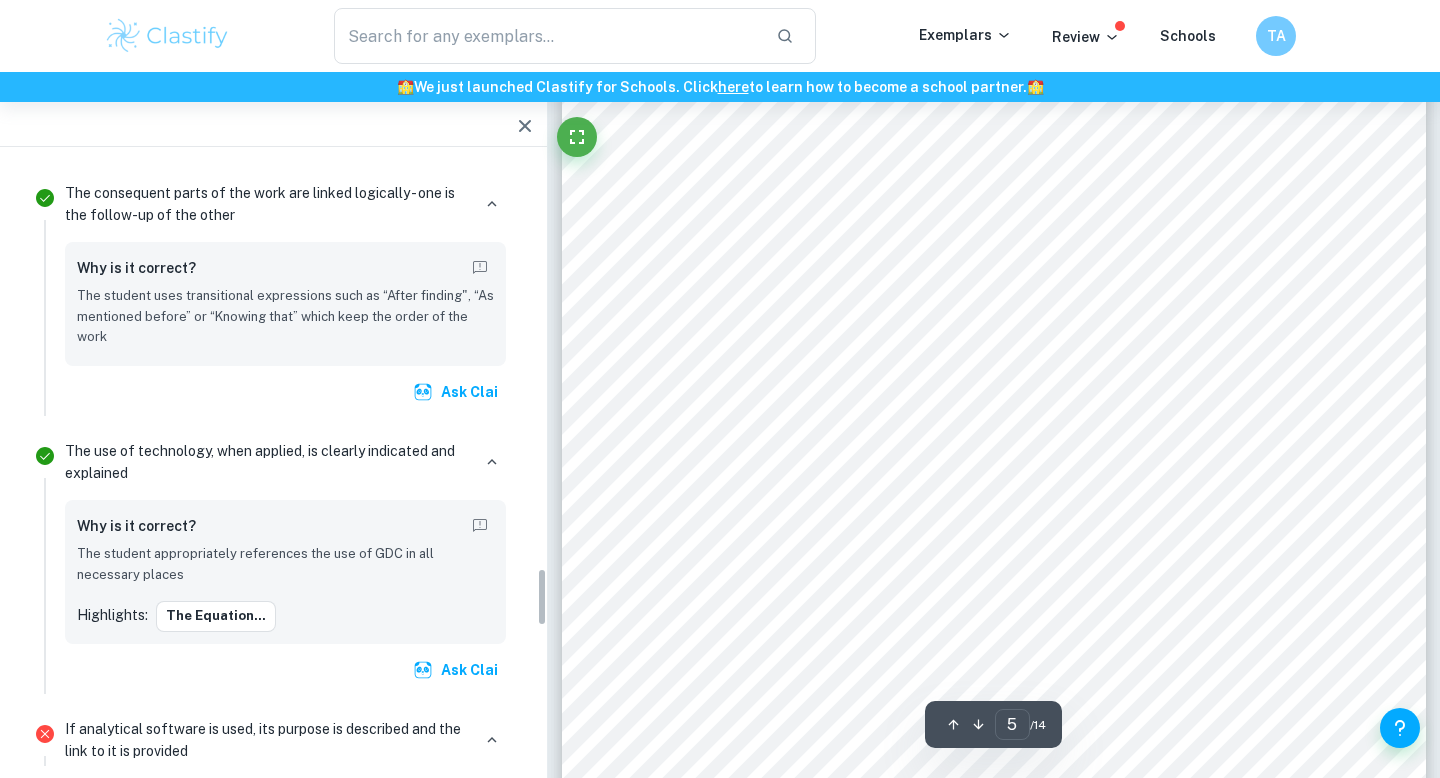 scroll, scrollTop: 4391, scrollLeft: 0, axis: vertical 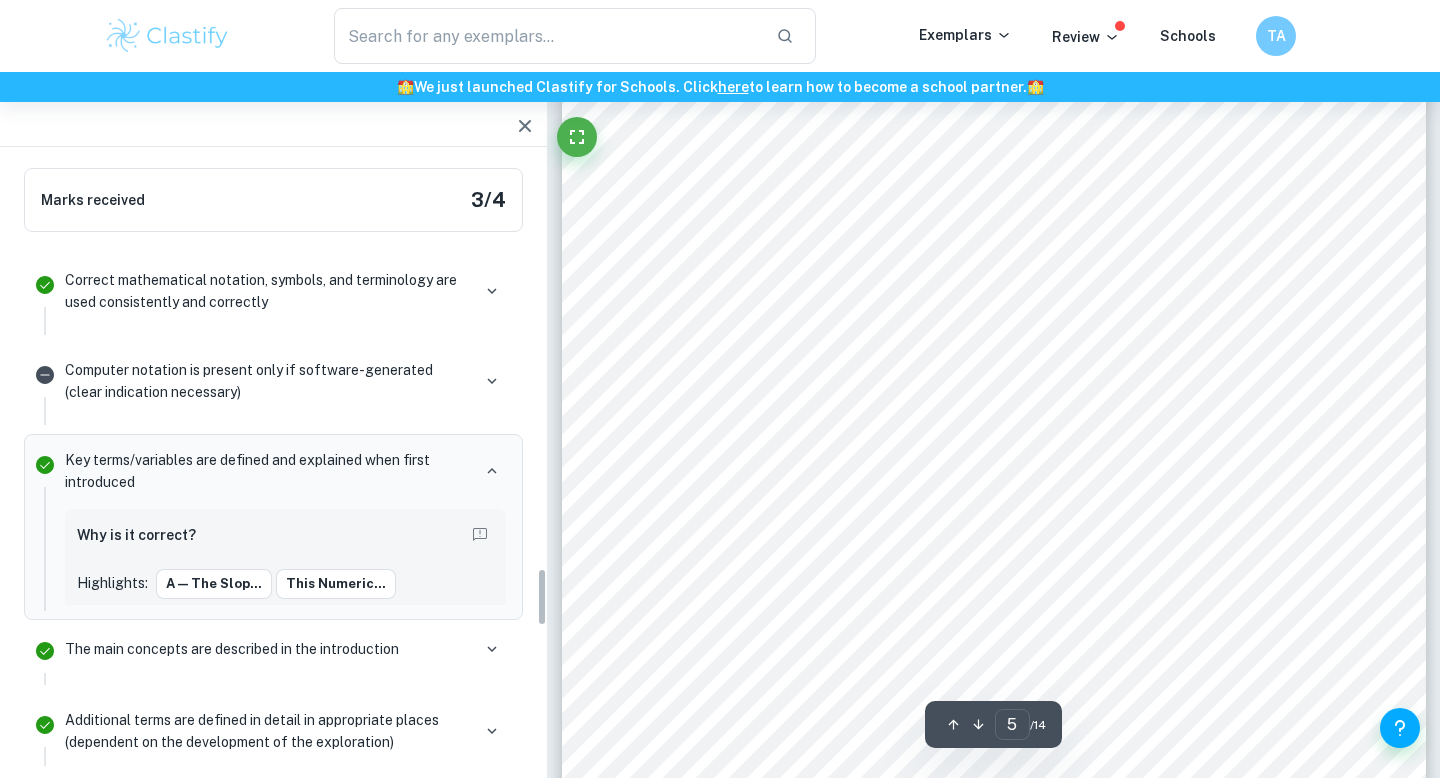 click on "5 between the domestic book sales and the box office gross of novels adapted to film, this method will enable me to find the equation of the line of best fit for my data points and further deduce the type of relationship between these two factors in the process. The least squares regression method will allow me to find the position of the line of best fit by minimizing the sum of the residual squares resulting from every related equation, and thus provides reasoning for its placement. The equation was computed using the TI-84 Plus CE graphic calculator to find the values of a — the slope — and b — the y-intercept — shown below. 𝑦 = 𝑎𝑥 + 𝑏 𝑎 = 9.40 𝑏 = 73,400,000 𝑦 = 9.40𝑥 + 73400000 After finding the equation for the line of best fit by using least squares regression, the slope and the y-intercept can be discerned. The slope of the equation is approximately 9.40 and the y-intercept is roughly 73400000 — — in the number of books sold, the" at bounding box center (994, 532) 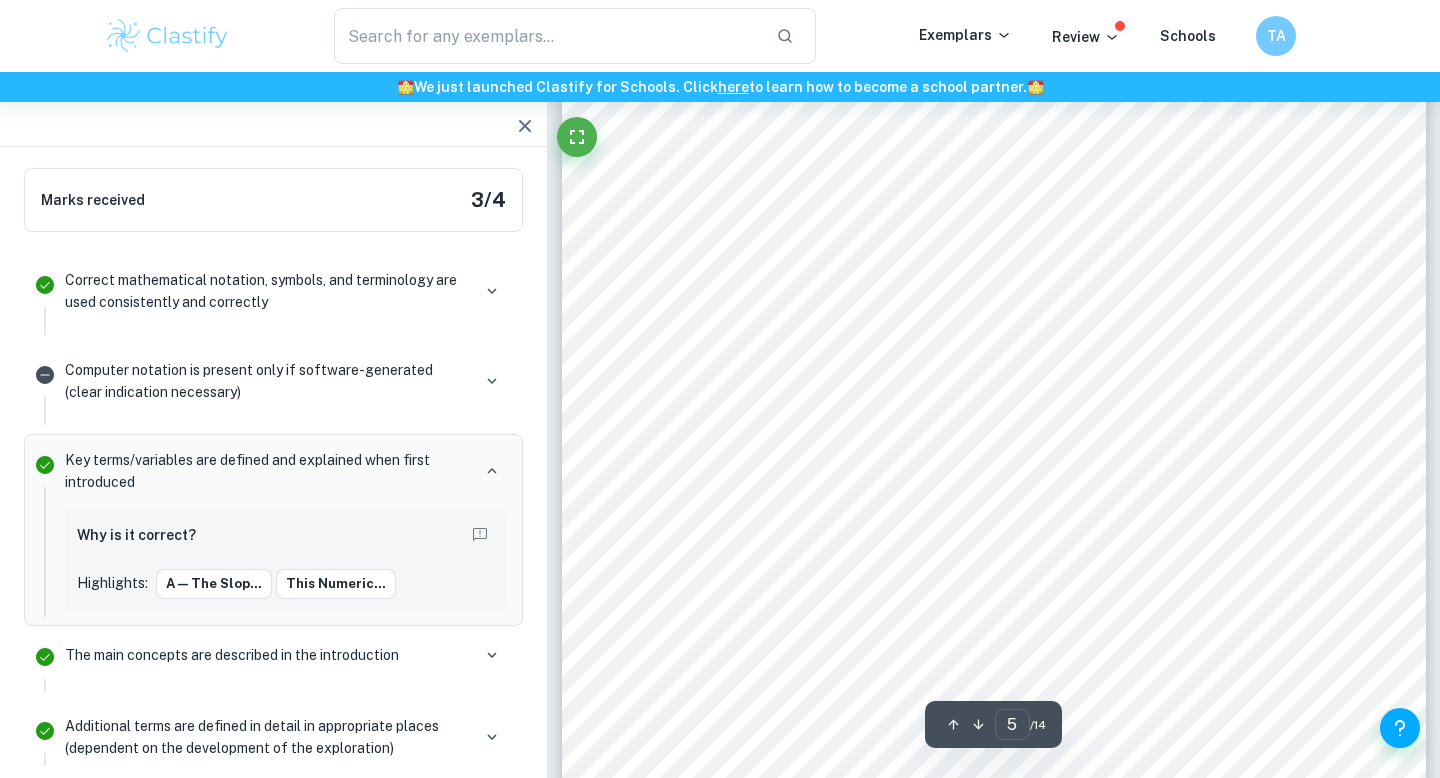 scroll, scrollTop: 5368, scrollLeft: 0, axis: vertical 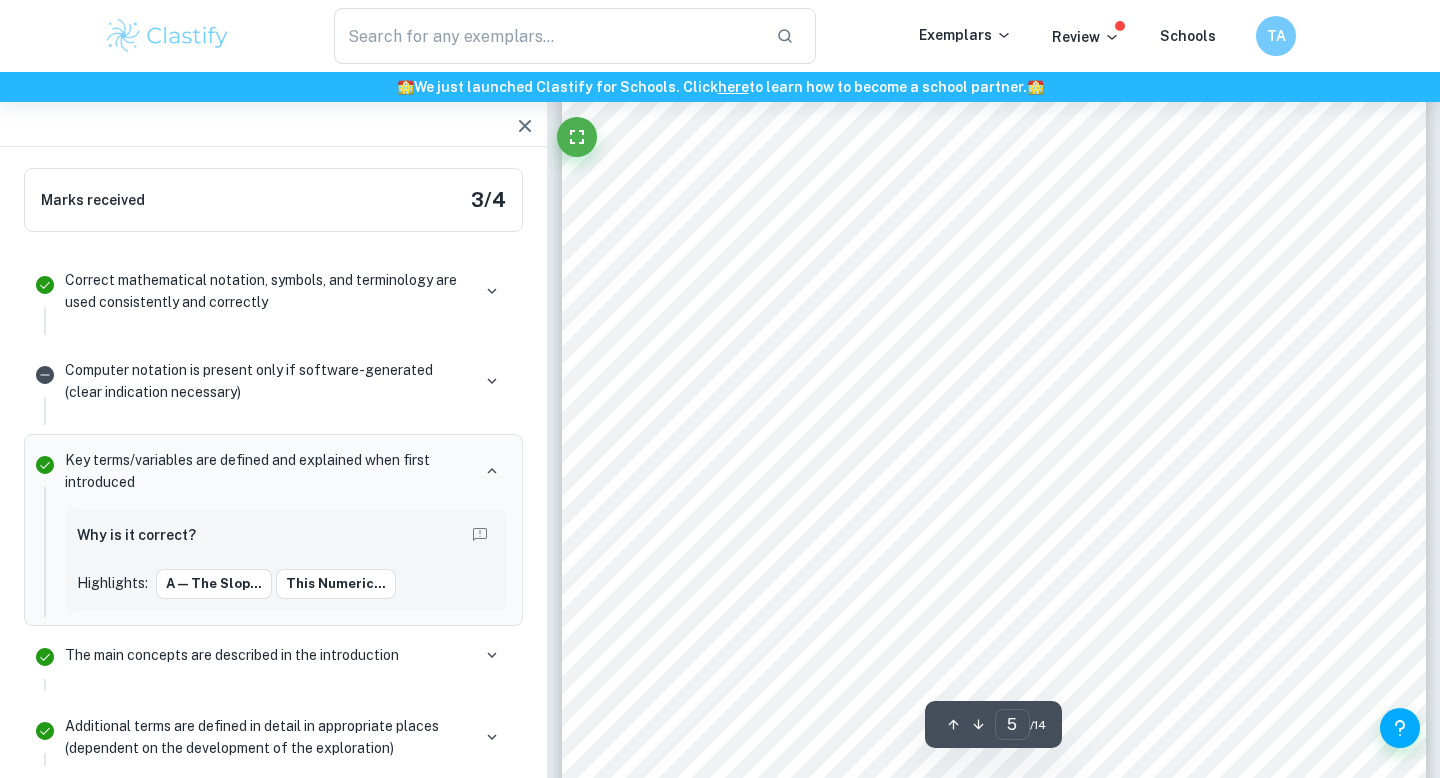 click on "5 between the domestic book sales and the box office gross of novels adapted to film, this method will enable me to find the equation of the line of best fit for my data points and further deduce the type of relationship between these two factors in the process. The least squares regression method will allow me to find the position of the line of best fit by minimizing the sum of the residual squares resulting from every related equation, and thus provides reasoning for its placement. The equation was computed using the TI-84 Plus CE graphic calculator to find the values of a — the slope — and b — the y-intercept — shown below. 𝑦 = 𝑎𝑥 + 𝑏 𝑎 = 9.40 𝑏 = 73,400,000 𝑦 = 9.40𝑥 + 73400000 After finding the equation for the line of best fit by using least squares regression, the slope and the y-intercept can be discerned. The slope of the equation is approximately 9.40 and the y-intercept is roughly 73400000 — — in the number of books sold, the" at bounding box center [994, 429] 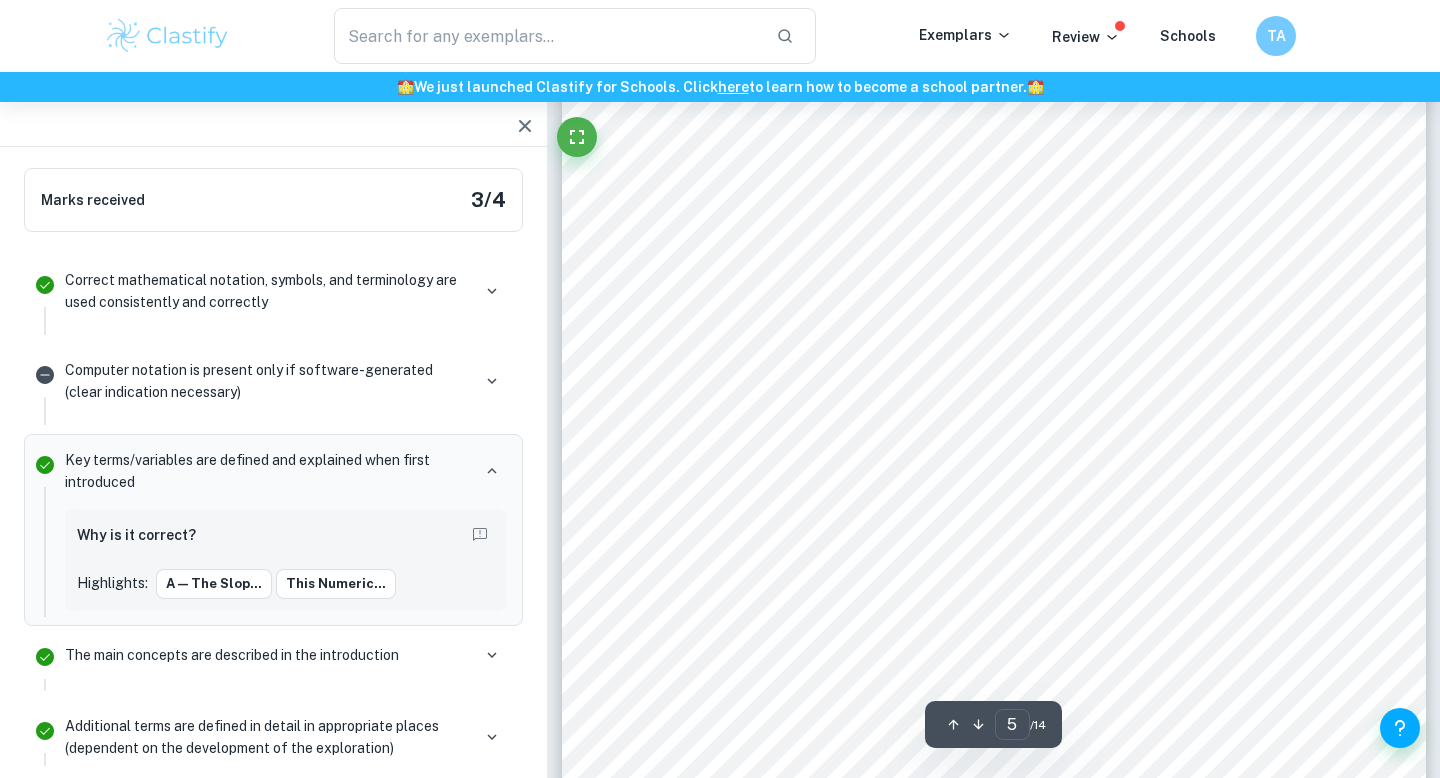 scroll, scrollTop: 5342, scrollLeft: 0, axis: vertical 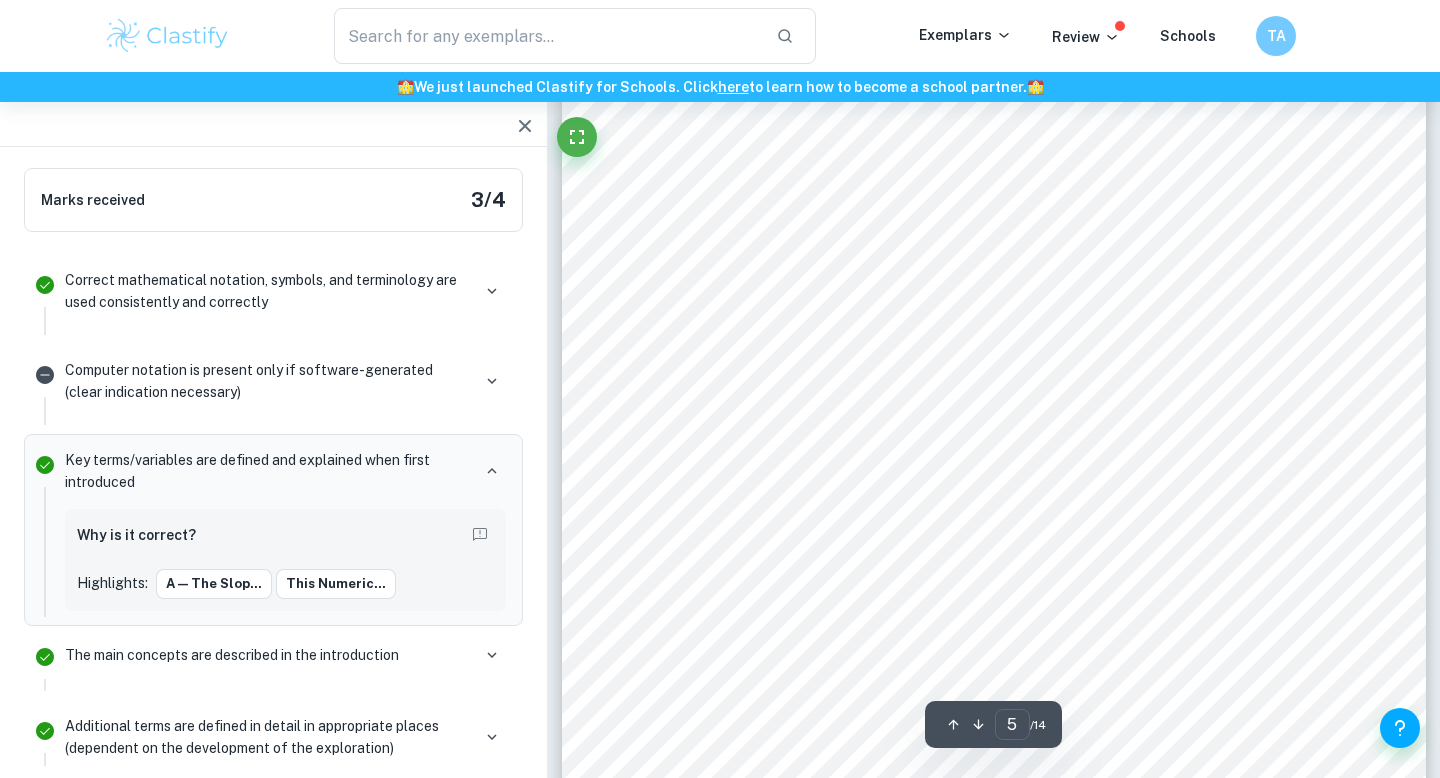 click on "5 between the domestic book sales and the box office gross of novels adapted to film, this method will enable me to find the equation of the line of best fit for my data points and further deduce the type of relationship between these two factors in the process. The least squares regression method will allow me to find the position of the line of best fit by minimizing the sum of the residual squares resulting from every related equation, and thus provides reasoning for its placement. The equation was computed using the TI-84 Plus CE graphic calculator to find the values of a — the slope — and b — the y-intercept — shown below. 𝑦 = 𝑎𝑥 + 𝑏 𝑎 = 9.40 𝑏 = 73,400,000 𝑦 = 9.40𝑥 + 73400000 After finding the equation for the line of best fit by using least squares regression, the slope and the y-intercept can be discerned. The slope of the equation is approximately 9.40 and the y-intercept is roughly 73400000 — — in the number of books sold, the" at bounding box center (994, 515) 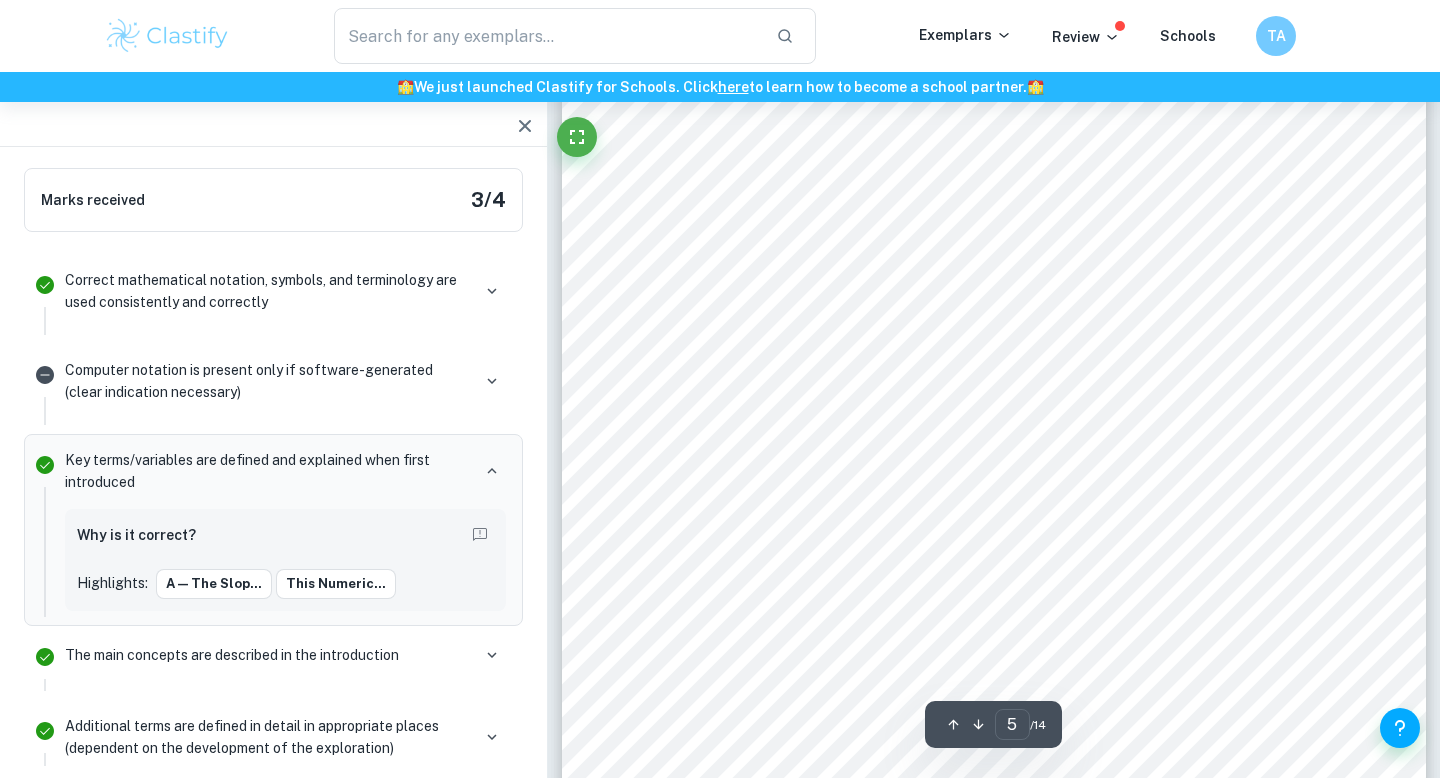 scroll, scrollTop: 5428, scrollLeft: 0, axis: vertical 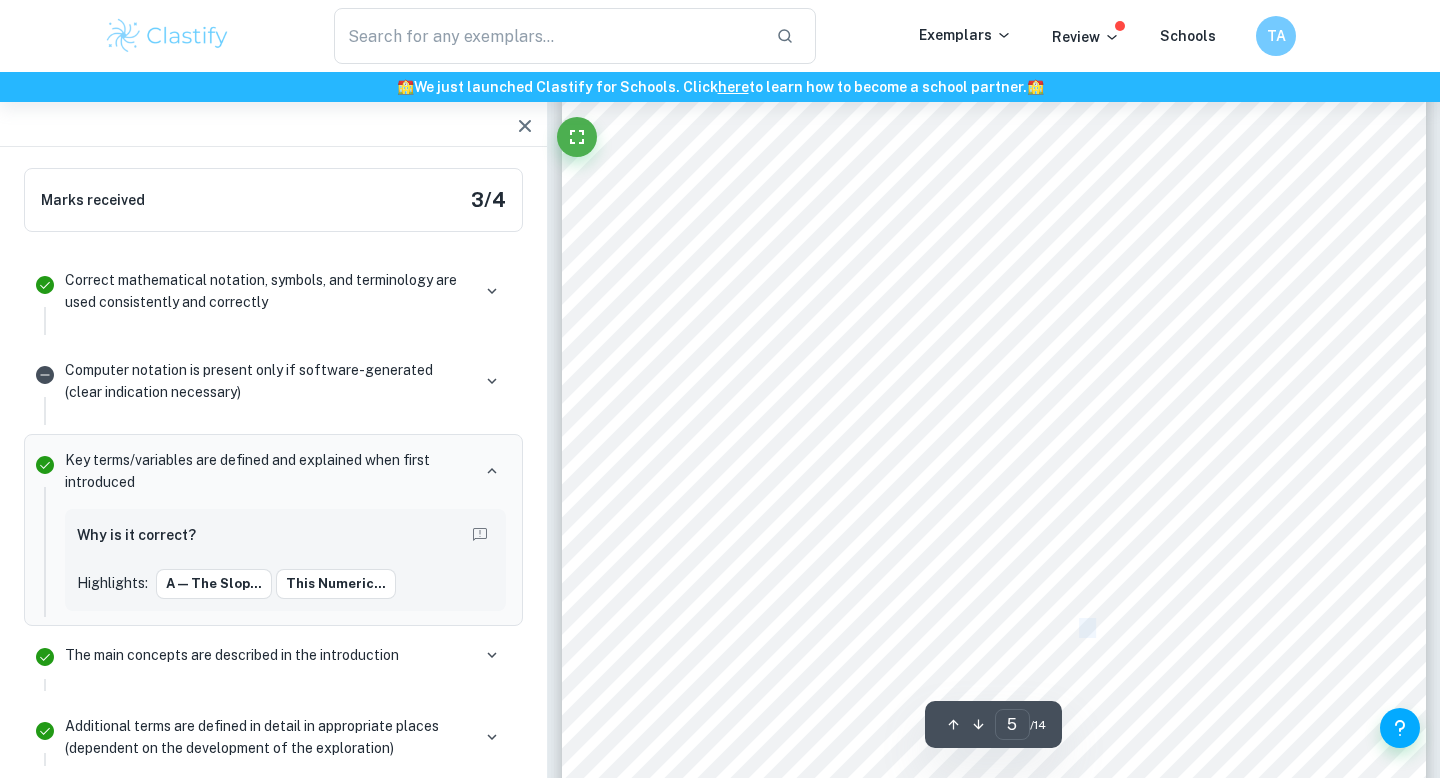 drag, startPoint x: 709, startPoint y: 346, endPoint x: 1075, endPoint y: 627, distance: 461.4293 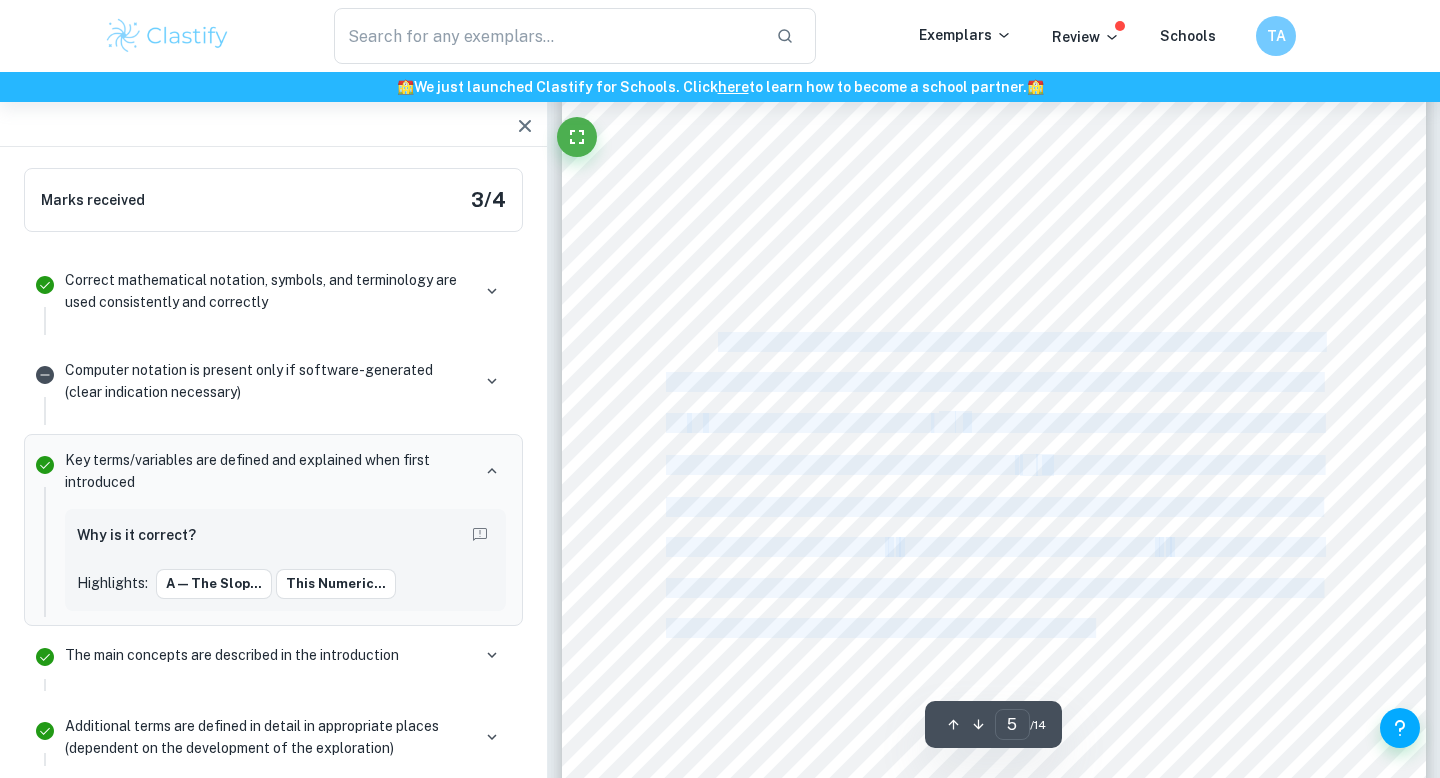 drag, startPoint x: 1115, startPoint y: 631, endPoint x: 719, endPoint y: 343, distance: 489.65292 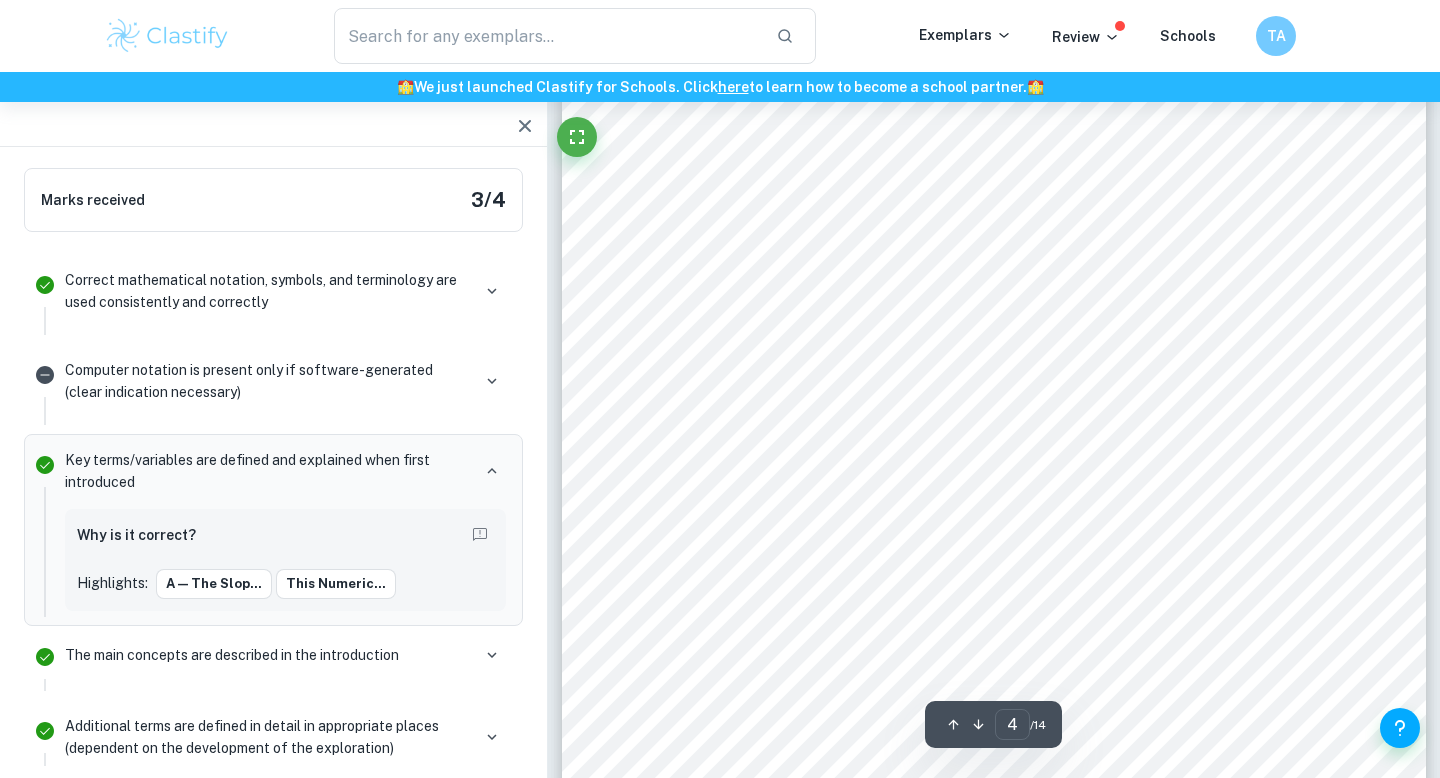 scroll, scrollTop: 4358, scrollLeft: 0, axis: vertical 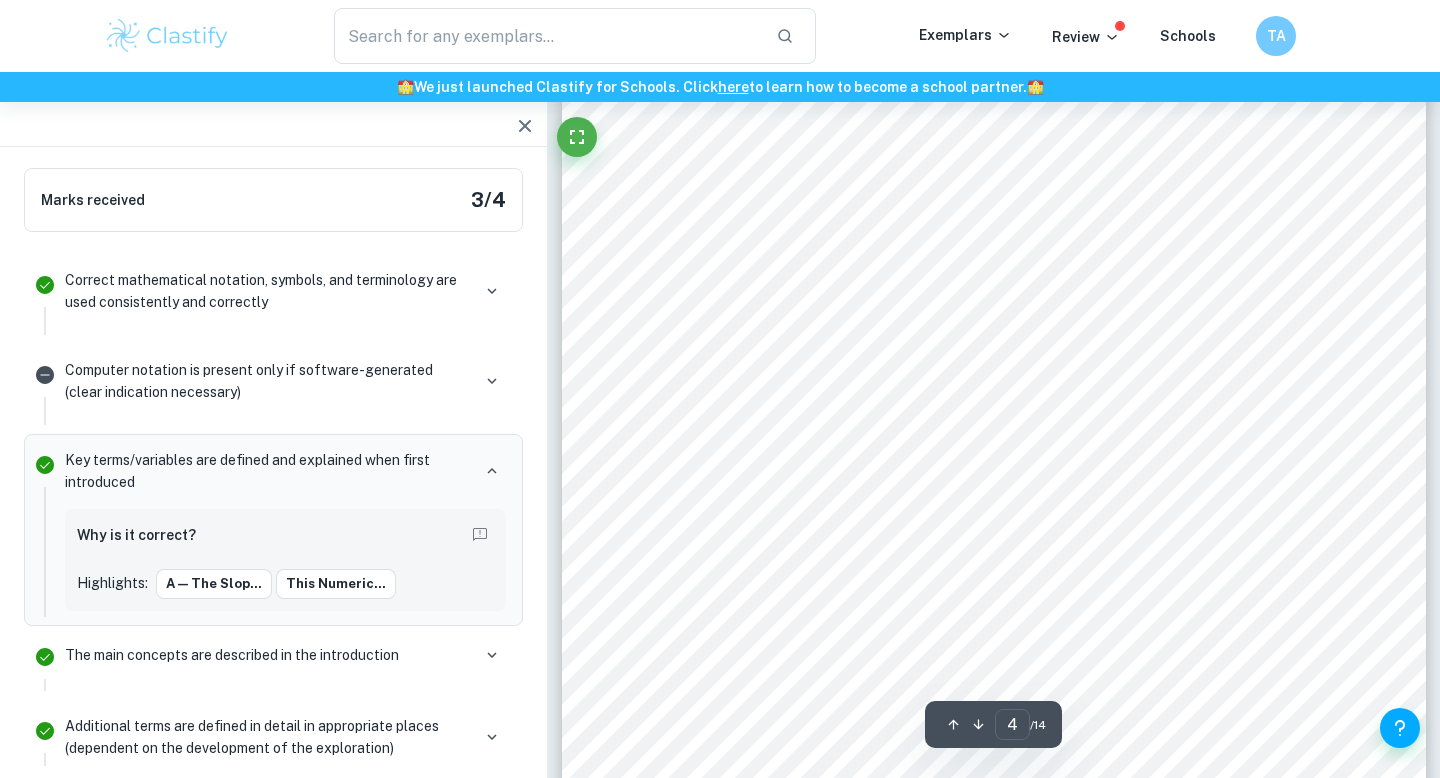 drag, startPoint x: 654, startPoint y: 259, endPoint x: 899, endPoint y: 367, distance: 267.74802 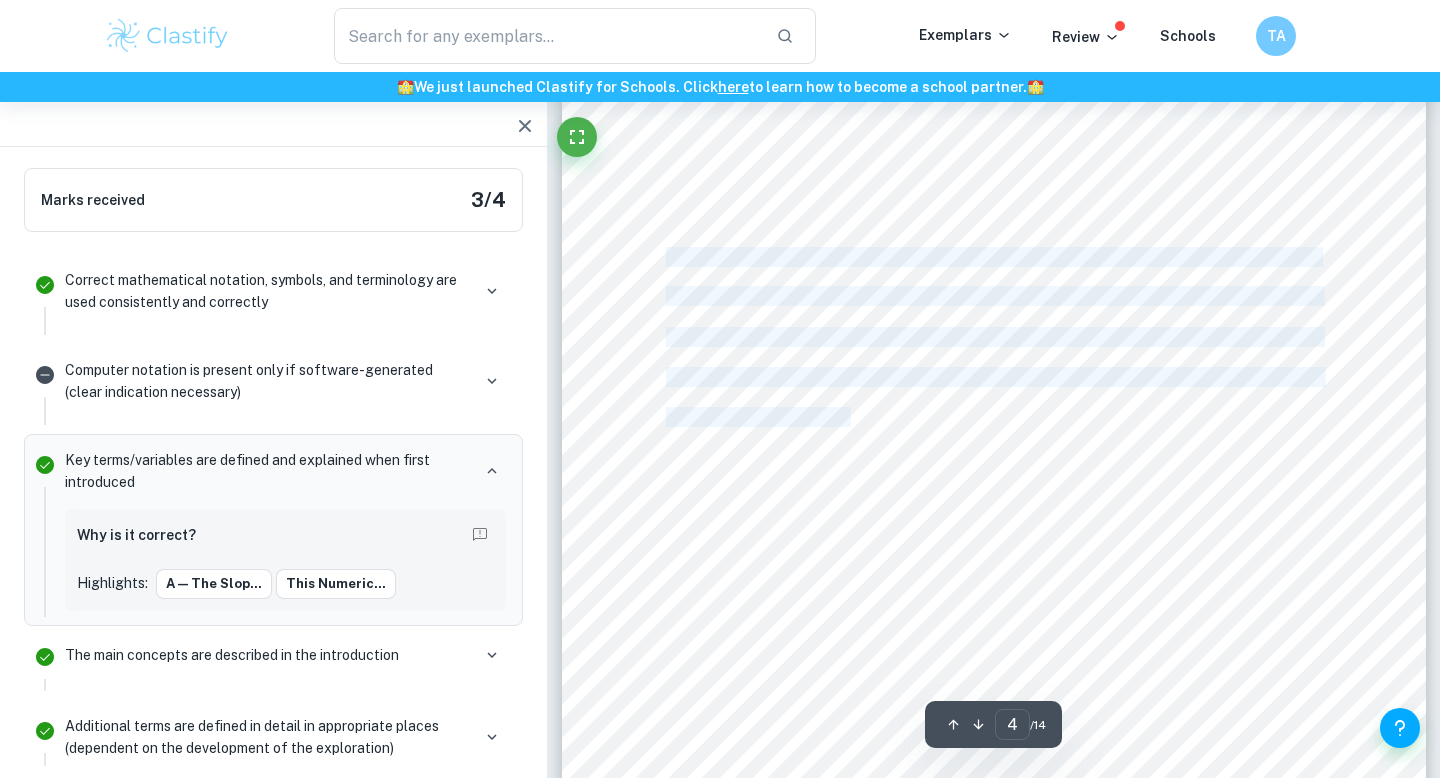 drag, startPoint x: 666, startPoint y: 256, endPoint x: 849, endPoint y: 410, distance: 239.17567 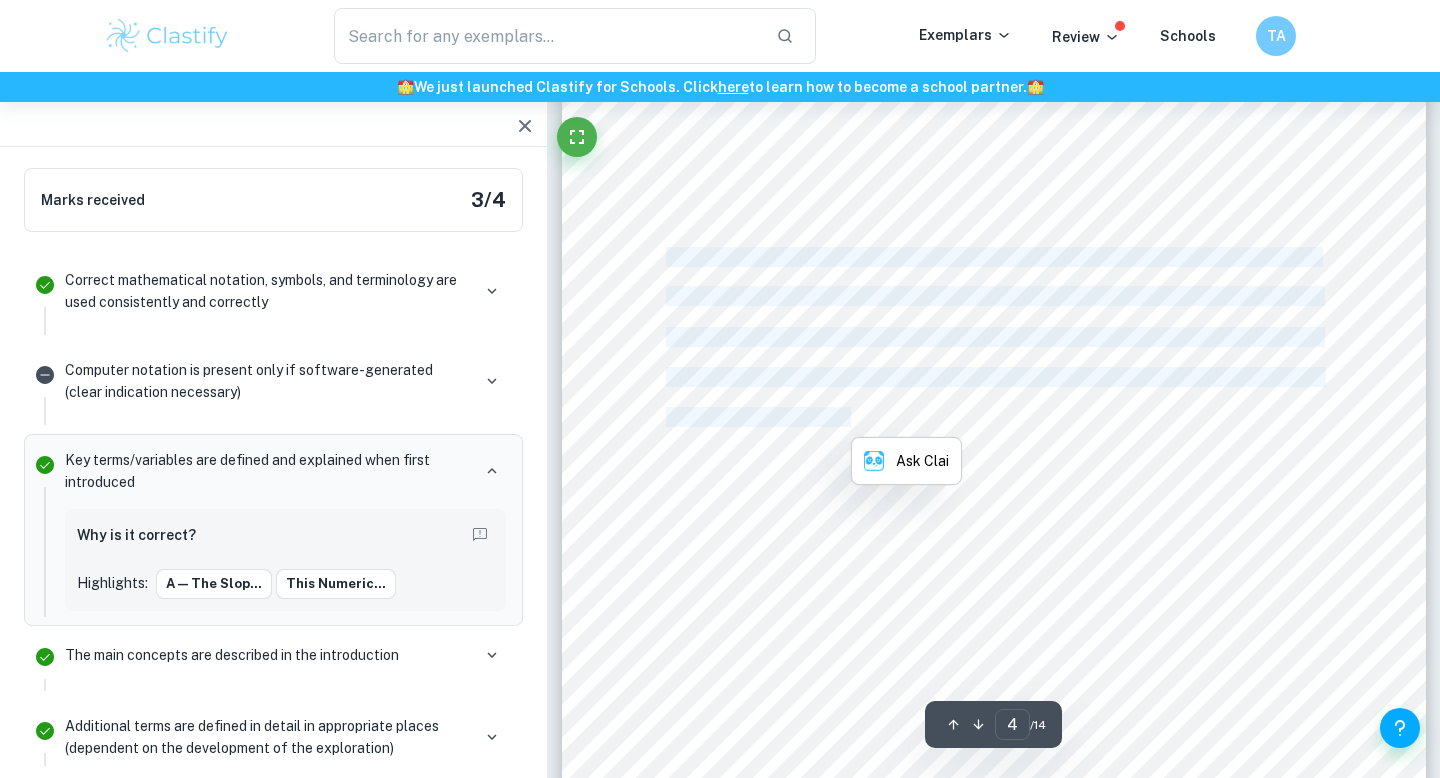 copy on "Throughout our IB Mathematics Analysis and Approaches course, we have learned about distinct mathematical processes that would help determine the correlation between the two aforementioned variables. The concepts that will be used in this investigation to establish said relationship between the number of books sold and the gross box-office sales of their movie adaptations are as follows:" 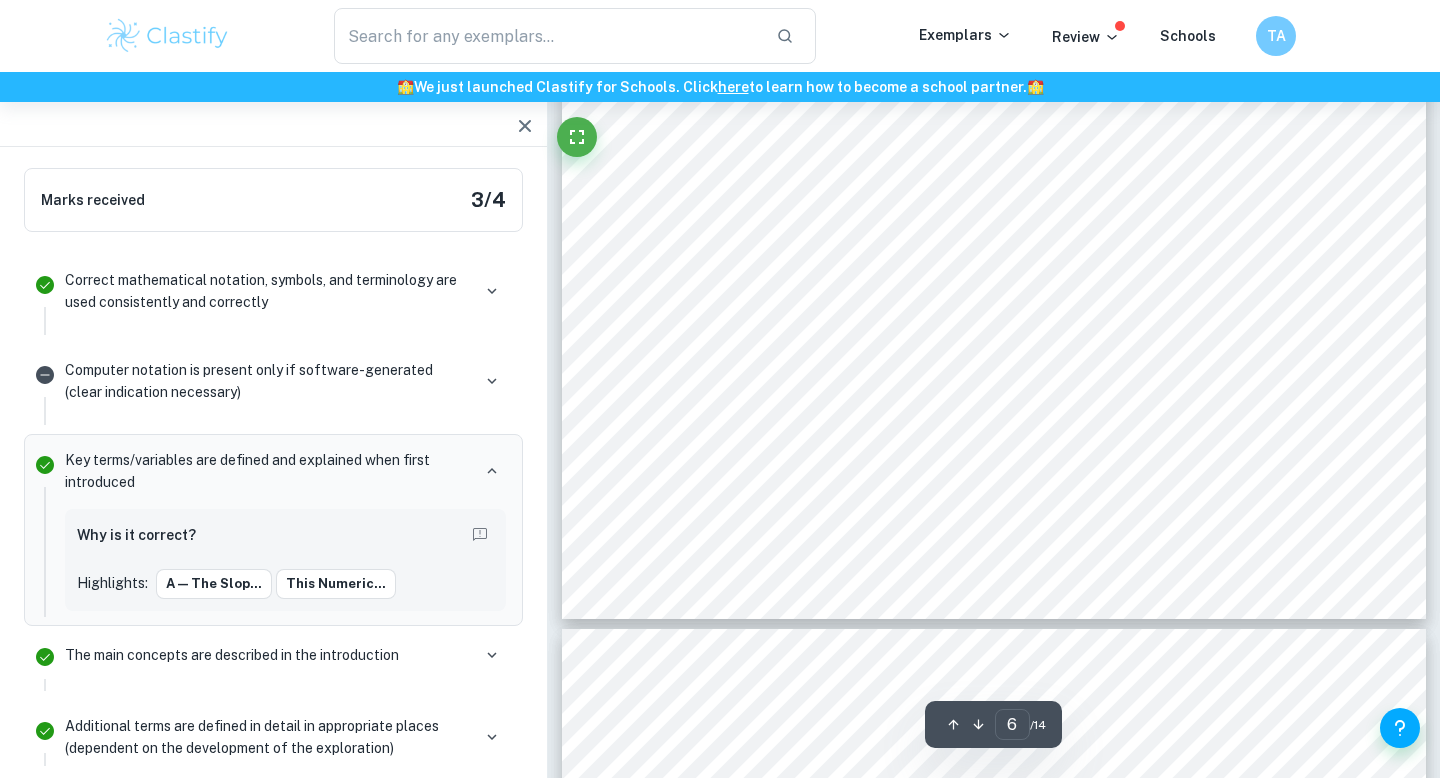 scroll, scrollTop: 7036, scrollLeft: 0, axis: vertical 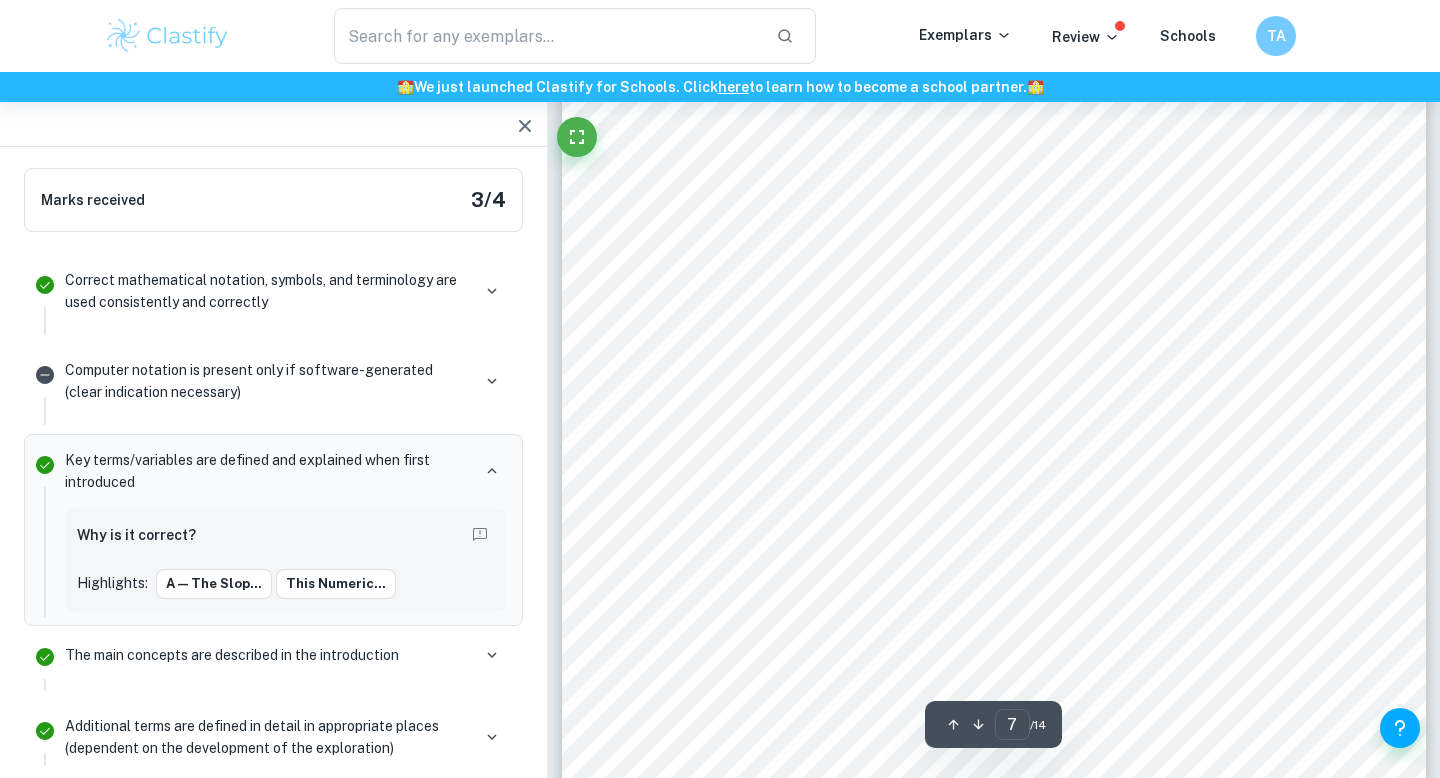click on "7 Pearson’s Correlation Coefficient ranges from the values -1 to 1. If the value is closer to 1, it indicates that there is a strong, positive correlation between the variables, meaning that they are directly proportional given that as one increases, the other one increases as well. If the value is closer to -1, however, there is a strong, negative correlation, meaning that the variable is inversely proportional and if one increases the other one decreases. The closer the value is to 1, whether it is positive or negative, the stronger the correlation. Lastly, if the coefficient is 0, this is an indication that there is no correlation as there is no linear relationship between these two variables. For this given set of data, the correlation coefficient, r , is approximately 0.446, therefore demonstrating there is a correlation between the number of books sold and the gross box-office sales of their movie adaptations as the value is greater than 0. This value was 0.25 < 𝑟 ≤ 0.5 r x y" at bounding box center [994, 441] 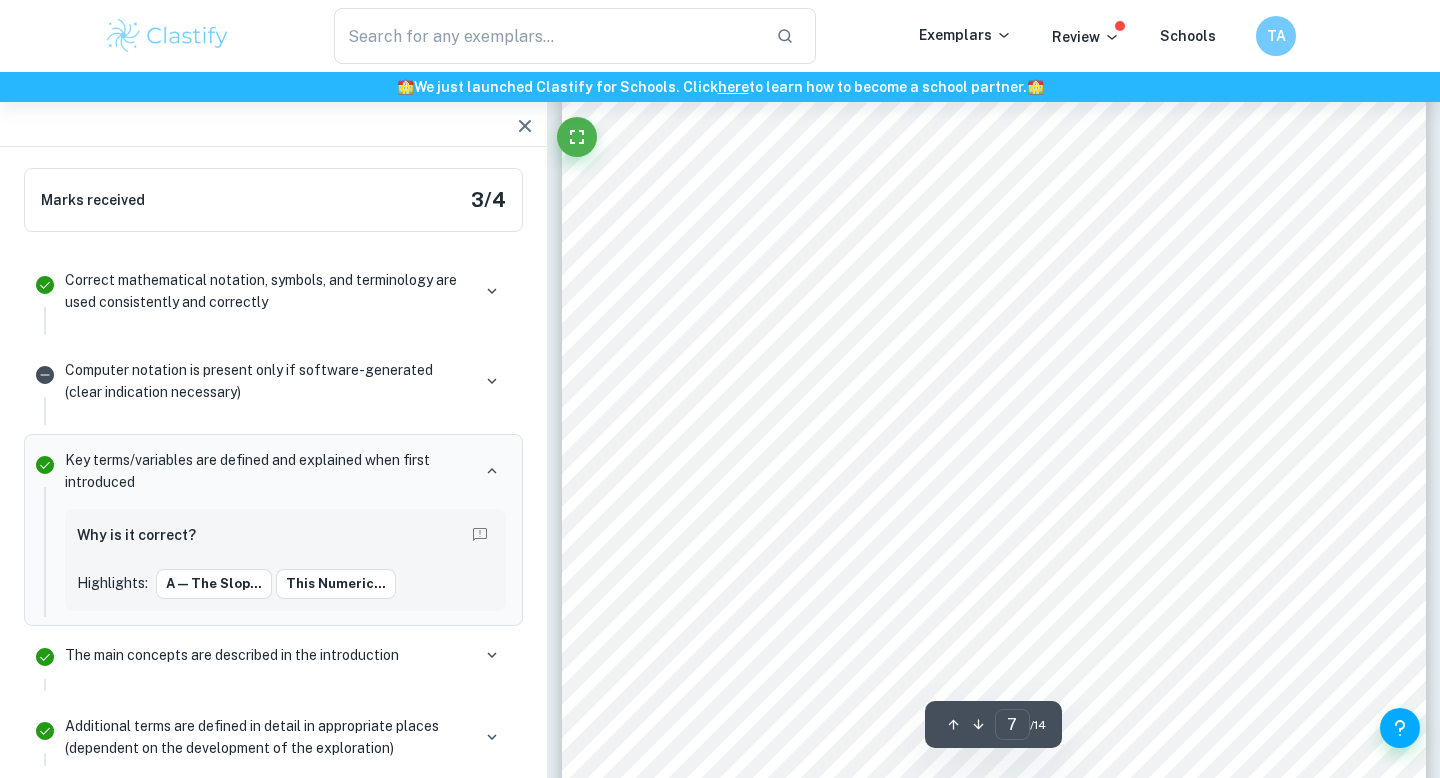 scroll, scrollTop: 7750, scrollLeft: 0, axis: vertical 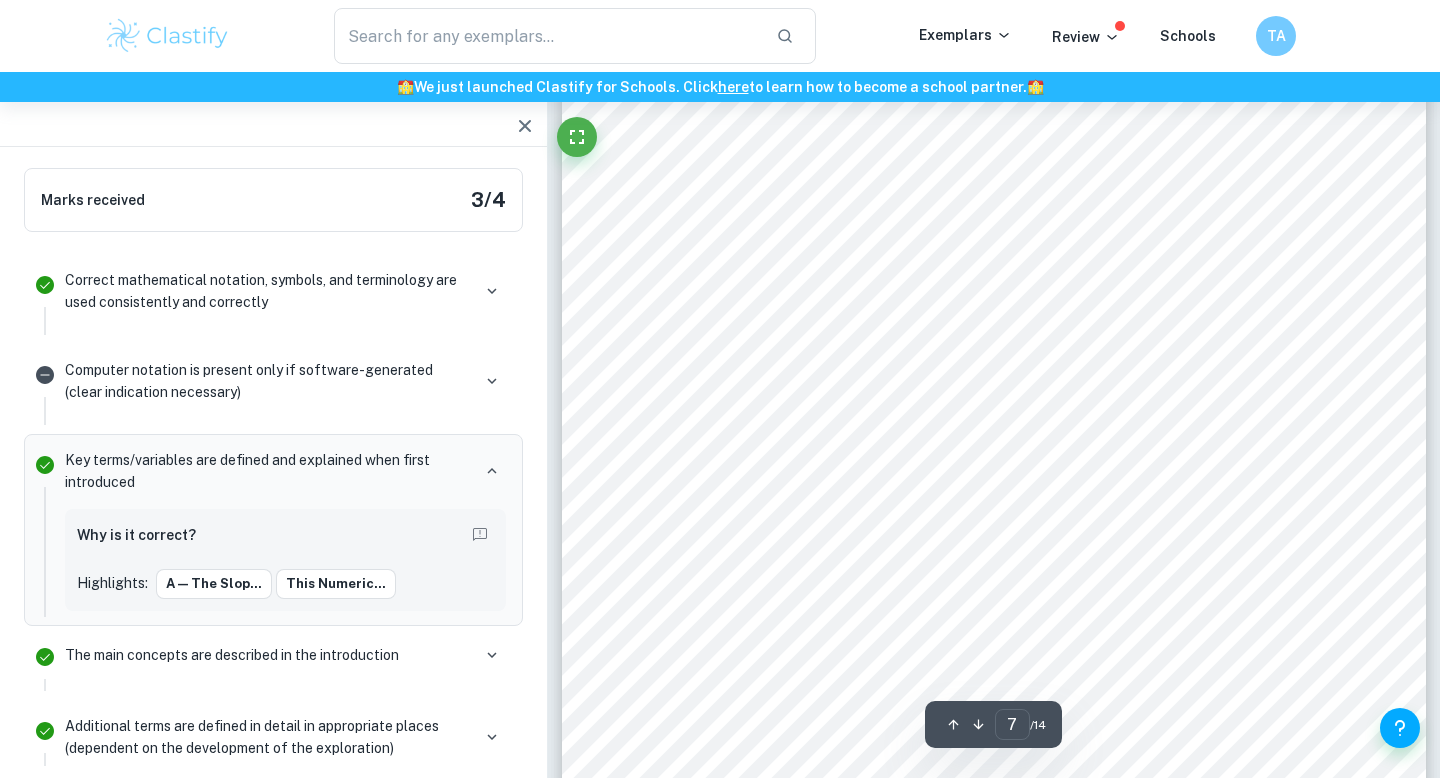drag, startPoint x: 903, startPoint y: 219, endPoint x: 899, endPoint y: 233, distance: 14.56022 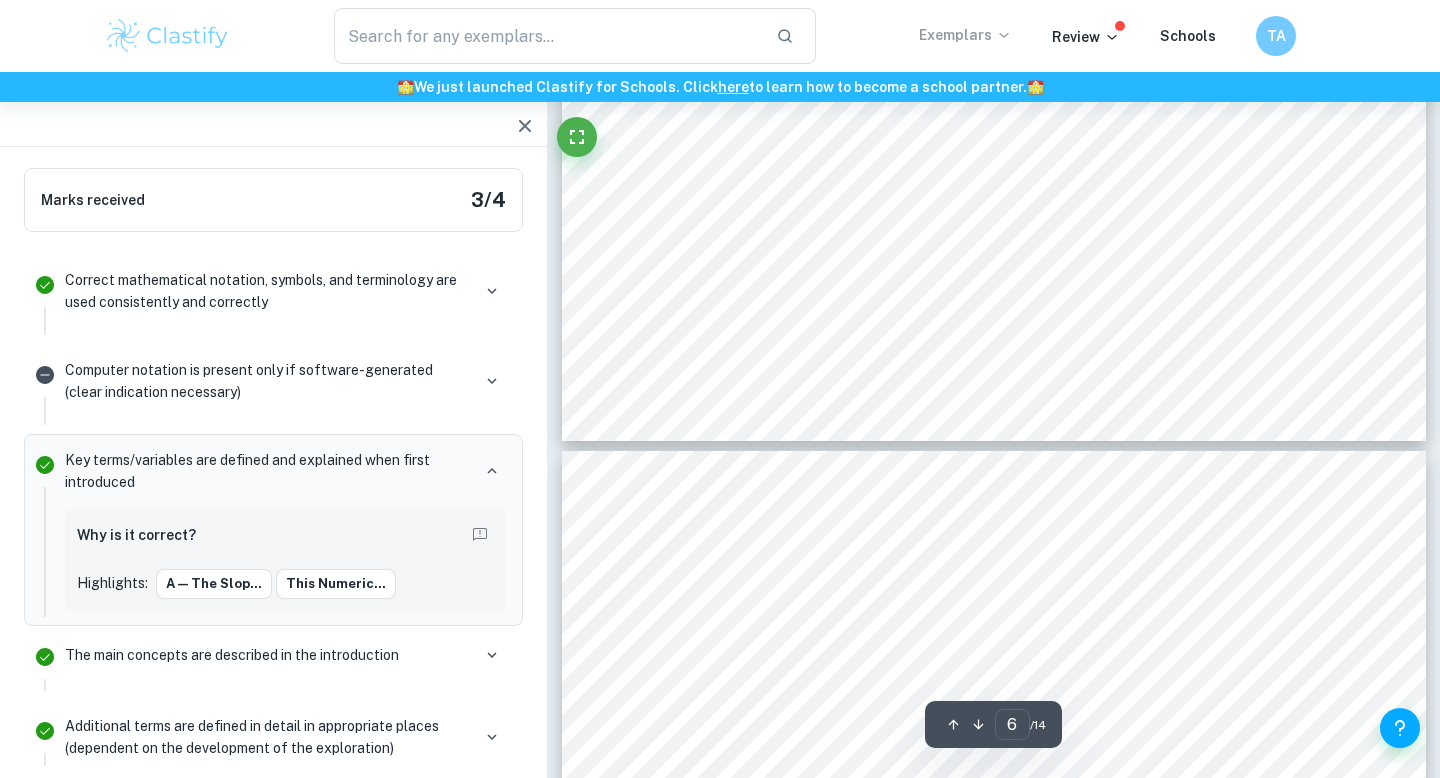 scroll, scrollTop: 7178, scrollLeft: 0, axis: vertical 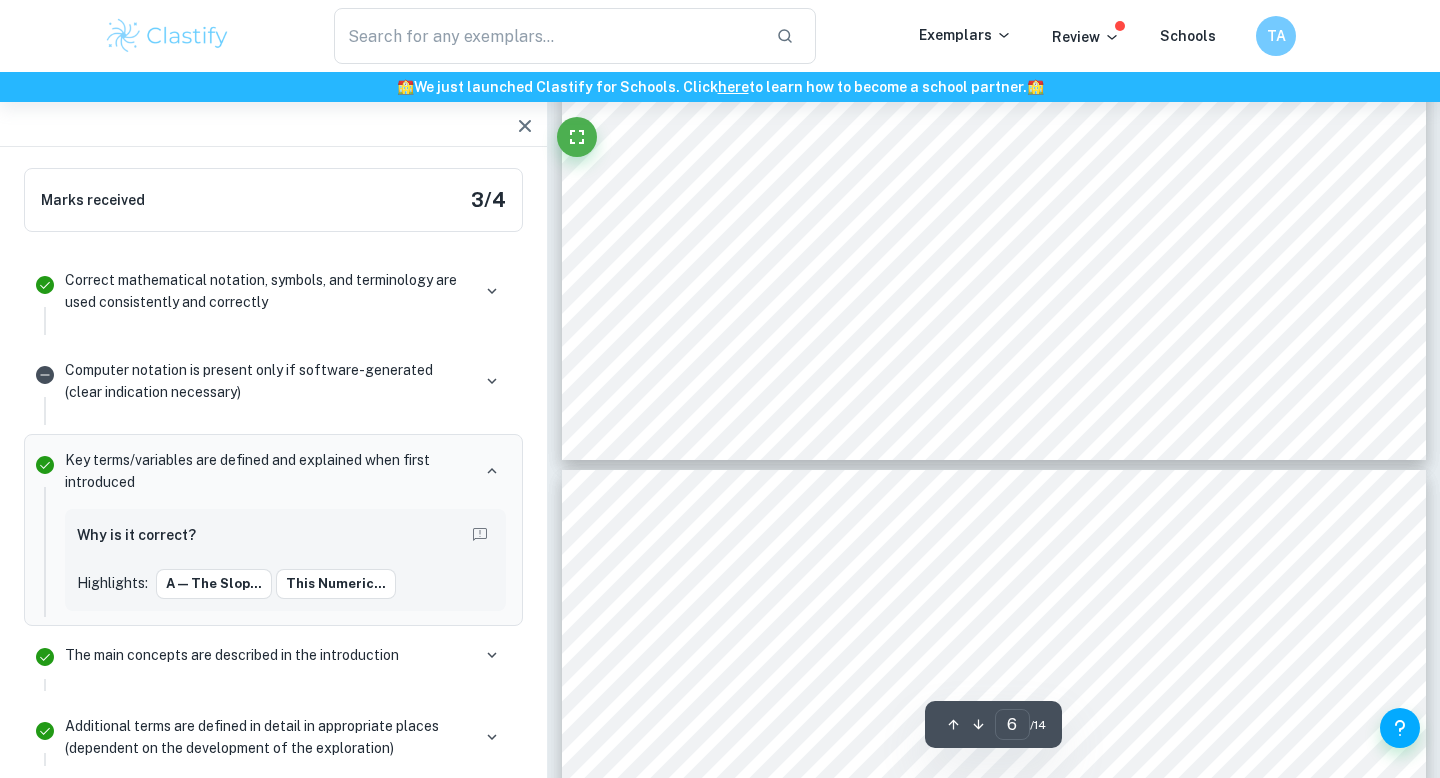 click on "6 Graph 1:   Placing the least squares regression line on a scatter plot. The graph shown above allows me to estimate that the correlation between the number of books sold and the gross box-office sales of their movie adaptations is weak. None of the data points lie on the line of regression, but some of them are relatively close to it. The somewhat disperse positioning of the data points suggests that there is a weak correlation between the two variables, meaning that a change in the number of books sold domestically might not necessarily lead to a change in the domestic box-office gross. Pearson Correlation Coefficient: The second mathematical concept that will be used to discover the linear relationship between these two variables is Pearson’s Correlation Coefficient.   This numerical value depicts the strength of the correlation and is represented by the letter   r . By calculating the   Pearson’s Coefficient for the   x   and   y   variables, we will be able to understand the strength of their 0 0" at bounding box center [994, -150] 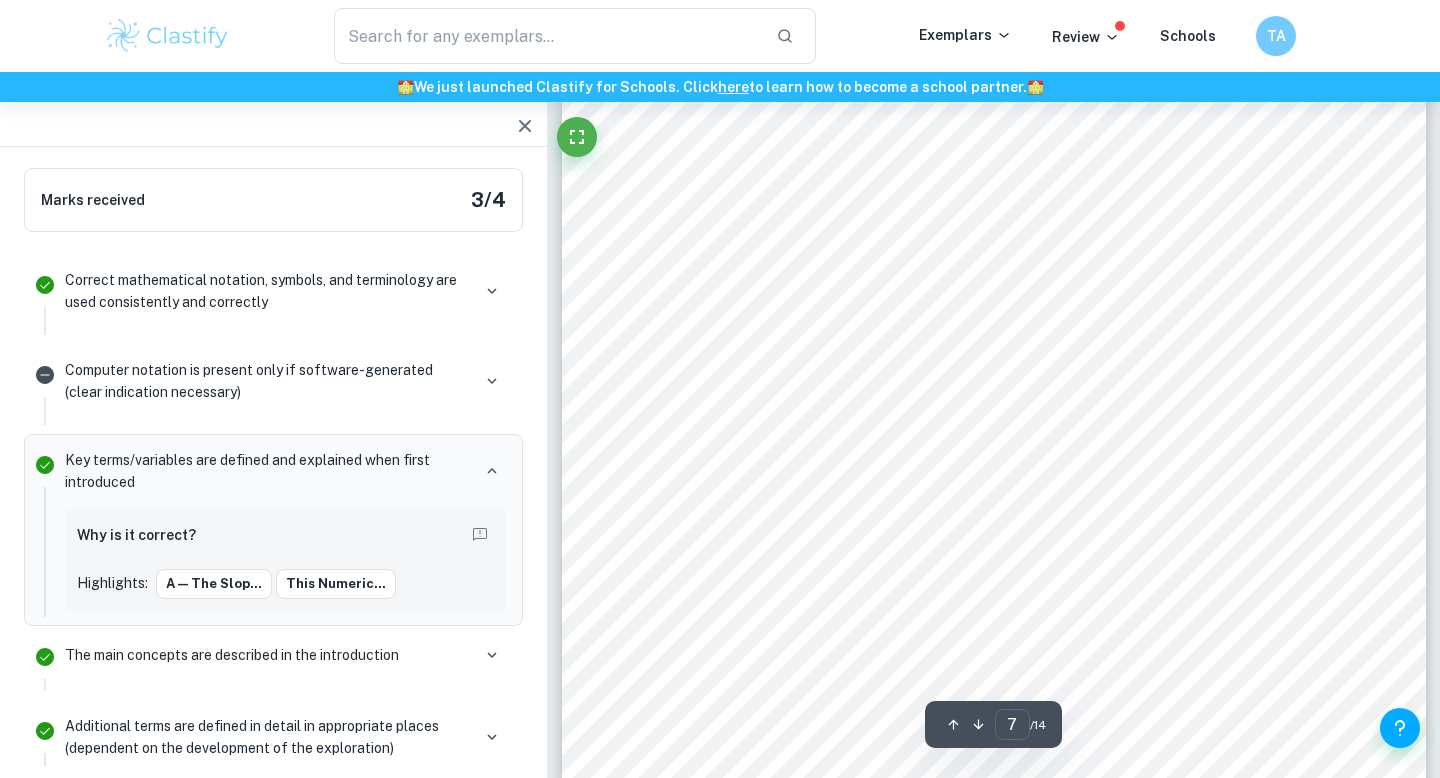 scroll, scrollTop: 7948, scrollLeft: 0, axis: vertical 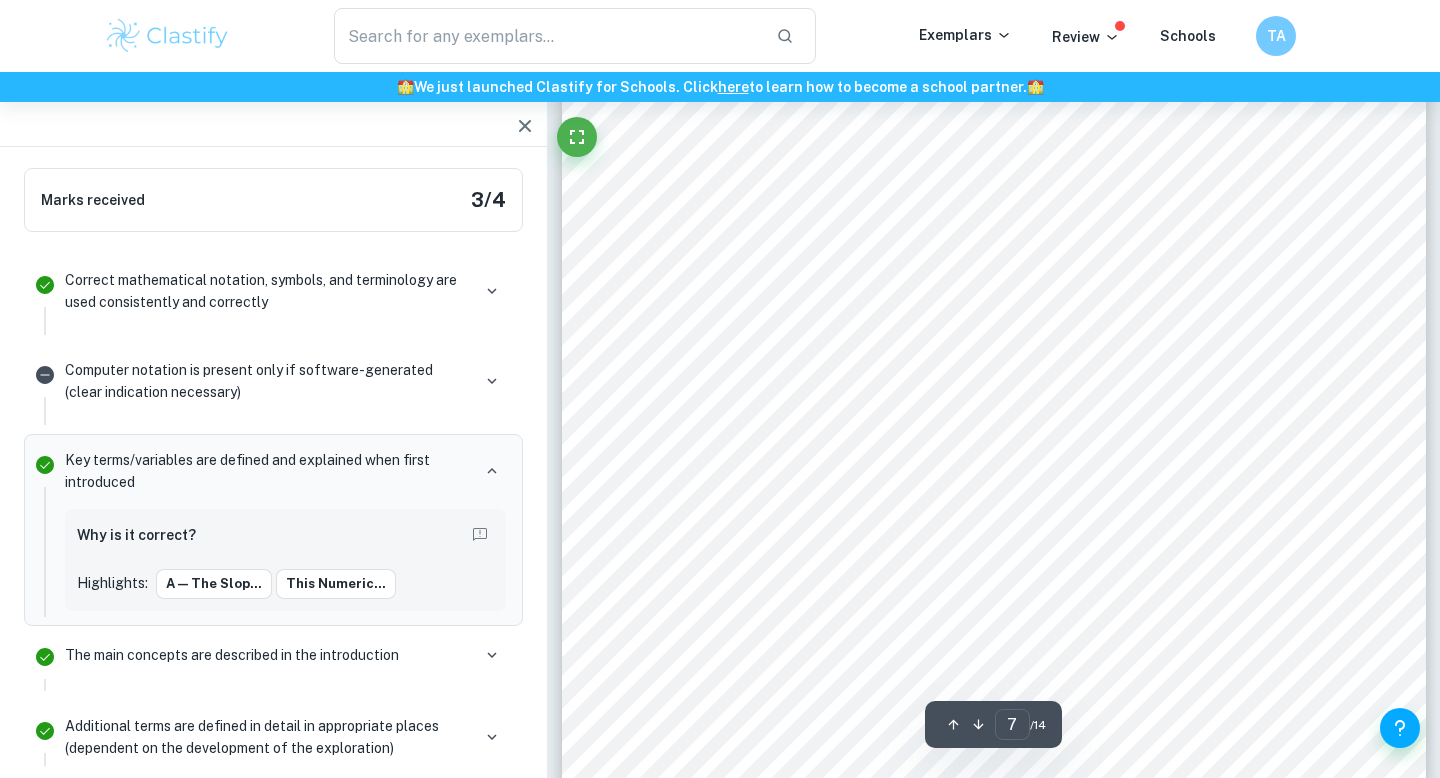 click on "7 Pearson’s Correlation Coefficient ranges from the values -1 to 1. If the value is closer to 1, it indicates that there is a strong, positive correlation between the variables, meaning that they are directly proportional given that as one increases, the other one increases as well. If the value is closer to -1, however, there is a strong, negative correlation, meaning that the variable is inversely proportional and if one increases the other one decreases. The closer the value is to 1, whether it is positive or negative, the stronger the correlation. Lastly, if the coefficient is 0, this is an indication that there is no correlation as there is no linear relationship between these two variables. For this given set of data, the correlation coefficient, r , is approximately 0.446, therefore demonstrating there is a correlation between the number of books sold and the gross box-office sales of their movie adaptations as the value is greater than 0. This value was 0.25 < 𝑟 ≤ 0.5 r x y" at bounding box center [994, 311] 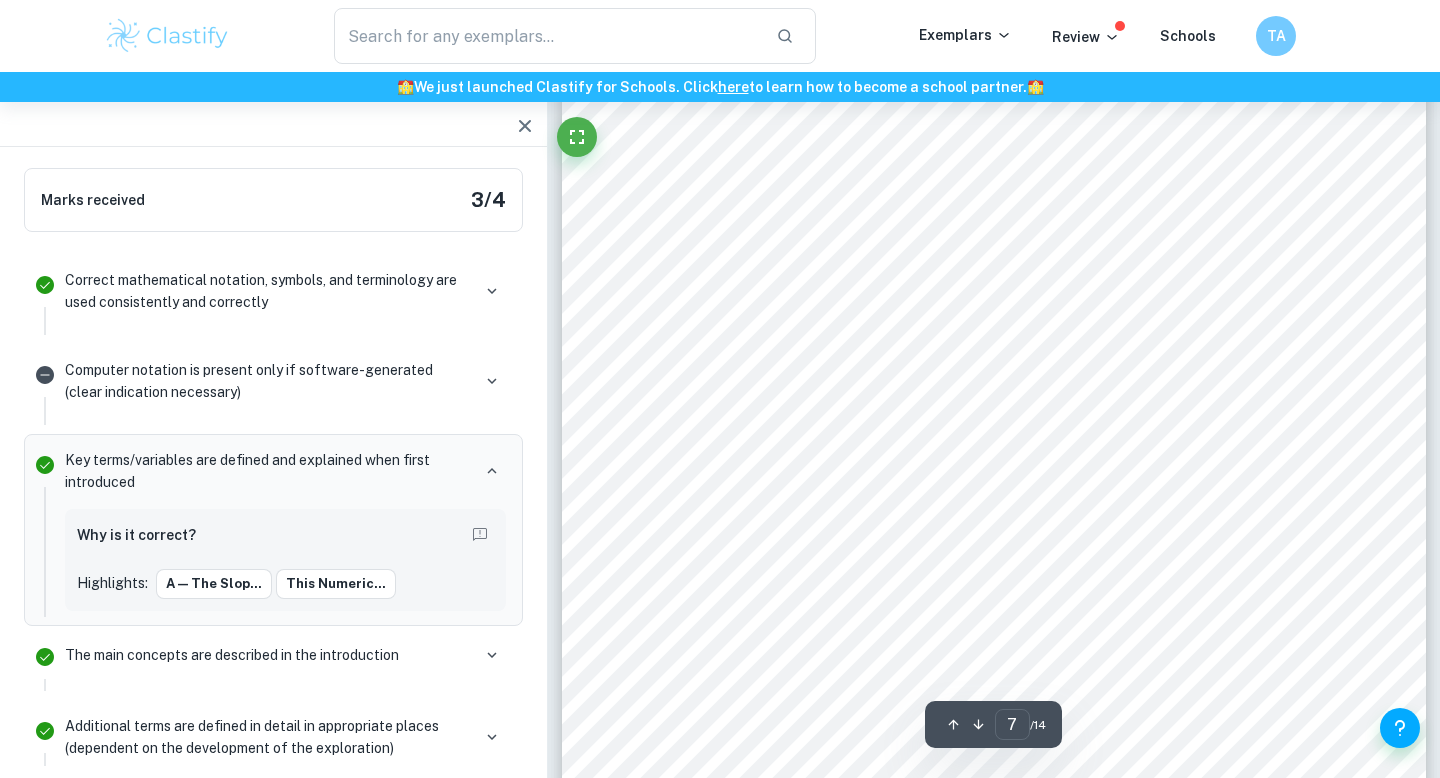 scroll, scrollTop: 7882, scrollLeft: 0, axis: vertical 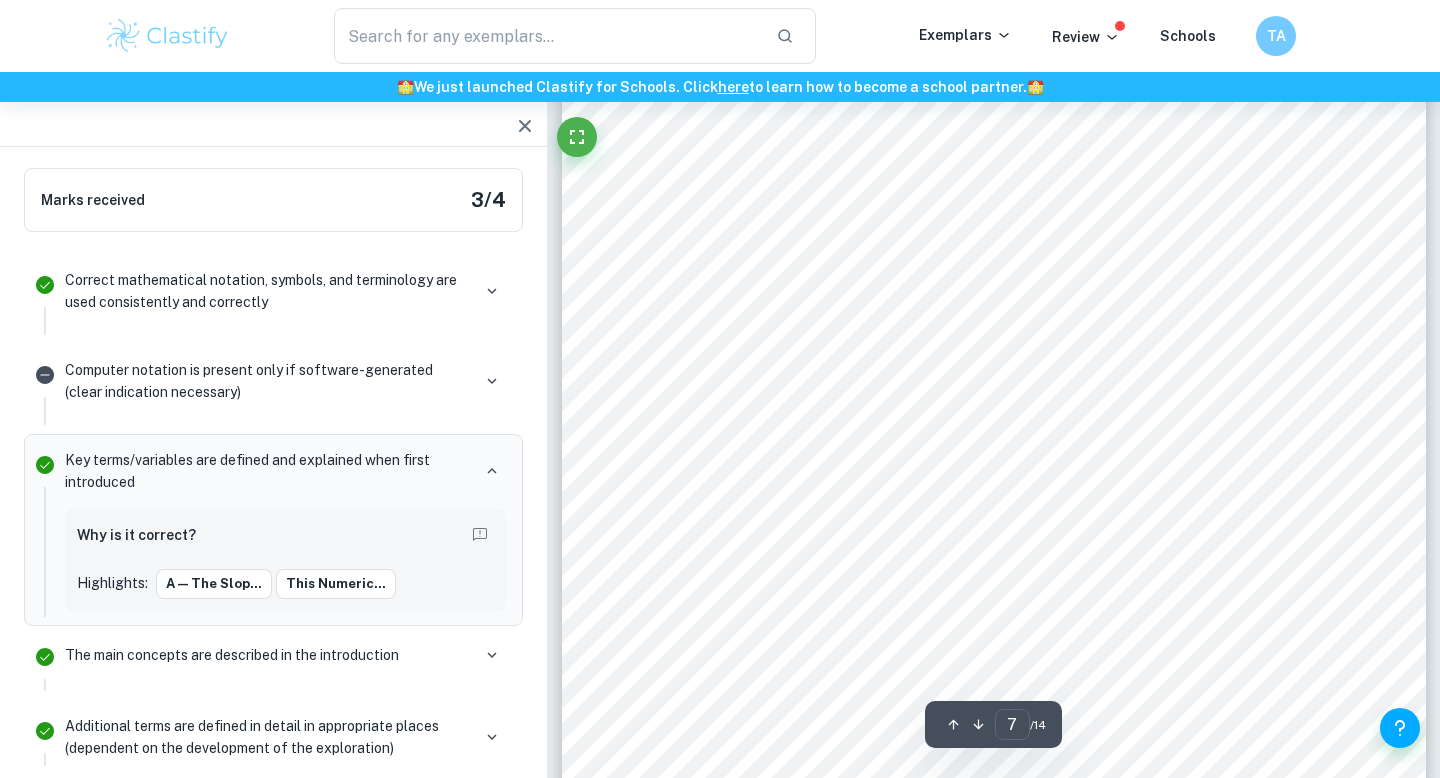 click on "7 Pearson’s Correlation Coefficient ranges from the values -1 to 1. If the value is closer to 1, it indicates that there is a strong, positive correlation between the variables, meaning that they are directly proportional given that as one increases, the other one increases as well. If the value is closer to -1, however, there is a strong, negative correlation, meaning that the variable is inversely proportional and if one increases the other one decreases. The closer the value is to 1, whether it is positive or negative, the stronger the correlation. Lastly, if the coefficient is 0, this is an indication that there is no correlation as there is no linear relationship between these two variables. For this given set of data, the correlation coefficient, r , is approximately 0.446, therefore demonstrating there is a correlation between the number of books sold and the gross box-office sales of their movie adaptations as the value is greater than 0. This value was 0.25 < 𝑟 ≤ 0.5 r x y" at bounding box center (994, 377) 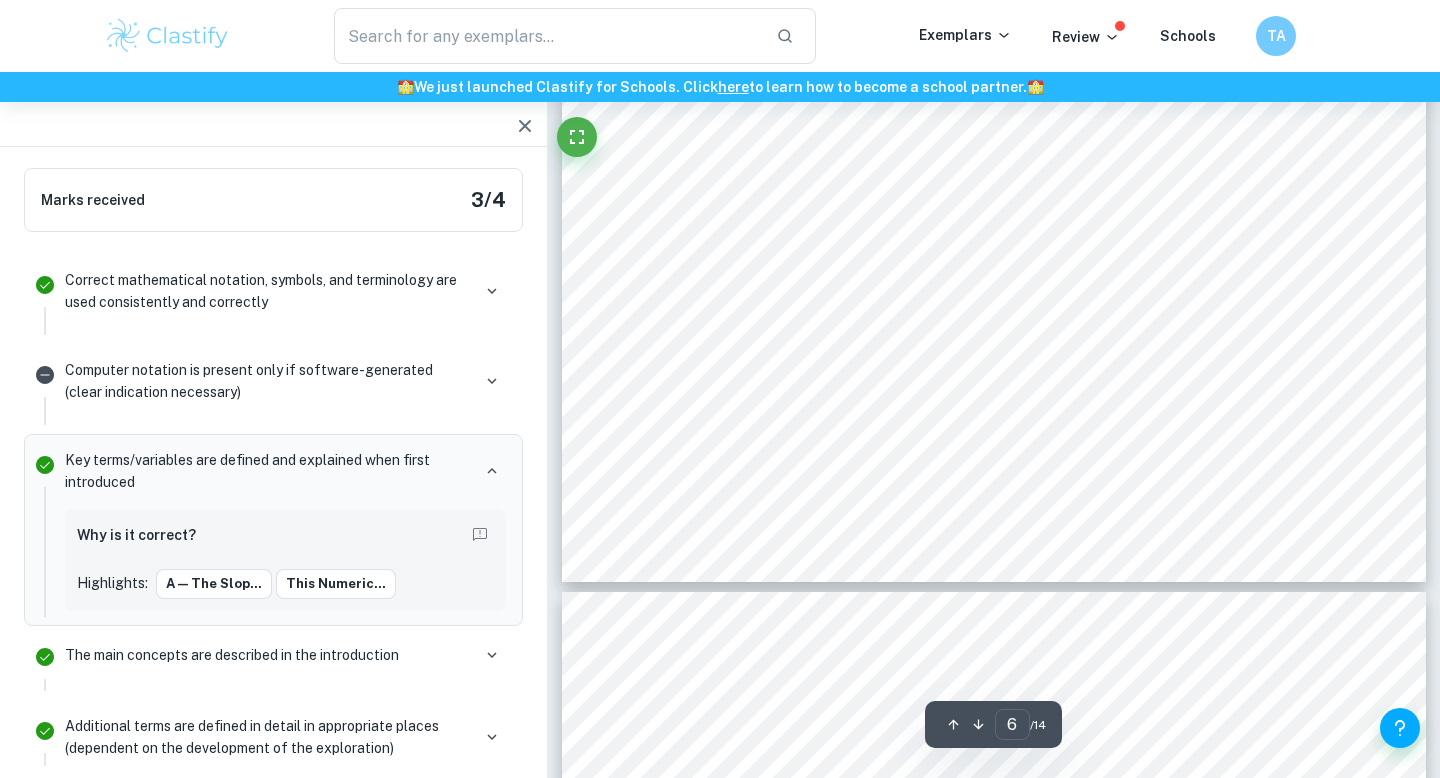scroll, scrollTop: 7060, scrollLeft: 0, axis: vertical 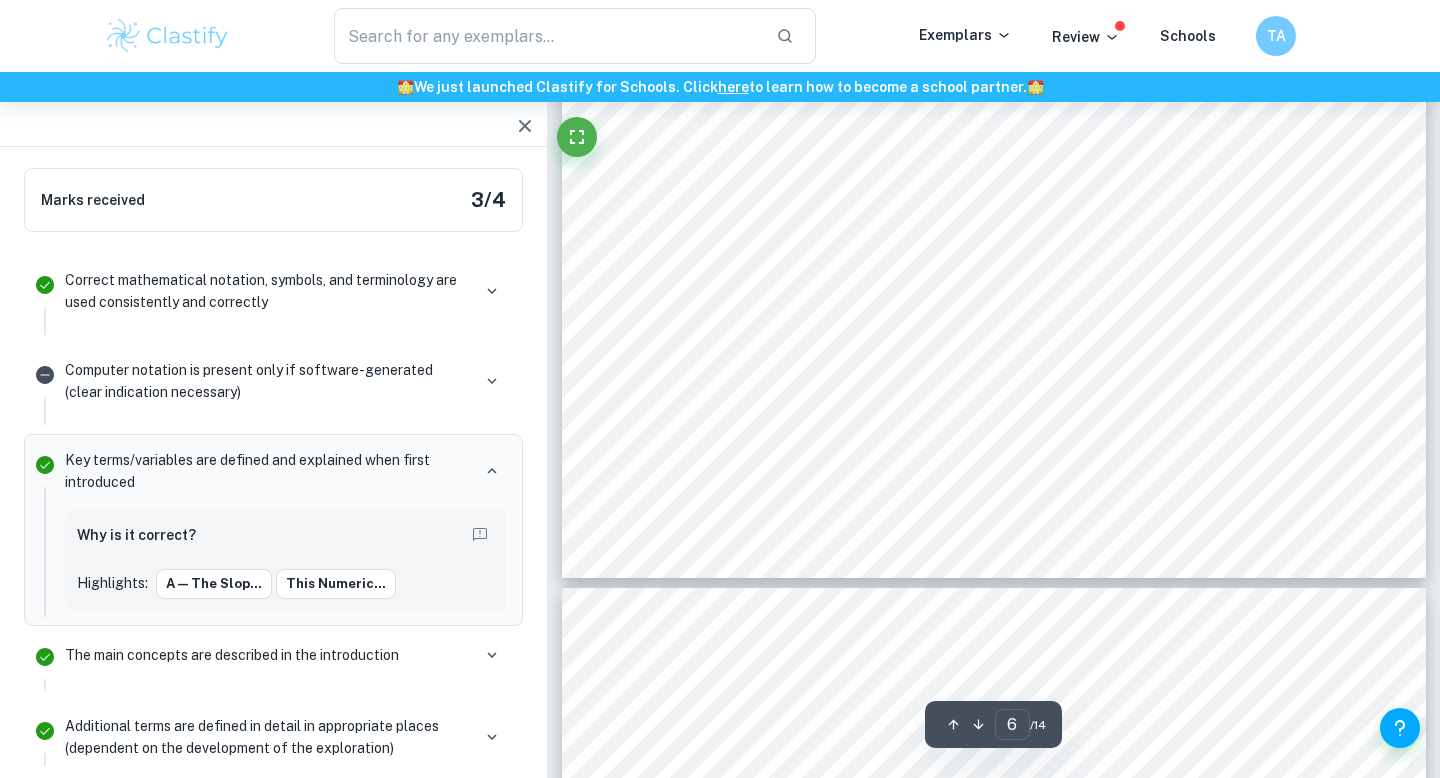 drag, startPoint x: 856, startPoint y: 420, endPoint x: 867, endPoint y: 427, distance: 13.038404 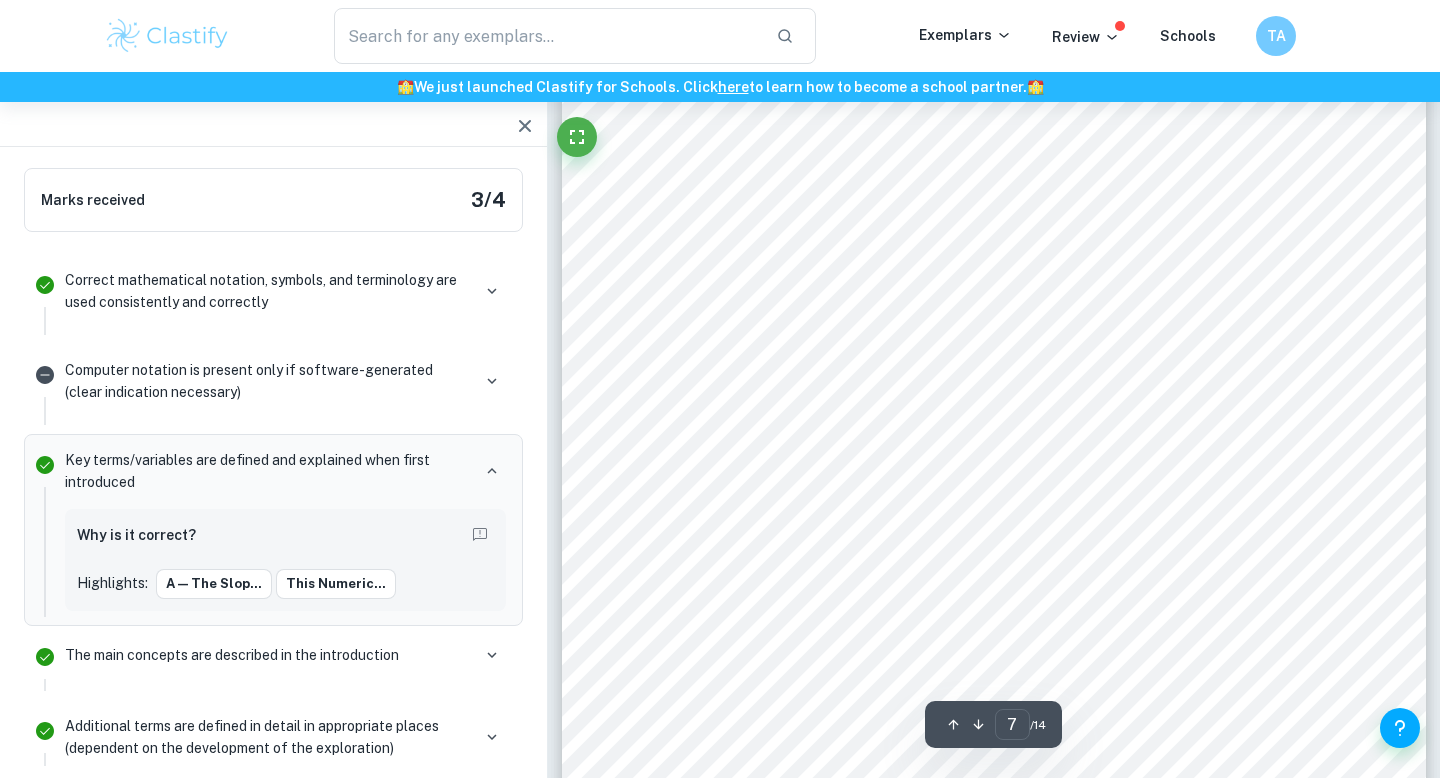 scroll, scrollTop: 7755, scrollLeft: 0, axis: vertical 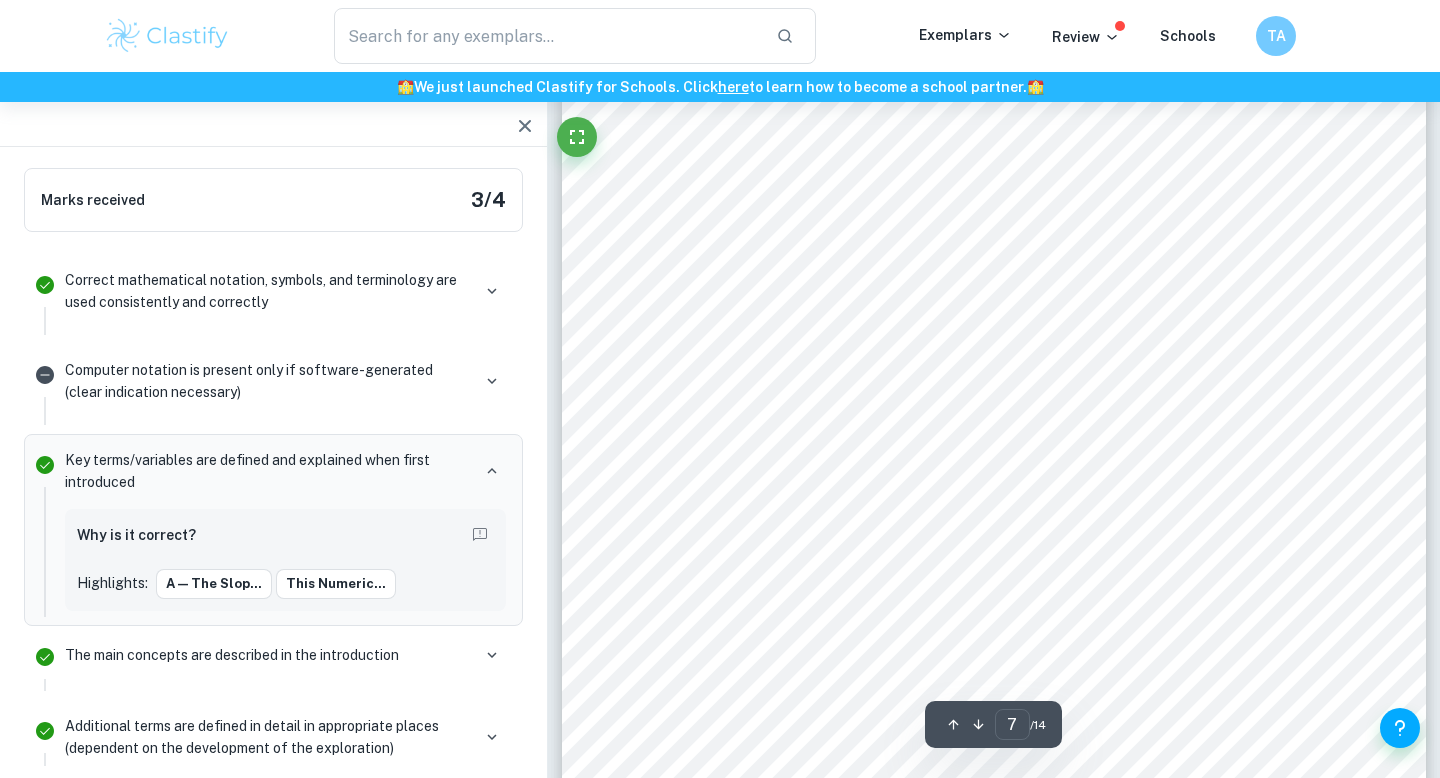 click on "7 Pearson’s Correlation Coefficient ranges from the values -1 to 1. If the value is closer to 1, it indicates that there is a strong, positive correlation between the variables, meaning that they are directly proportional given that as one increases, the other one increases as well. If the value is closer to -1, however, there is a strong, negative correlation, meaning that the variable is inversely proportional and if one increases the other one decreases. The closer the value is to 1, whether it is positive or negative, the stronger the correlation. Lastly, if the coefficient is 0, this is an indication that there is no correlation as there is no linear relationship between these two variables. For this given set of data, the correlation coefficient, r , is approximately 0.446, therefore demonstrating there is a correlation between the number of books sold and the gross box-office sales of their movie adaptations as the value is greater than 0. This value was 0.25 < 𝑟 ≤ 0.5 r x y" at bounding box center (994, 642) 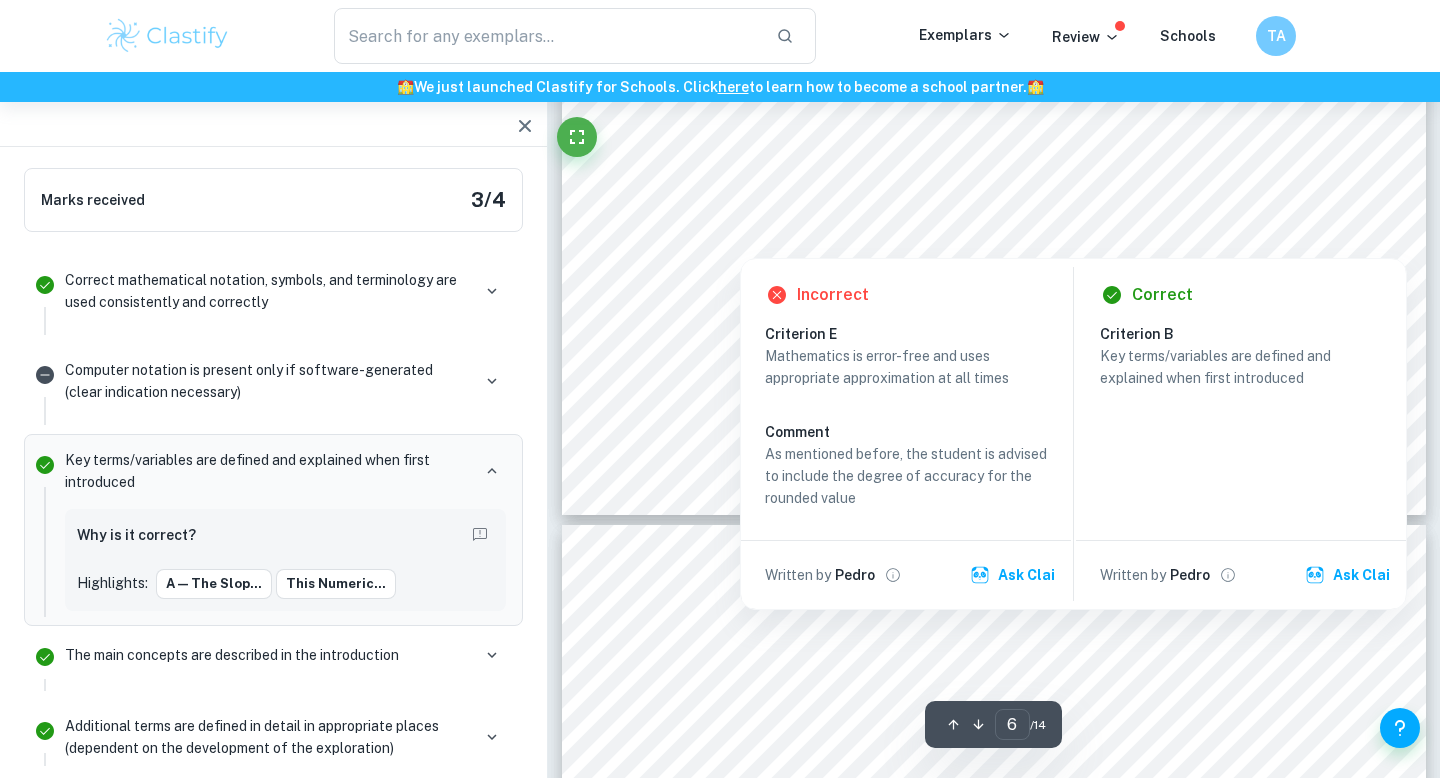 scroll, scrollTop: 7121, scrollLeft: 0, axis: vertical 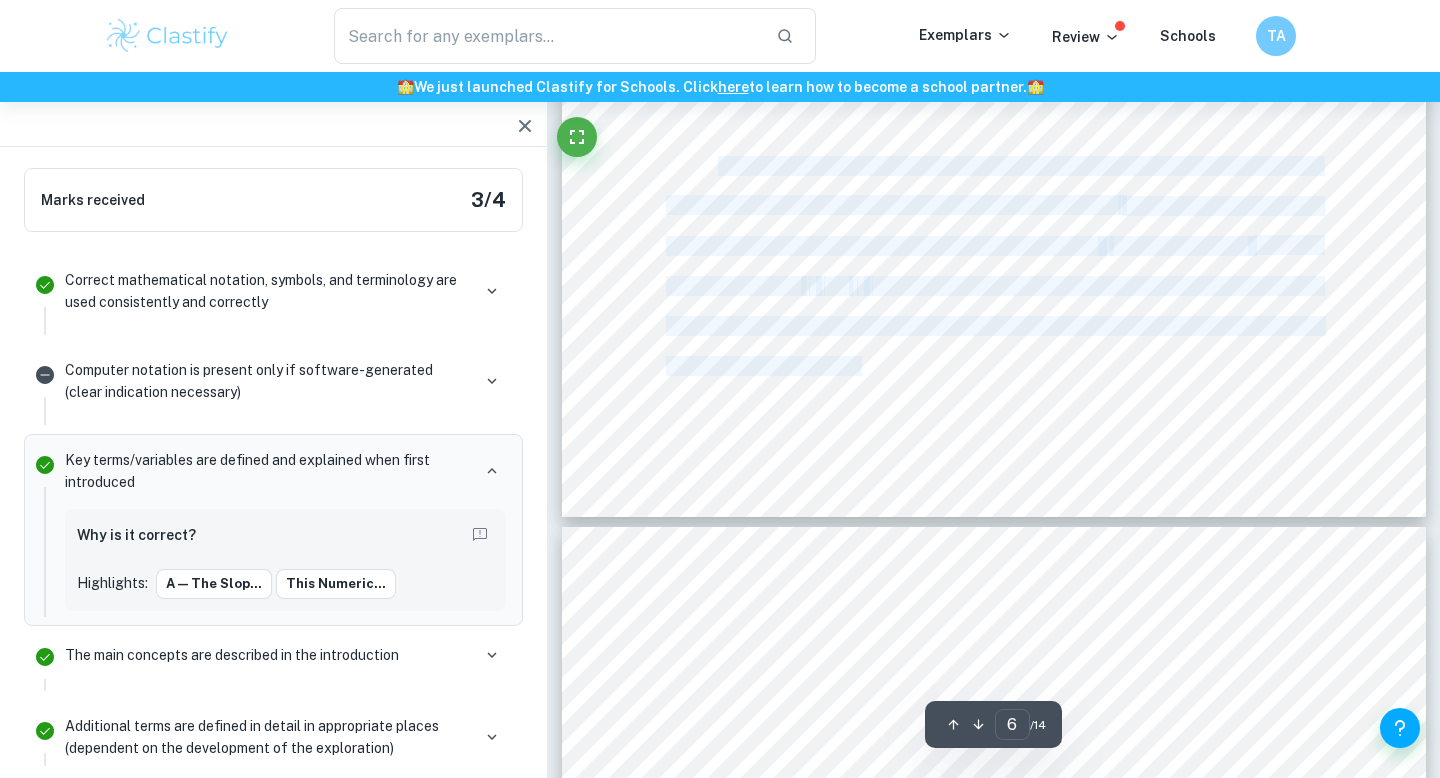 drag, startPoint x: 718, startPoint y: 168, endPoint x: 859, endPoint y: 377, distance: 252.11505 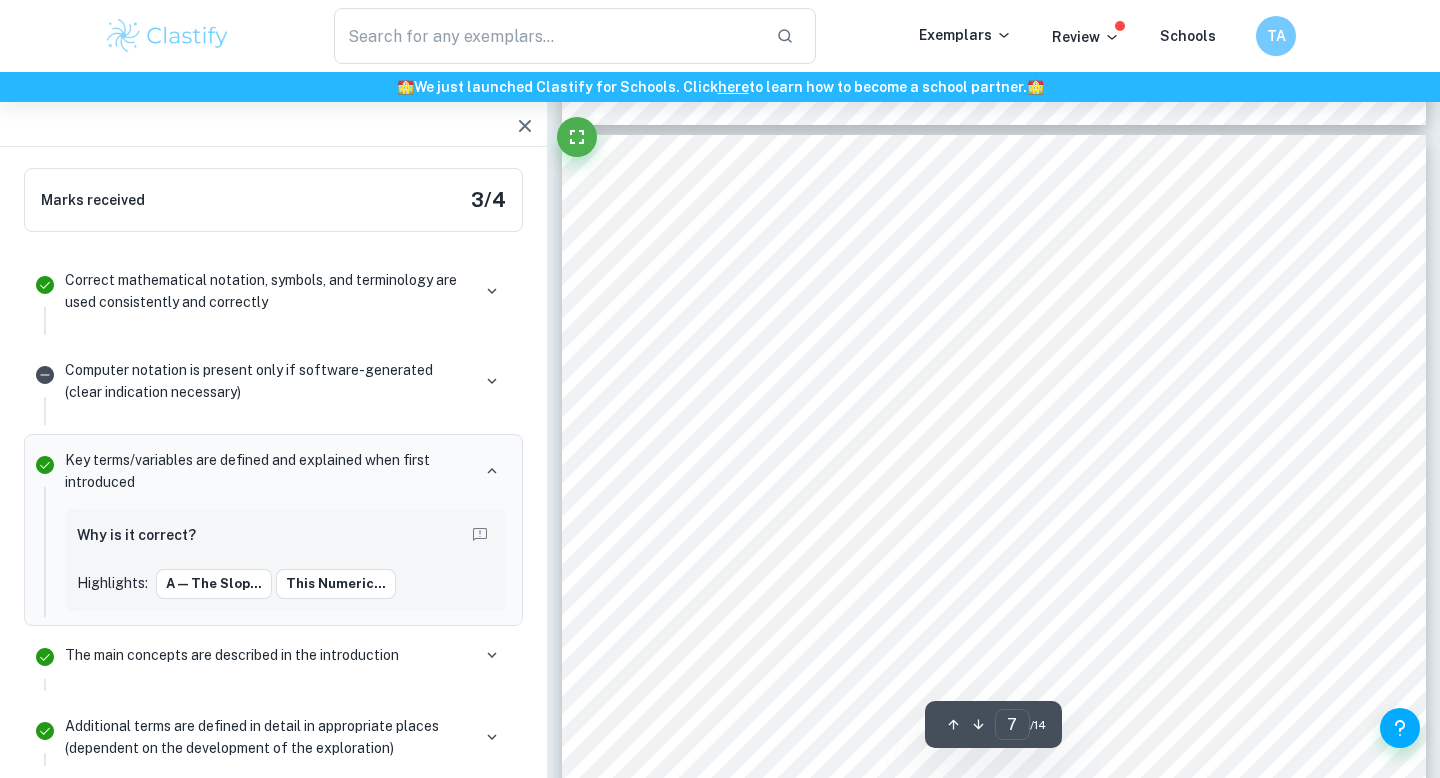 scroll, scrollTop: 7530, scrollLeft: 0, axis: vertical 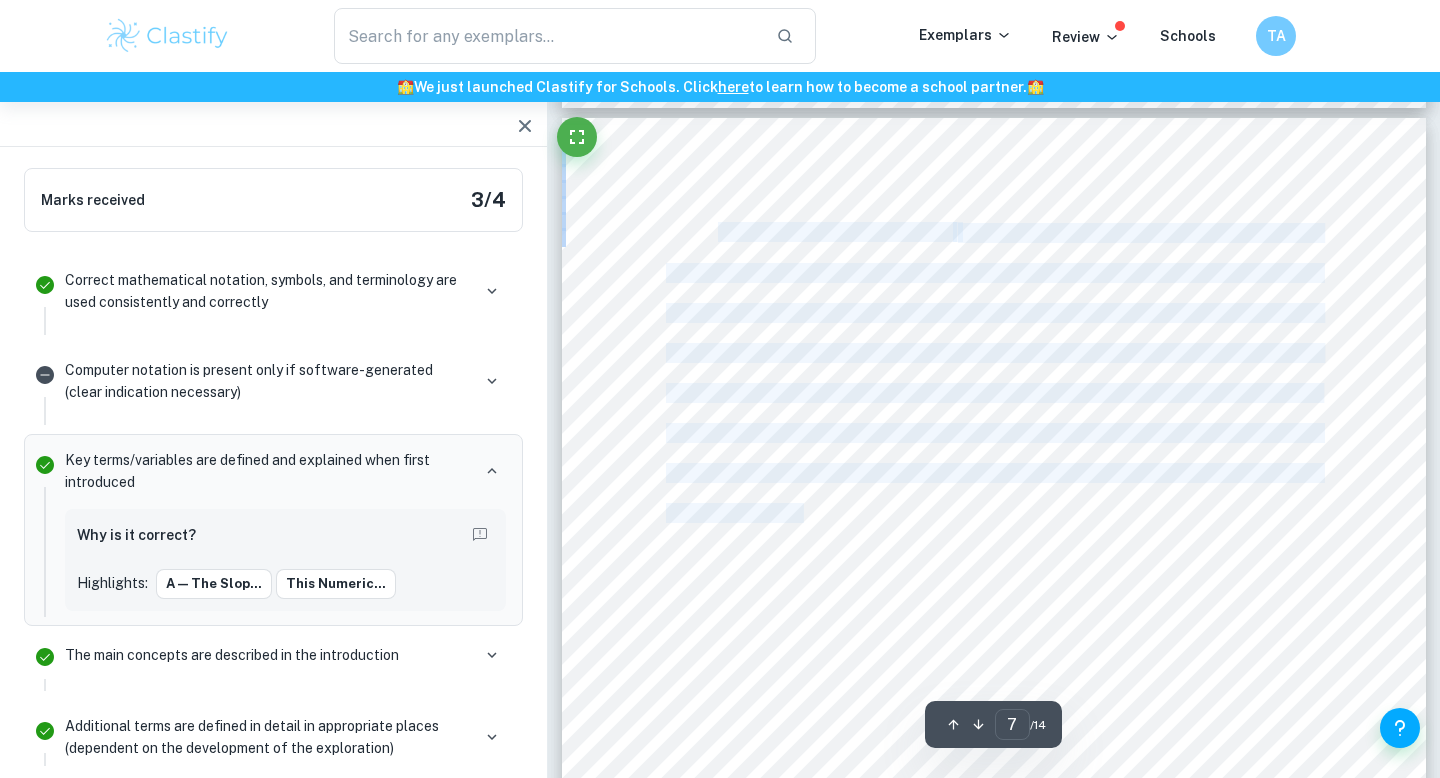 drag, startPoint x: 719, startPoint y: 225, endPoint x: 802, endPoint y: 511, distance: 297.80026 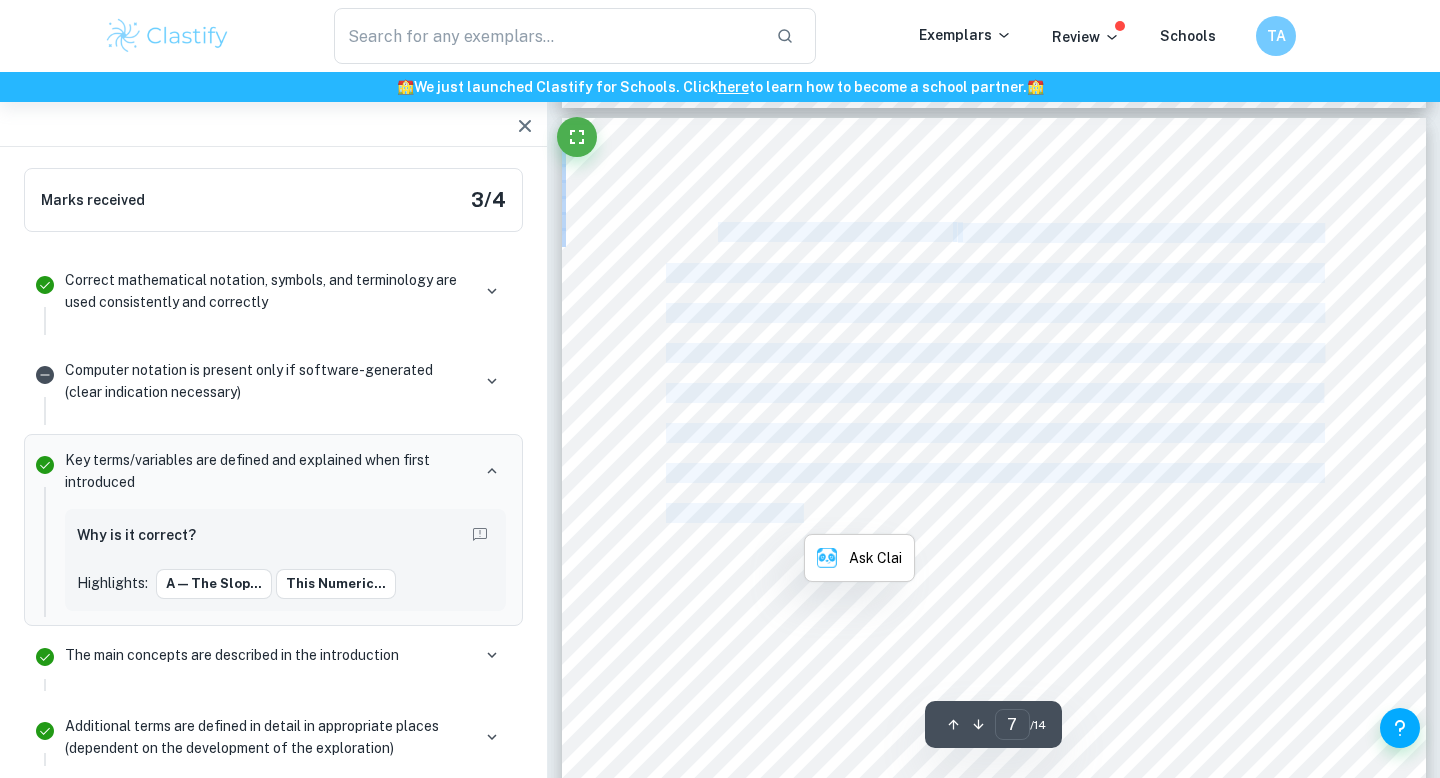 copy on "Pearson’s Correlation Coefficient ranges from the values -1 to 1. If the value is closer to 1, it indicates that there is a strong, positive correlation between the variables, meaning that they are directly proportional given that as one increases, the other one increases as well. If the value is closer to -1, however, there is a strong, negative correlation, meaning that the variable is inversely proportional and if one increases the other one decreases. The closer the value is to 1, whether it is positive or negative, the stronger the correlation. Lastly, if the coefficient is 0, this is an indication that there is no correlation as there is no linear relationship between these two variables." 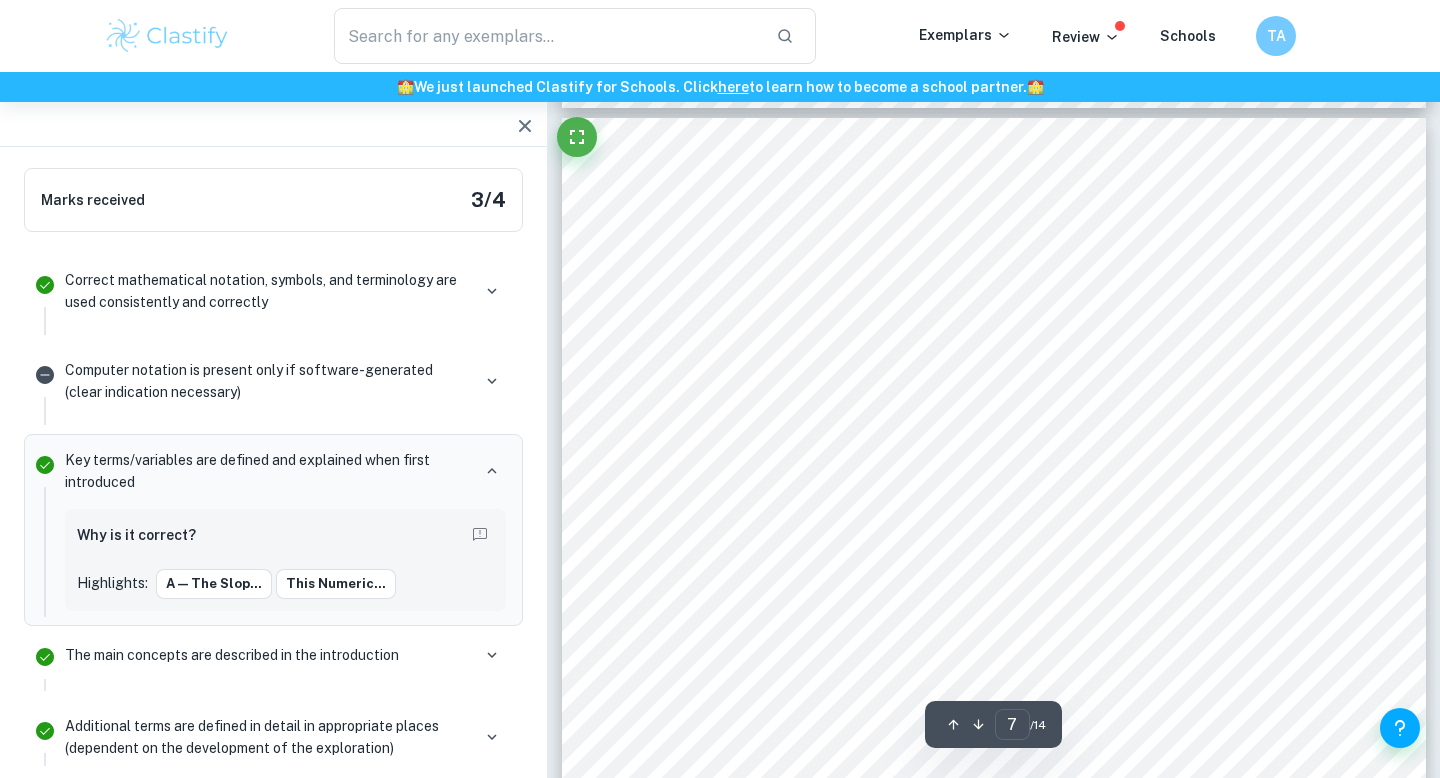 click on "7 Pearson’s Correlation Coefficient ranges from the values -1 to 1. If the value is closer to 1, it indicates that there is a strong, positive correlation between the variables, meaning that they are directly proportional given that as one increases, the other one increases as well. If the value is closer to -1, however, there is a strong, negative correlation, meaning that the variable is inversely proportional and if one increases the other one decreases. The closer the value is to 1, whether it is positive or negative, the stronger the correlation. Lastly, if the coefficient is 0, this is an indication that there is no correlation as there is no linear relationship between these two variables. For this given set of data, the correlation coefficient, r , is approximately 0.446, therefore demonstrating there is a correlation between the number of books sold and the gross box-office sales of their movie adaptations as the value is greater than 0. This value was 0.25 < 𝑟 ≤ 0.5 r x y" at bounding box center [994, 729] 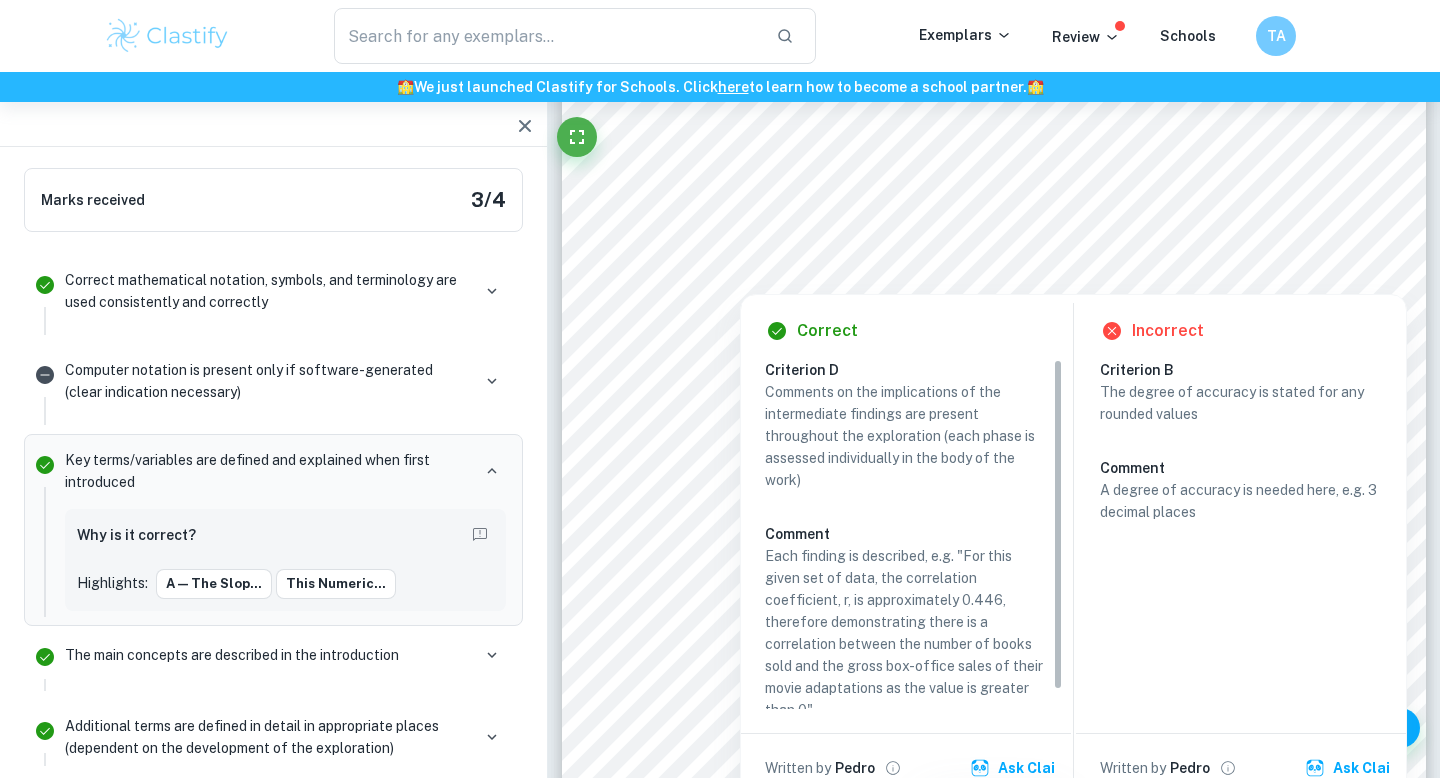 scroll, scrollTop: 7900, scrollLeft: 0, axis: vertical 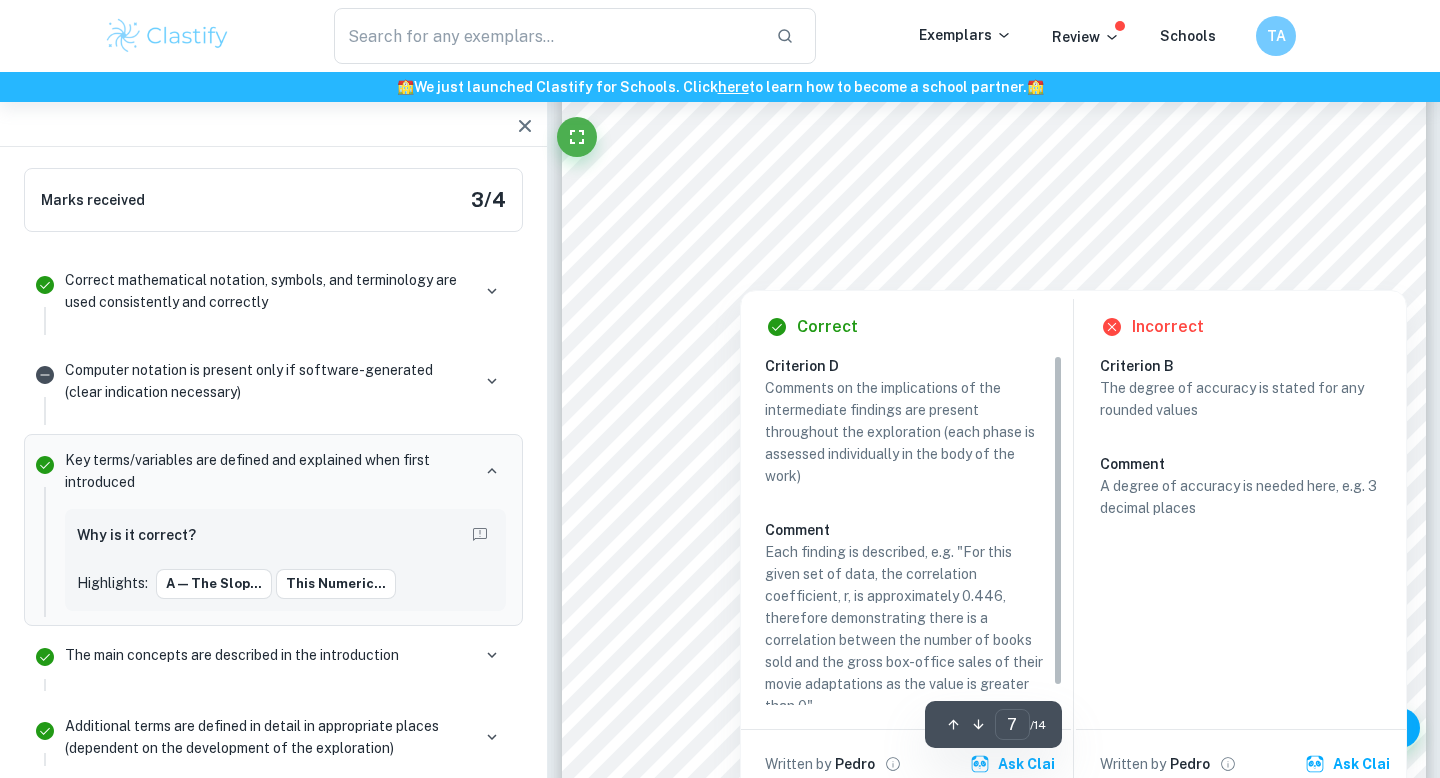 click at bounding box center [993, 236] 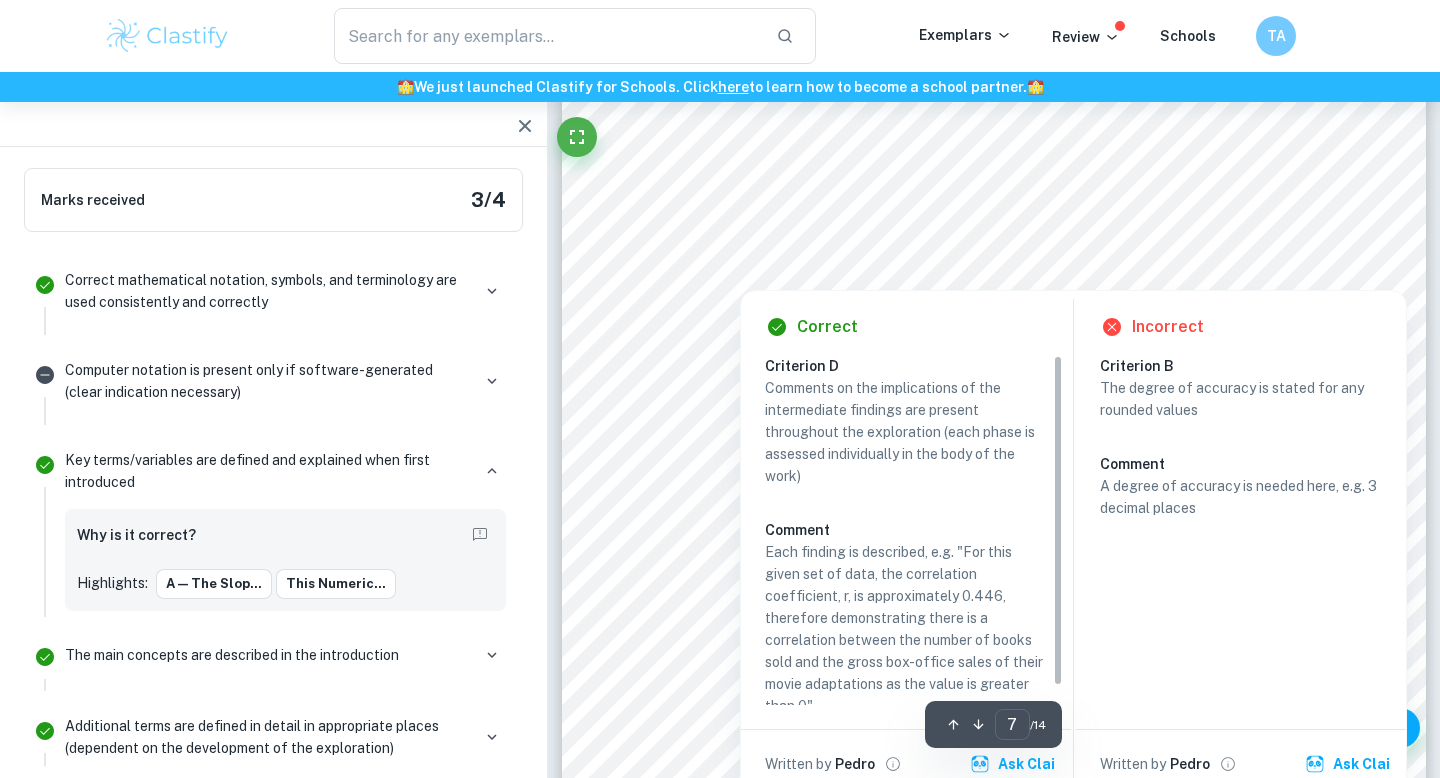 scroll, scrollTop: 6868, scrollLeft: 0, axis: vertical 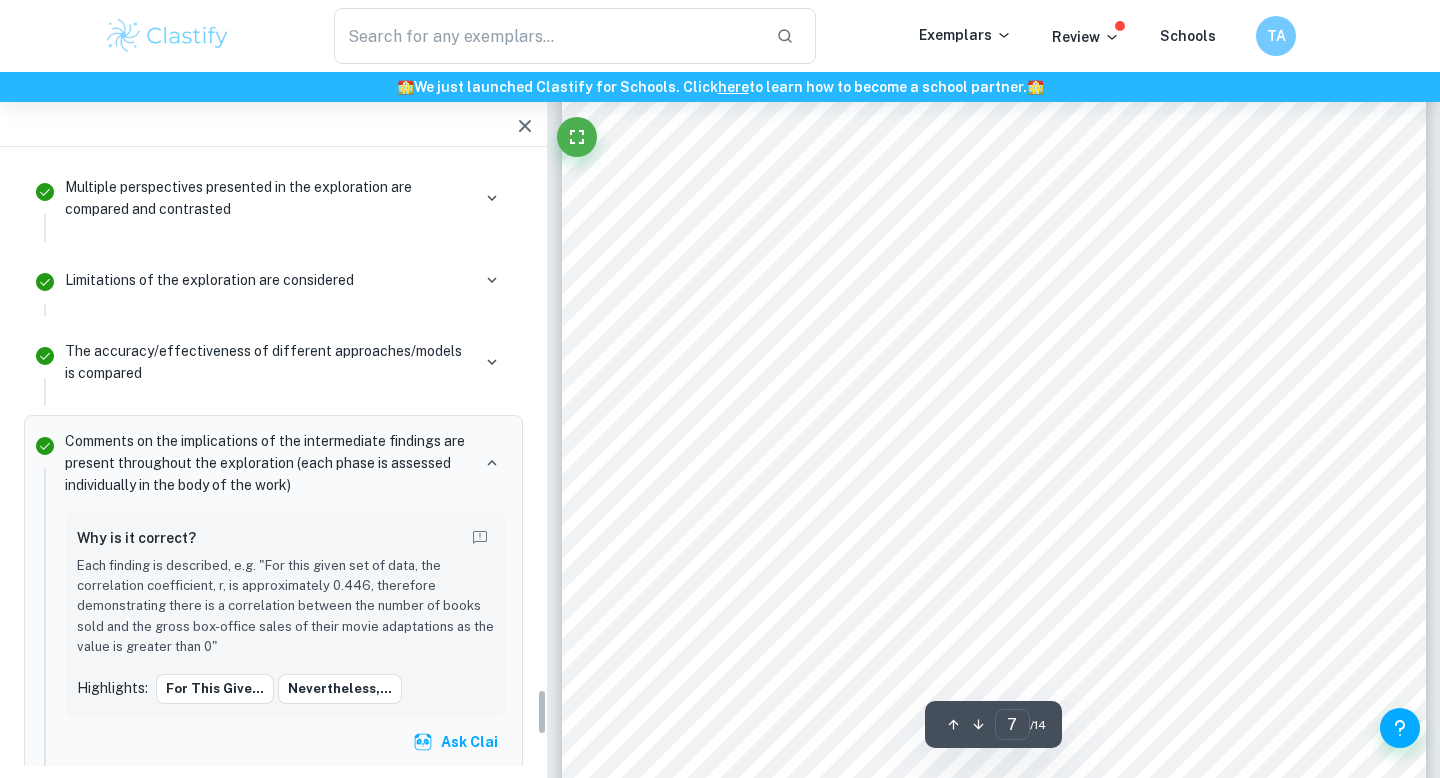 click on "7 Pearson’s Correlation Coefficient ranges from the values -1 to 1. If the value is closer to 1, it indicates that there is a strong, positive correlation between the variables, meaning that they are directly proportional given that as one increases, the other one increases as well. If the value is closer to -1, however, there is a strong, negative correlation, meaning that the variable is inversely proportional and if one increases the other one decreases. The closer the value is to 1, whether it is positive or negative, the stronger the correlation. Lastly, if the coefficient is 0, this is an indication that there is no correlation as there is no linear relationship between these two variables. For this given set of data, the correlation coefficient, r , is approximately 0.446, therefore demonstrating there is a correlation between the number of books sold and the gross box-office sales of their movie adaptations as the value is greater than 0. This value was 0.25 < 𝑟 ≤ 0.5 r x y" at bounding box center (994, 359) 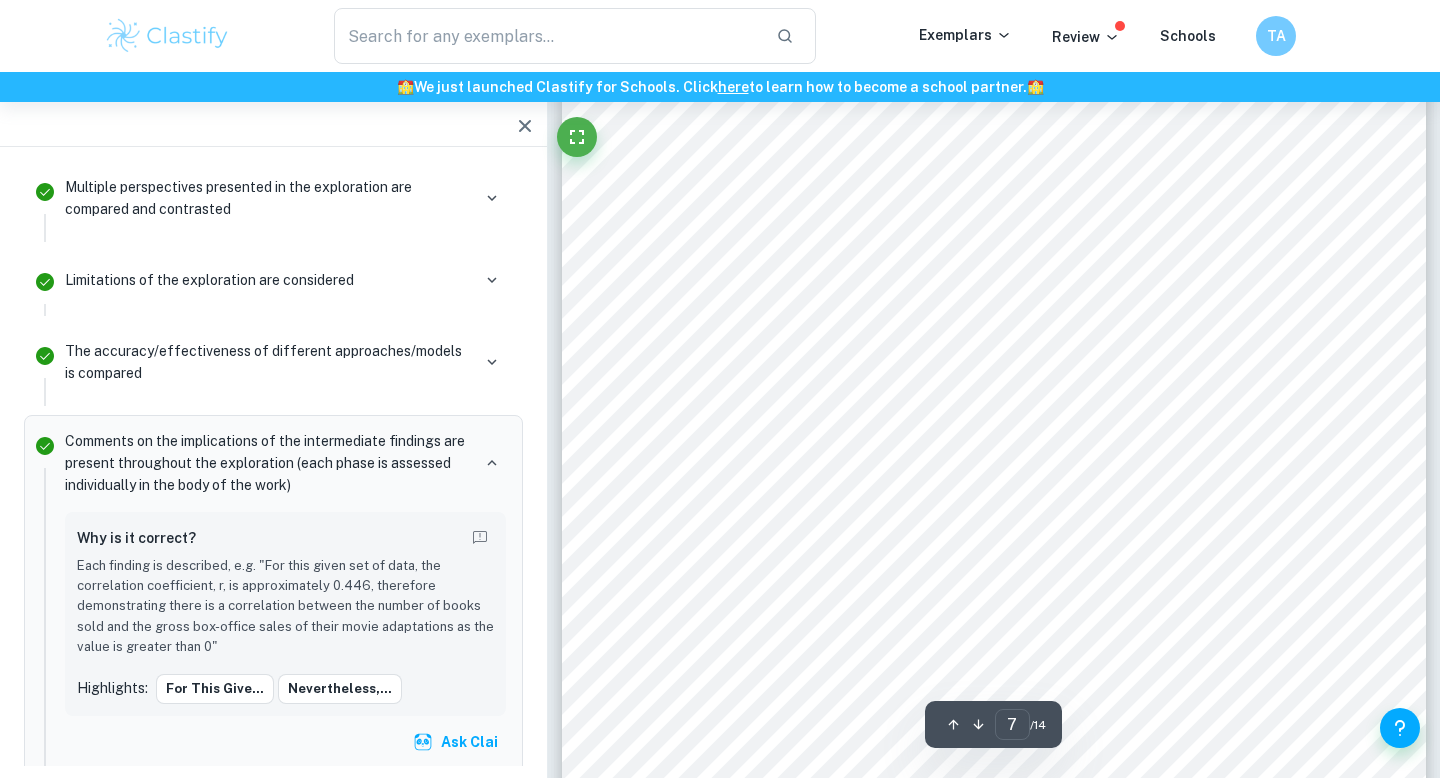 scroll, scrollTop: 7988, scrollLeft: 0, axis: vertical 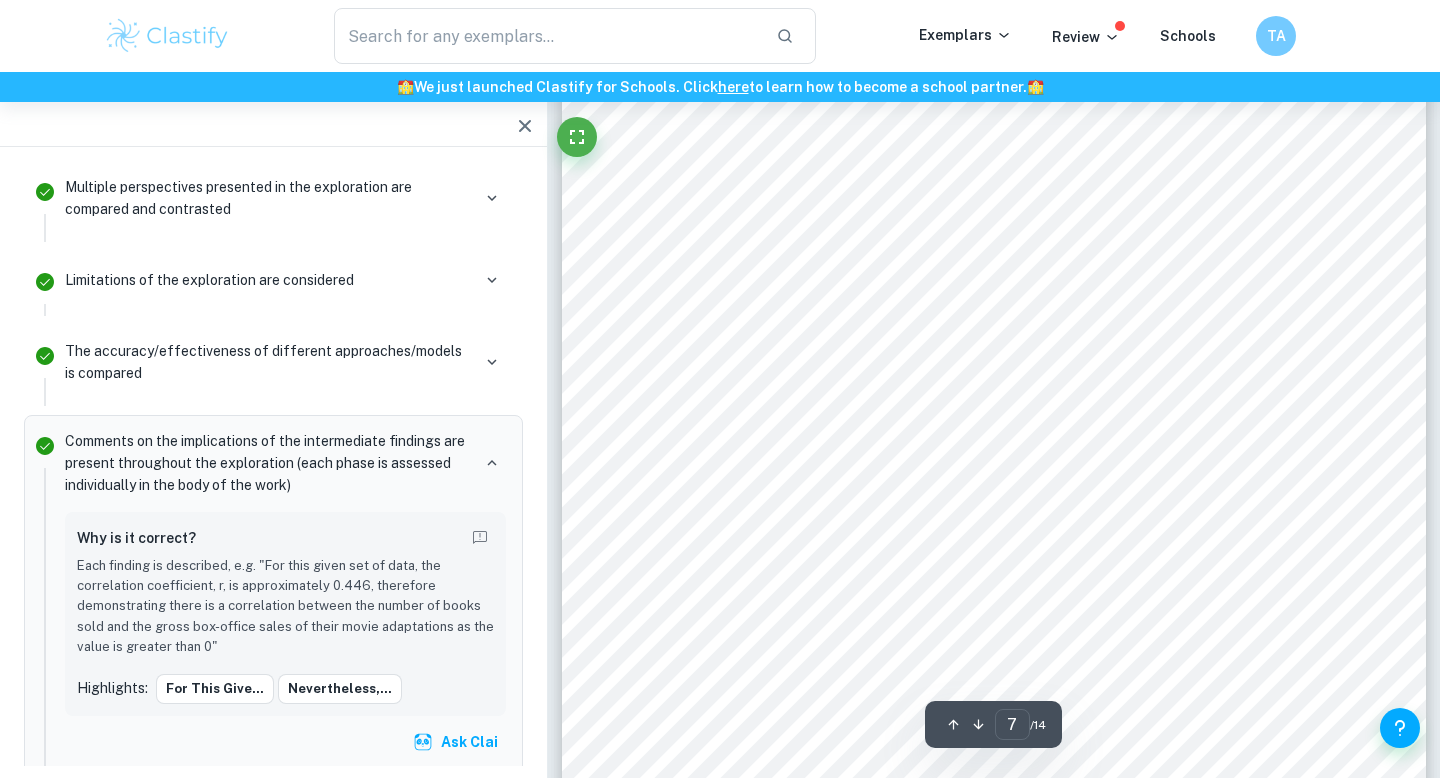 click on ", and thus it is much closer to 0 than it is to 1 (Awada, et al 326). This suggests that an" at bounding box center [1005, 363] 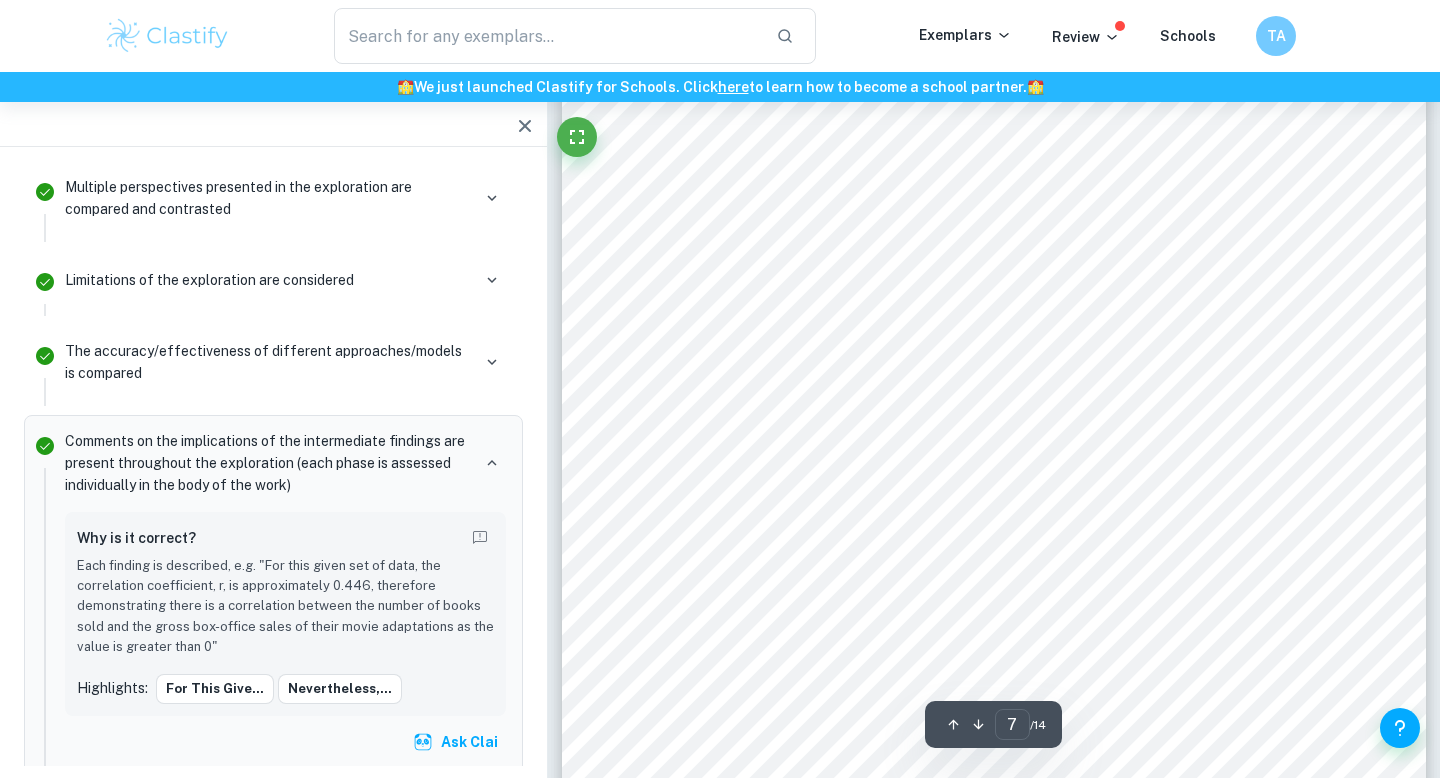 scroll, scrollTop: 8004, scrollLeft: 0, axis: vertical 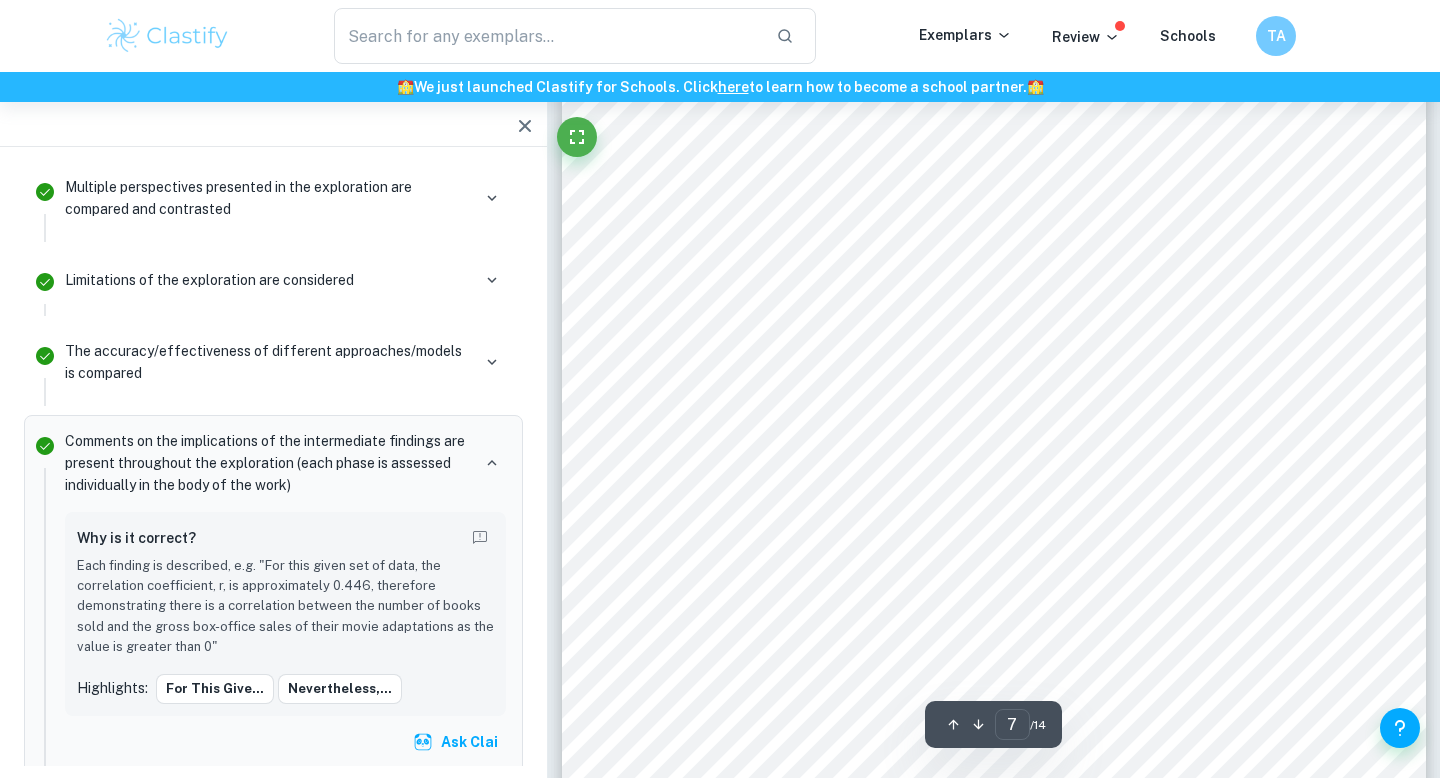 click on "7 Pearson’s Correlation Coefficient ranges from the values -1 to 1. If the value is closer to 1, it indicates that there is a strong, positive correlation between the variables, meaning that they are directly proportional given that as one increases, the other one increases as well. If the value is closer to -1, however, there is a strong, negative correlation, meaning that the variable is inversely proportional and if one increases the other one decreases. The closer the value is to 1, whether it is positive or negative, the stronger the correlation. Lastly, if the coefficient is 0, this is an indication that there is no correlation as there is no linear relationship between these two variables. For this given set of data, the correlation coefficient, r , is approximately 0.446, therefore demonstrating there is a correlation between the number of books sold and the gross box-office sales of their movie adaptations as the value is greater than 0. This value was 0.25 < 𝑟 ≤ 0.5 r x y" at bounding box center [994, 255] 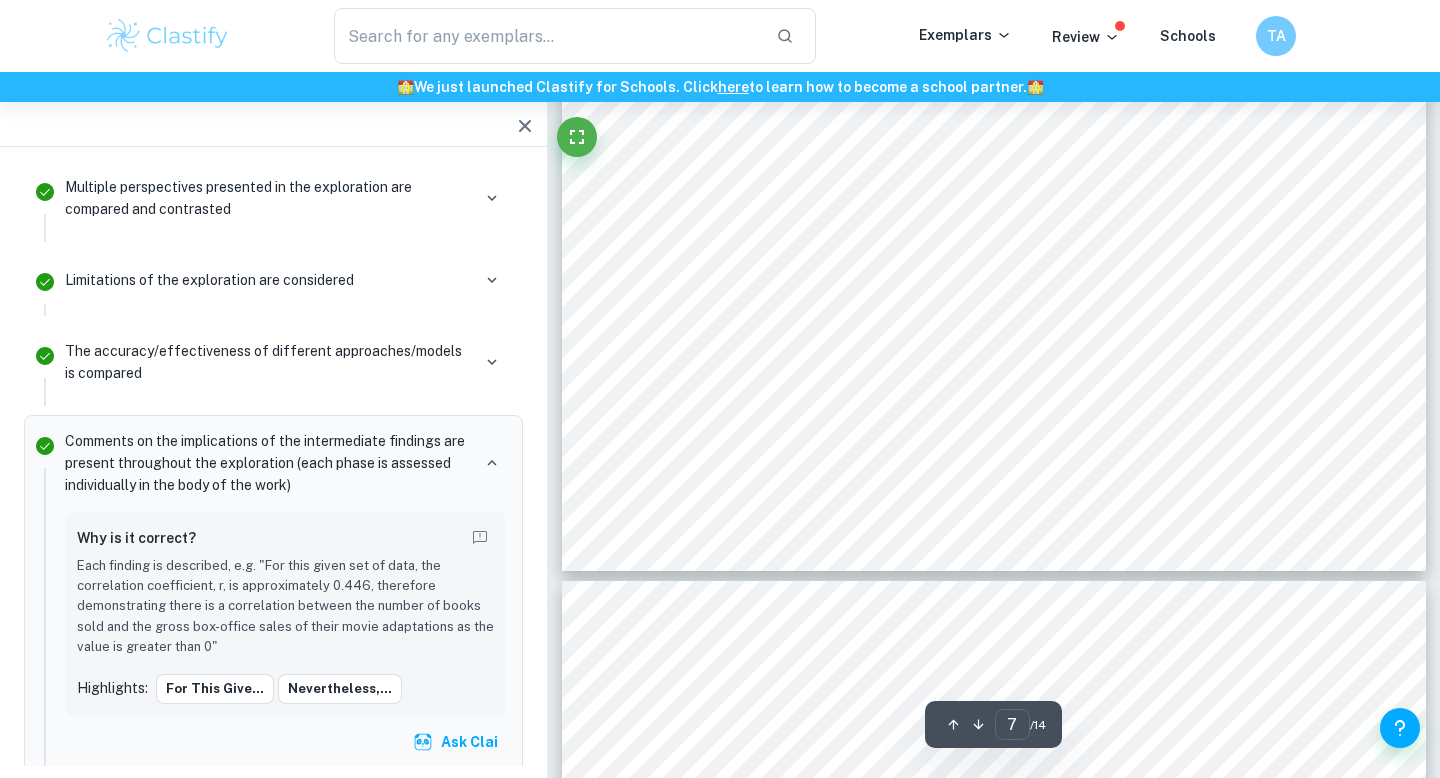 scroll, scrollTop: 8317, scrollLeft: 0, axis: vertical 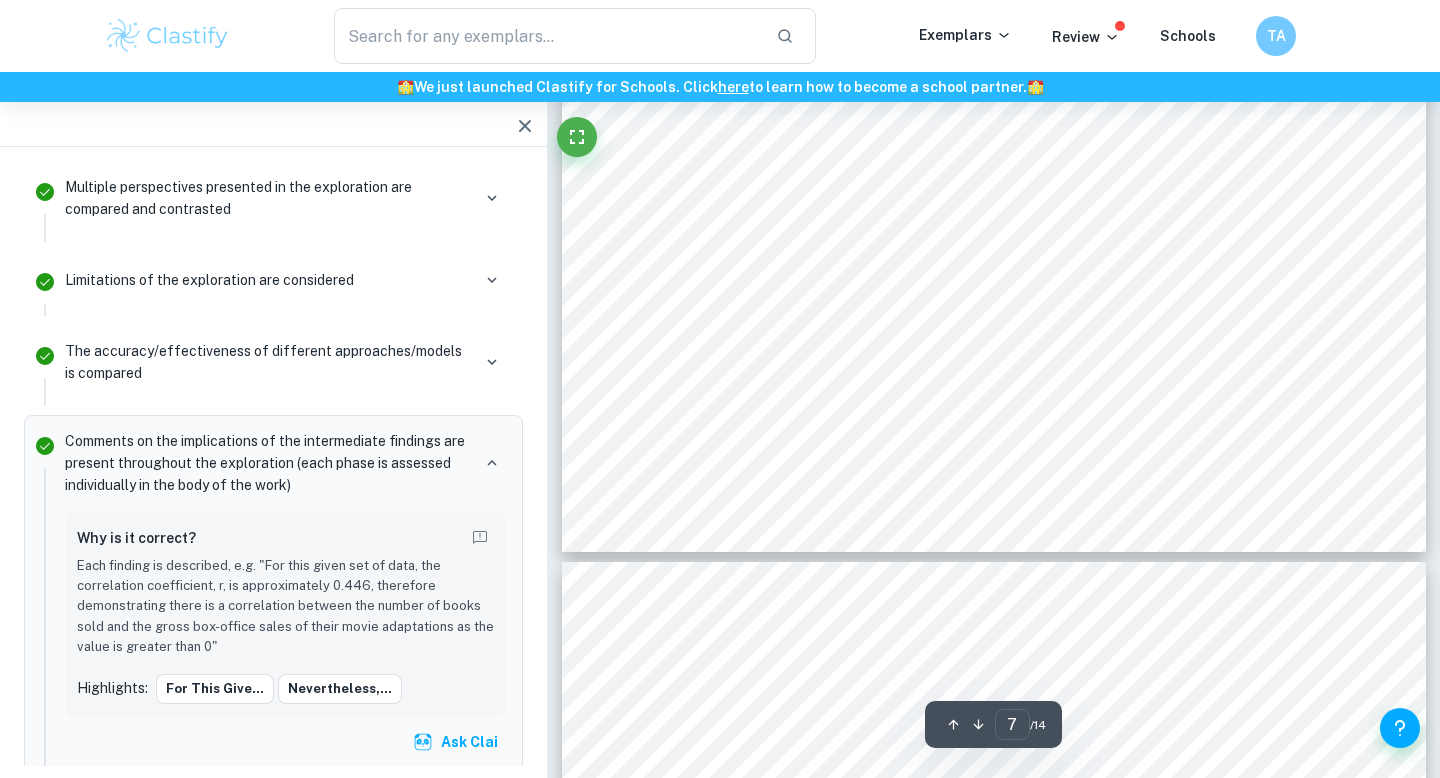 click on "7 Pearson’s Correlation Coefficient ranges from the values -1 to 1. If the value is closer to 1, it indicates that there is a strong, positive correlation between the variables, meaning that they are directly proportional given that as one increases, the other one increases as well. If the value is closer to -1, however, there is a strong, negative correlation, meaning that the variable is inversely proportional and if one increases the other one decreases. The closer the value is to 1, whether it is positive or negative, the stronger the correlation. Lastly, if the coefficient is 0, this is an indication that there is no correlation as there is no linear relationship between these two variables. For this given set of data, the correlation coefficient, r , is approximately 0.446, therefore demonstrating there is a correlation between the number of books sold and the gross box-office sales of their movie adaptations as the value is greater than 0. This value was 0.25 < 𝑟 ≤ 0.5 r x y" at bounding box center (994, -58) 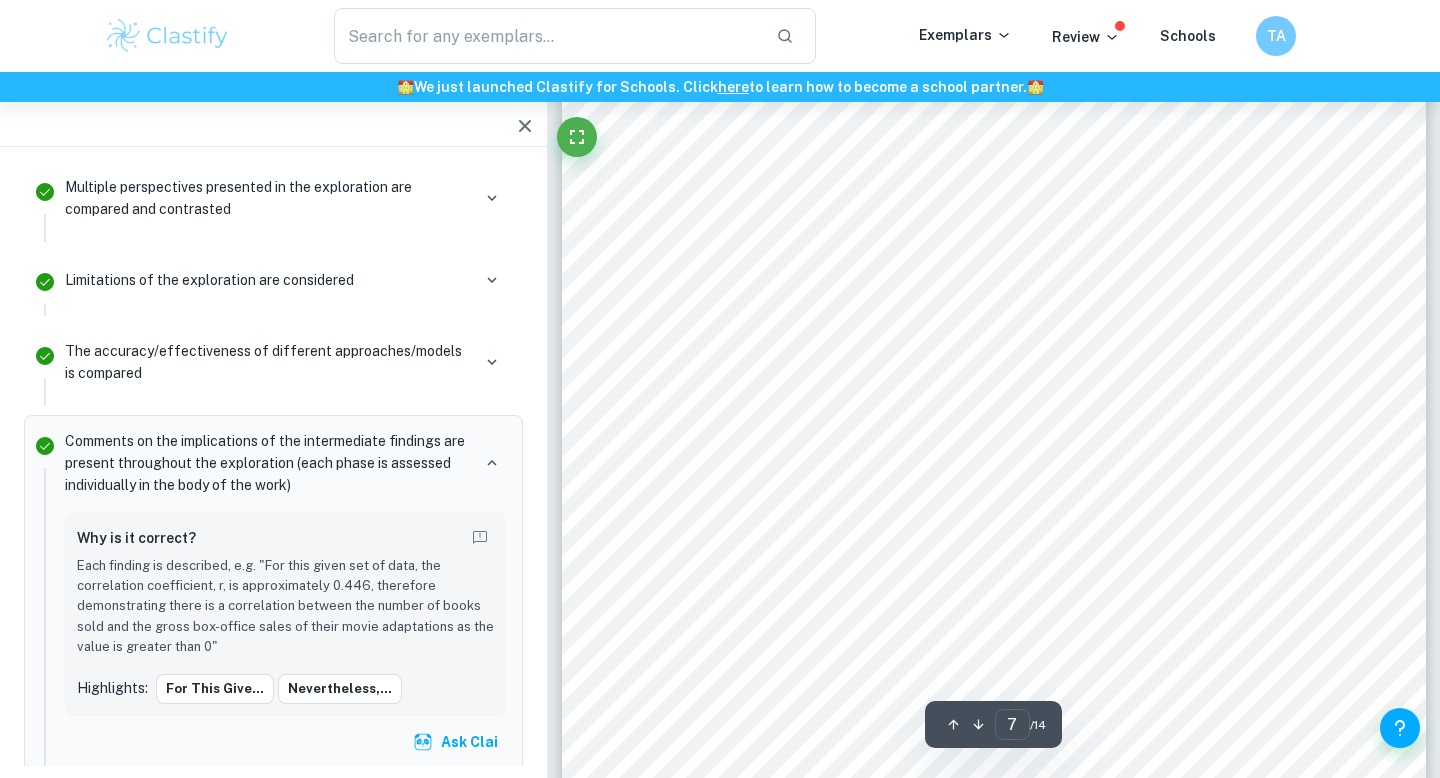 scroll, scrollTop: 7758, scrollLeft: 0, axis: vertical 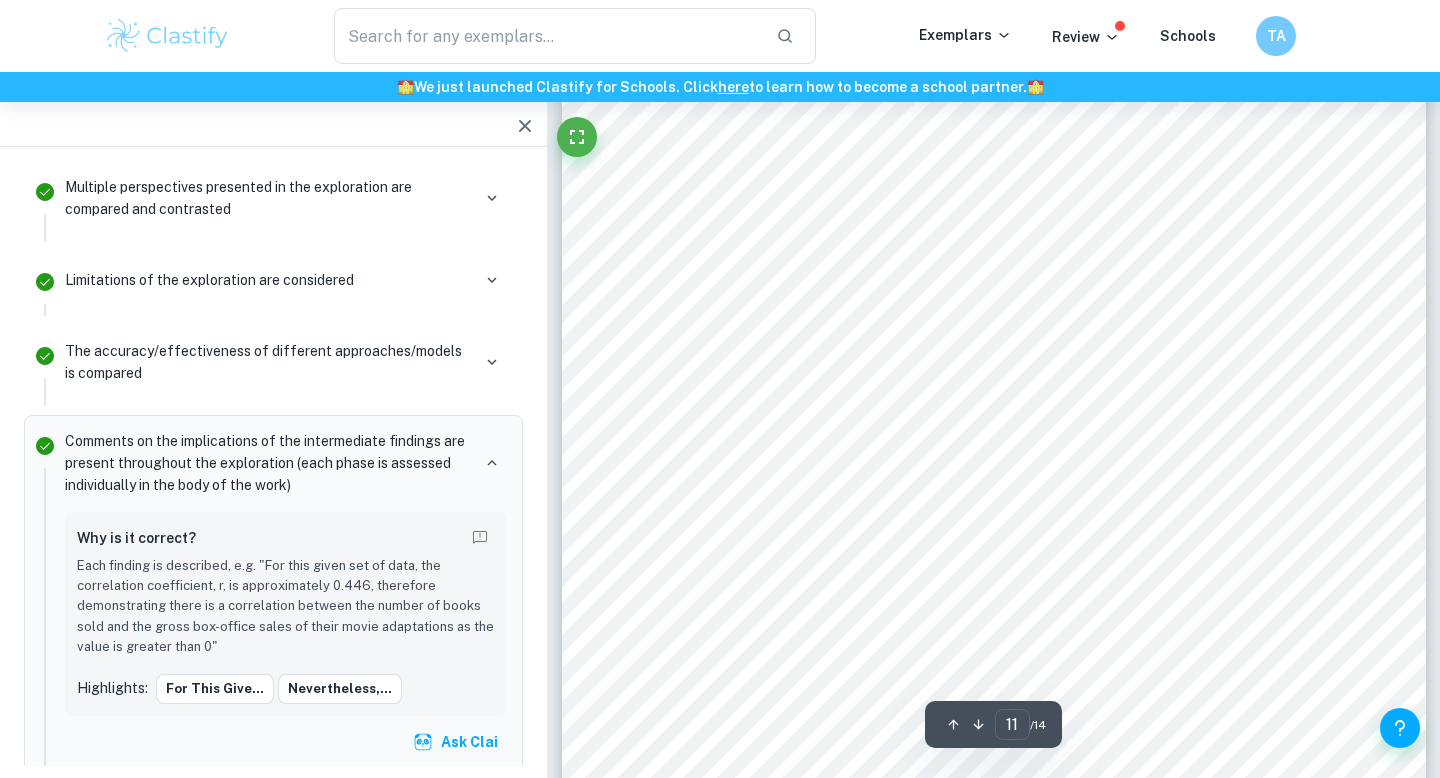 click on "11 interpolate my data as a means to estimate the possible box-office gross a movie for A Court of Thorns and Roses would make. Having the opportunity to integrate my passion for literature with Mathematics has allowed me to realize how much I genuinely enjoy the financial aspects I studied within this project, which is befitting given that I am planning on pursuing a career in finance. This made the assessment much more amusing for me and therefore it became a diversion, rather than just a task I had to complete. Although I enjoyed the process, I encountered some setbacks while gathering my data given that I struggled finding the statistics for the number of books sold and all the book sales figures were rounded and therefore imprecise. Additionally, the statistical analyses made throughout the course of this investigation are extremely important universally as they are able to capture trends and reflect the relationship between two variables, just as it allowed me to uncover the association between" at bounding box center [994, 553] 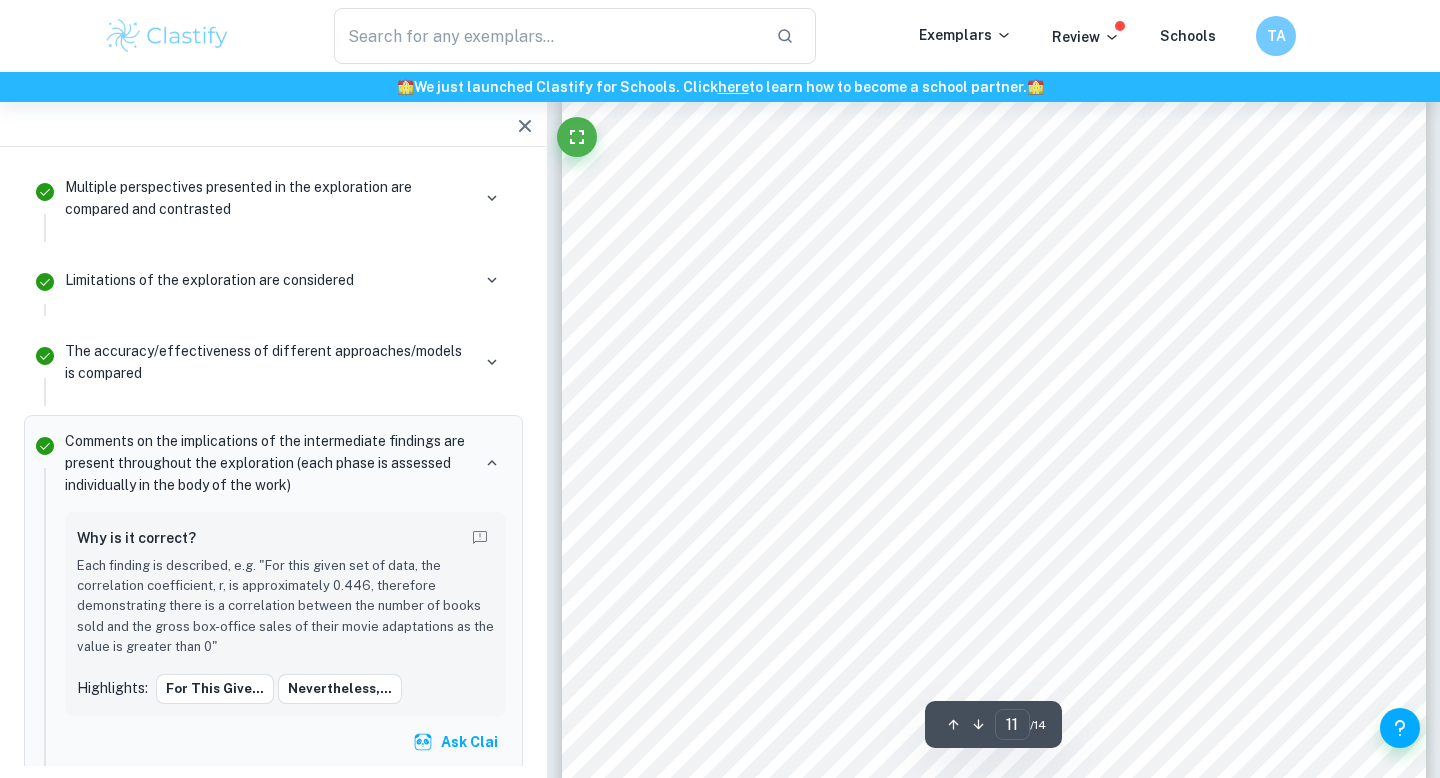 scroll, scrollTop: 12685, scrollLeft: 0, axis: vertical 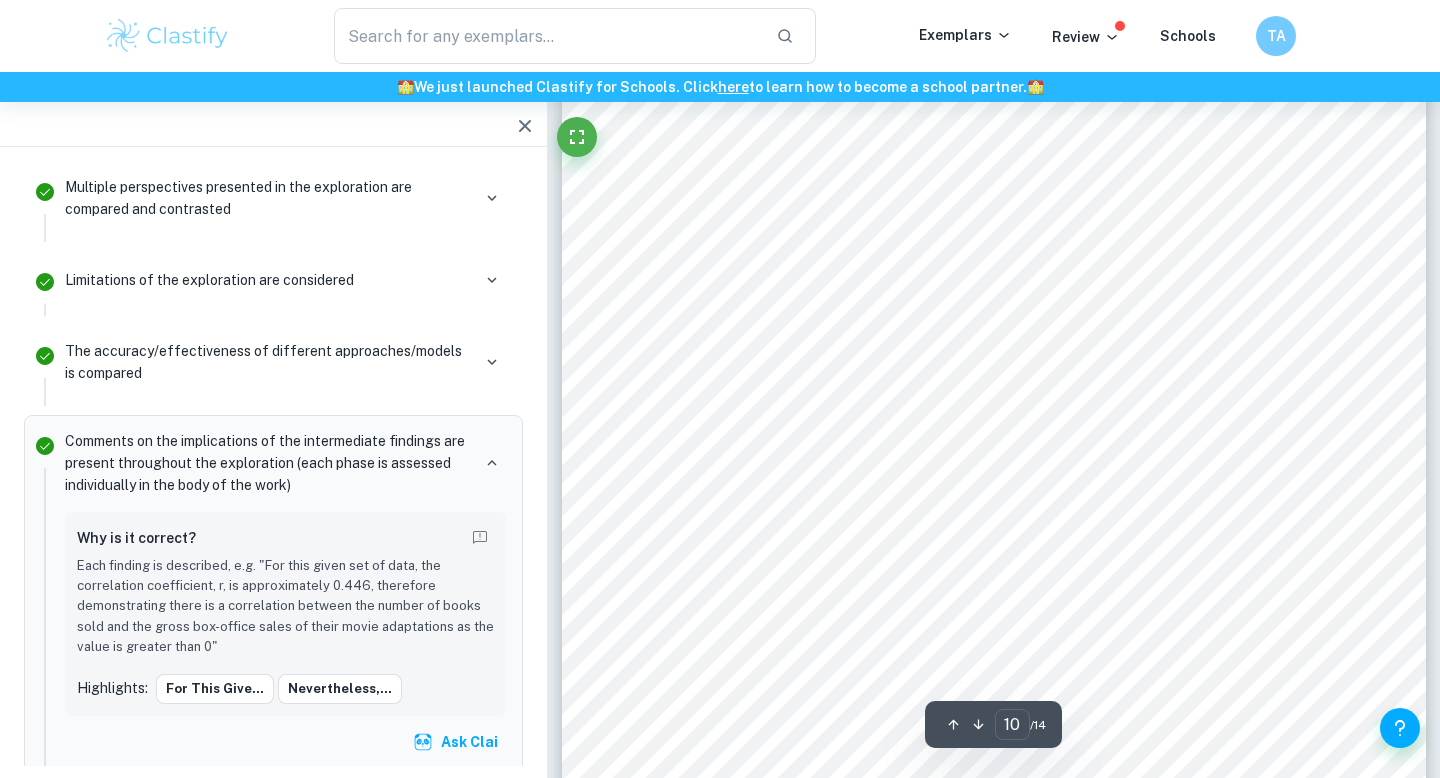 click at bounding box center [994, 107] 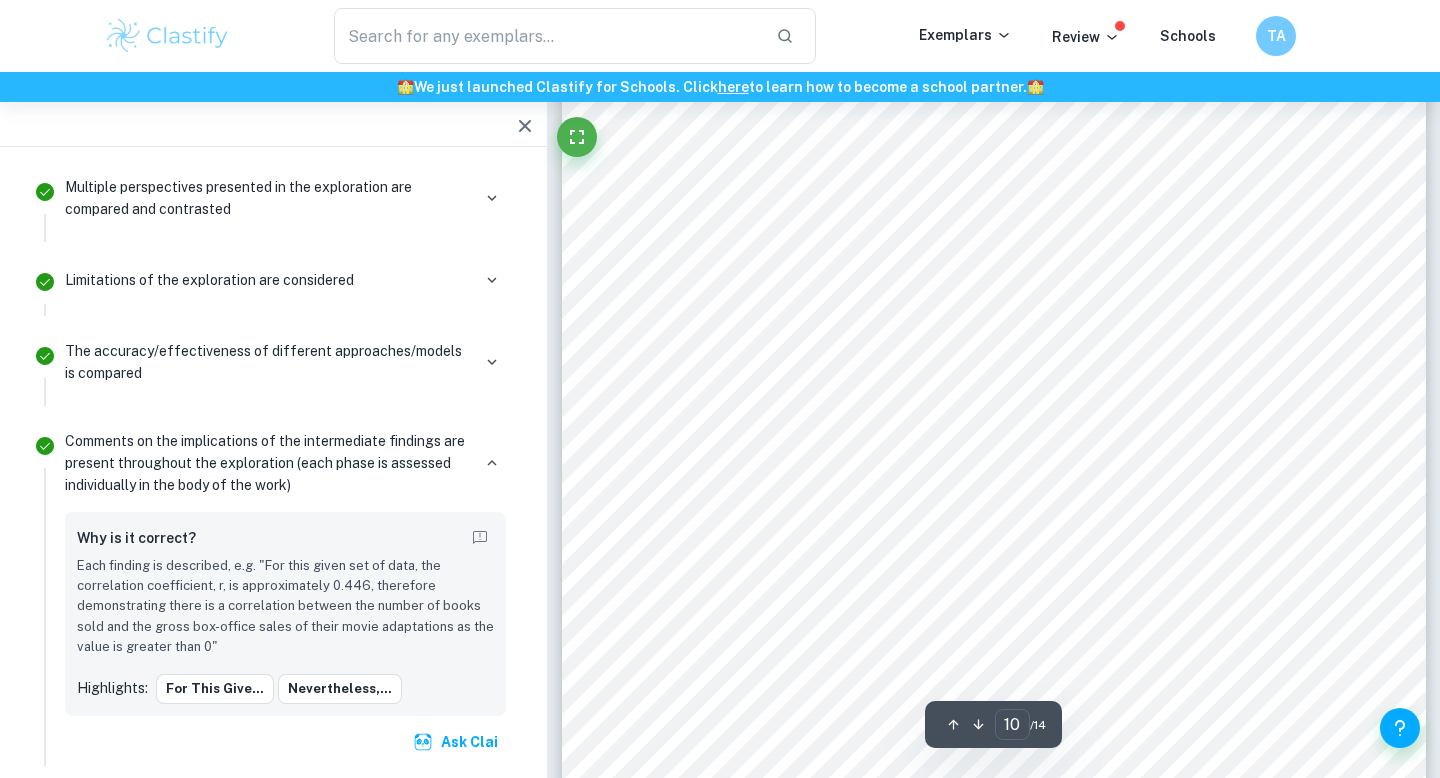 scroll, scrollTop: 11810, scrollLeft: 0, axis: vertical 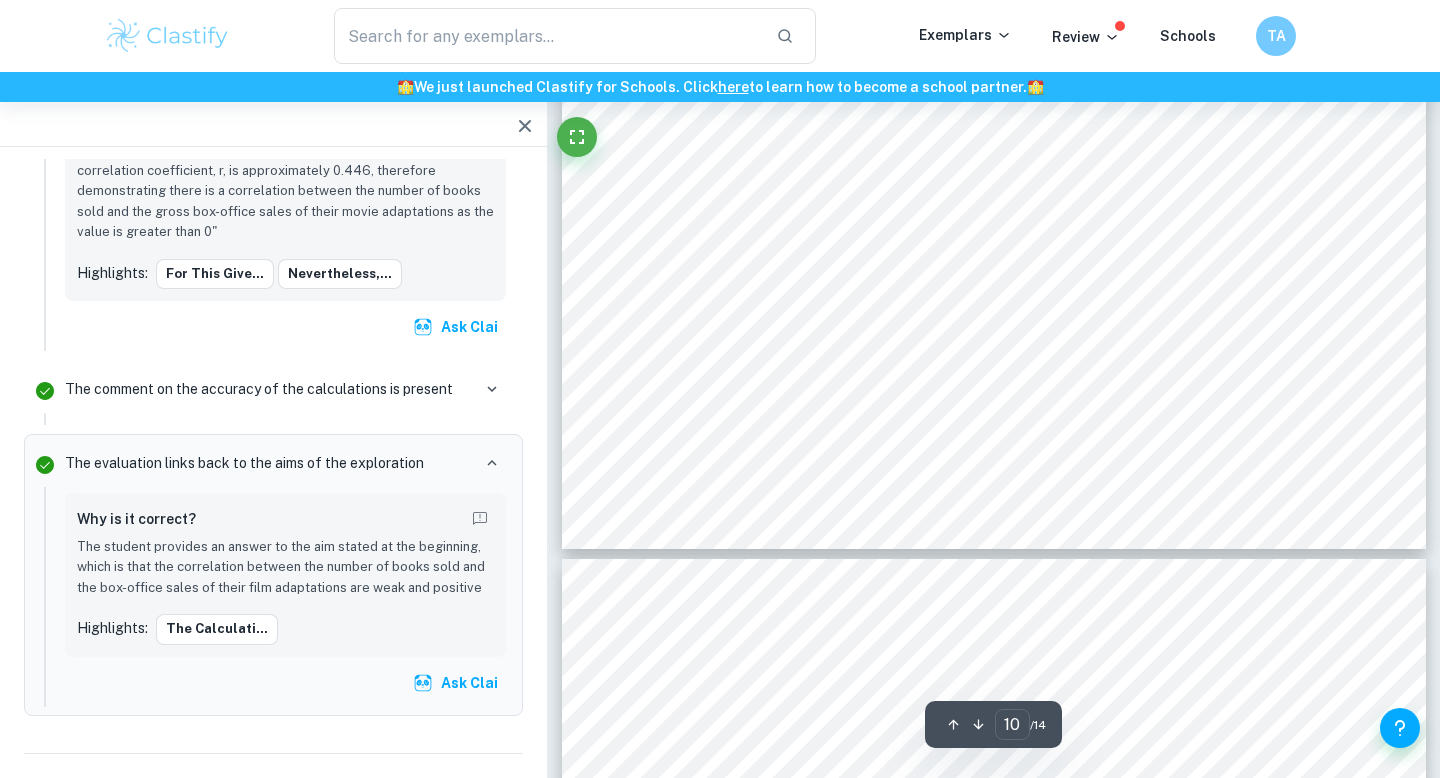 click on "Ask Clai 4 / 14 1 Mathematics Internal Assessment Is there a correlation between the number of book copies sold and the box-office gross revenue of its movie adaptation? IB Candidate Number: 001481 -0003 IB Math Analysis and Approaches March 28, 2021 2 Table of Contents Introduction 3 Data Collection 4 Data Processing 4 Calculating Line of Regression: 4 Pearson Correlation Coefficient: 6 7 9 10 12 Appendix 13 3 needed" at bounding box center [994, -3209] 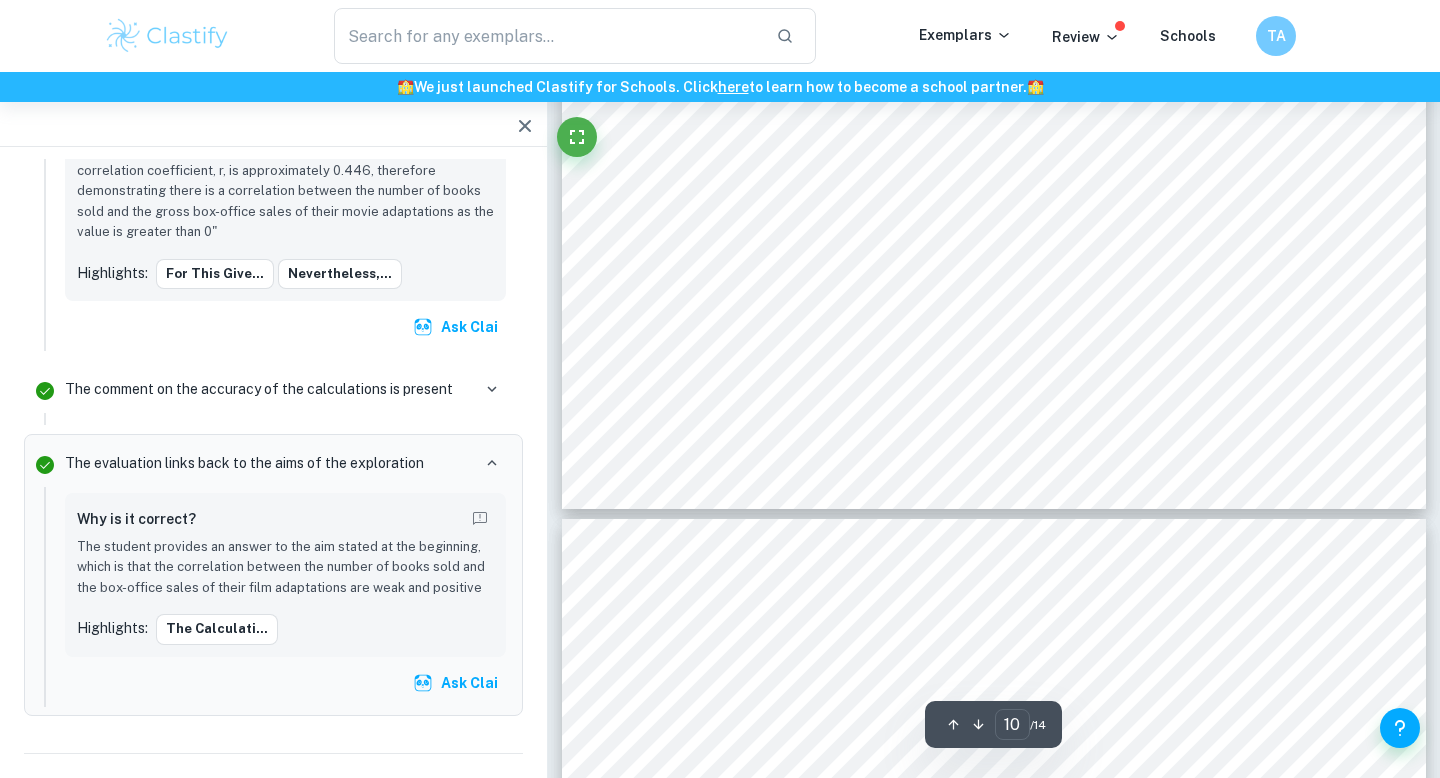 scroll, scrollTop: 12061, scrollLeft: 0, axis: vertical 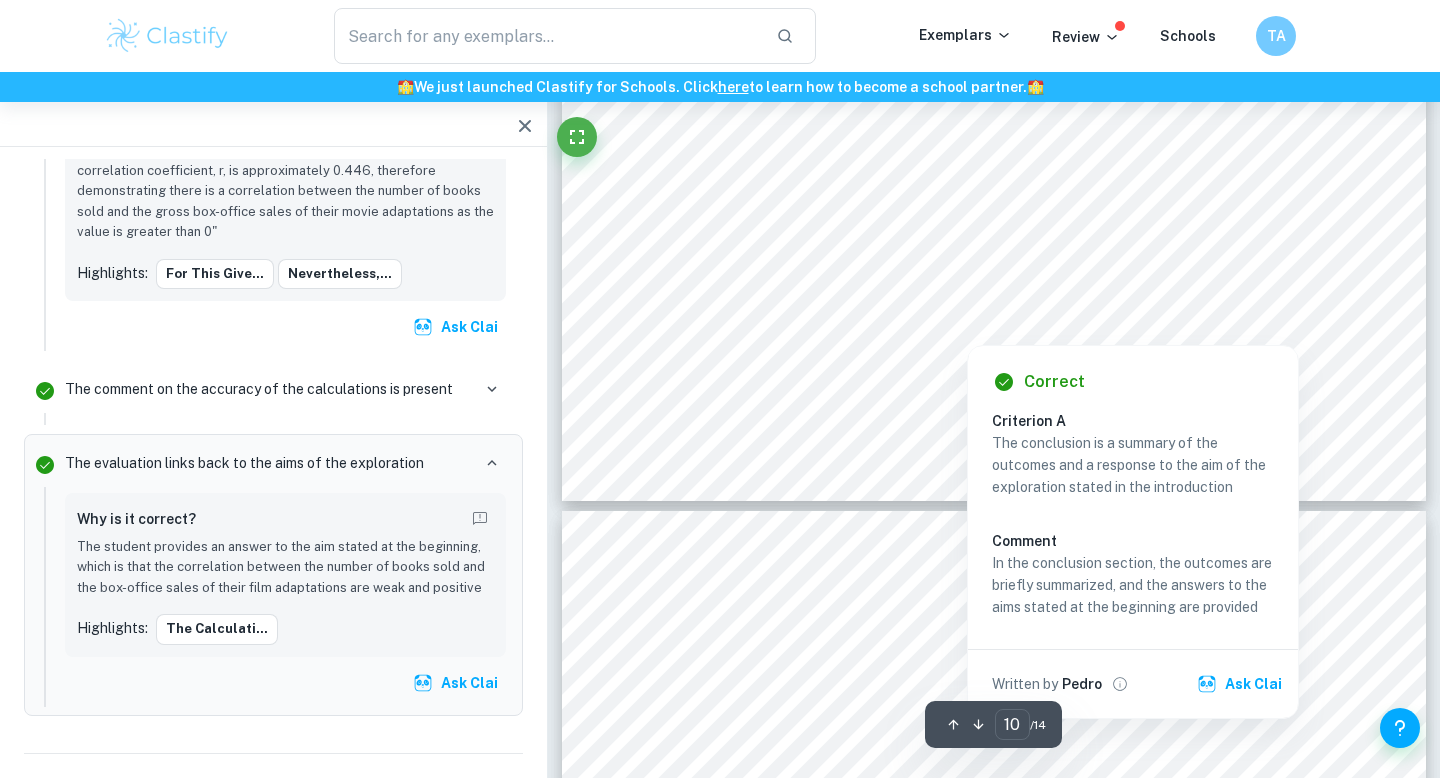 click at bounding box center (966, 320) 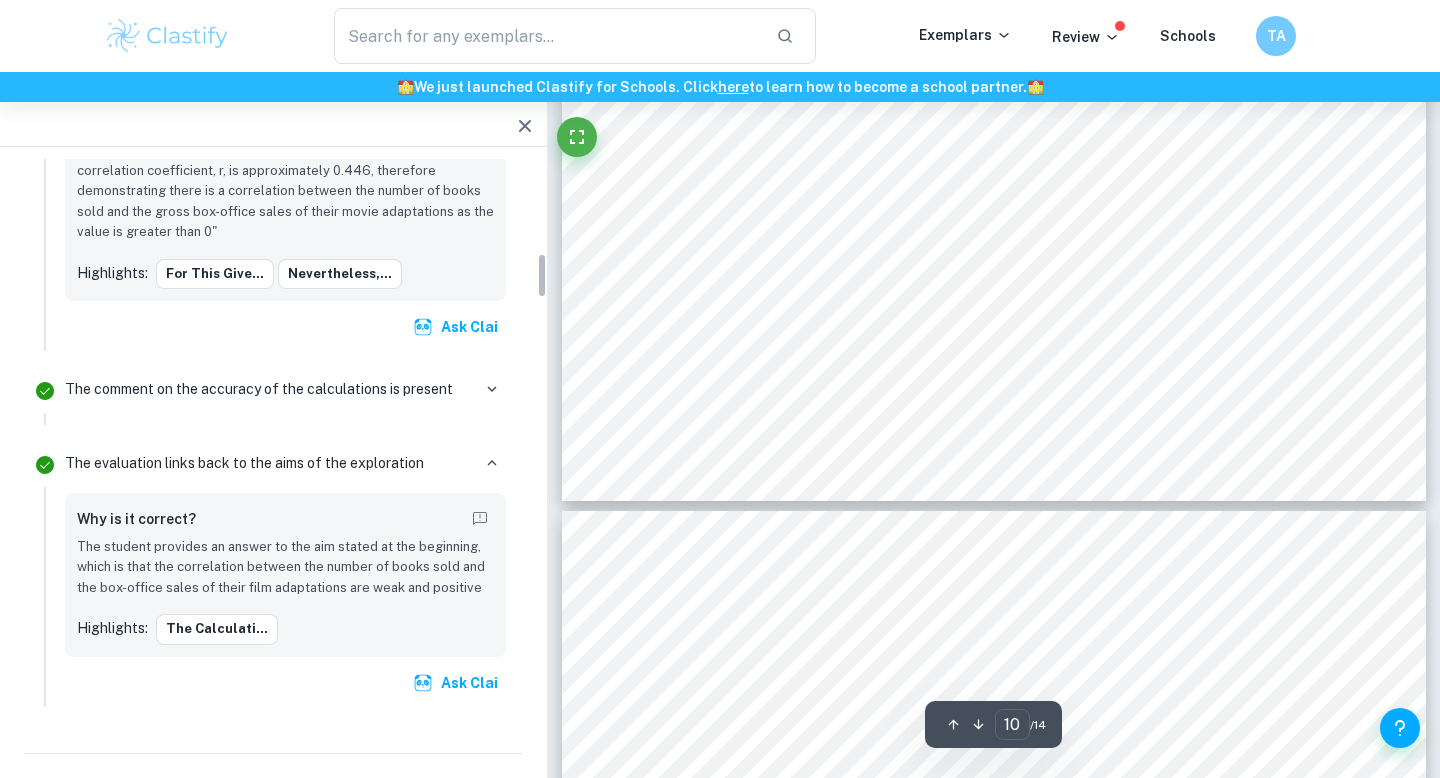 scroll, scrollTop: 1260, scrollLeft: 0, axis: vertical 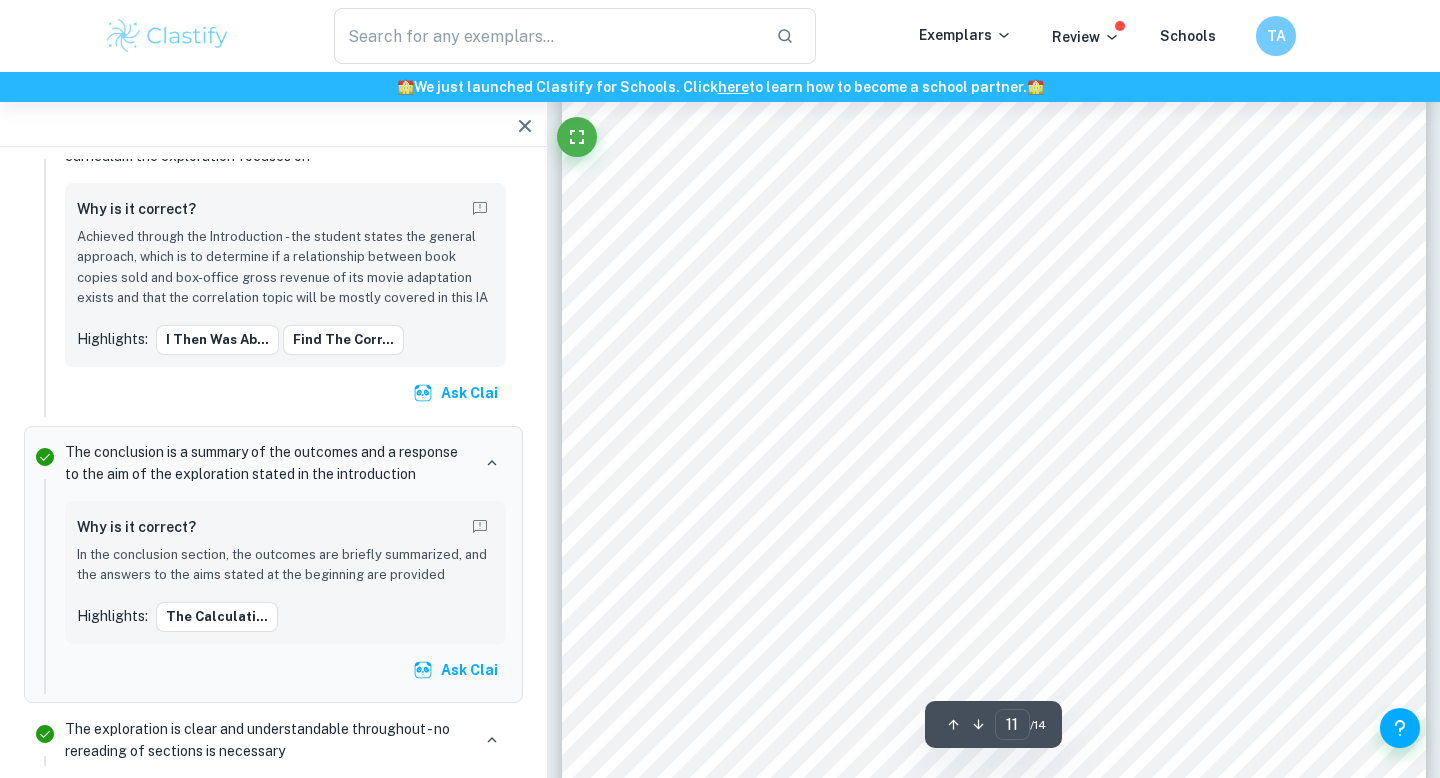 click on "the assessment much more amusing for me and therefore it became a diversion, rather than just" at bounding box center [993, 323] 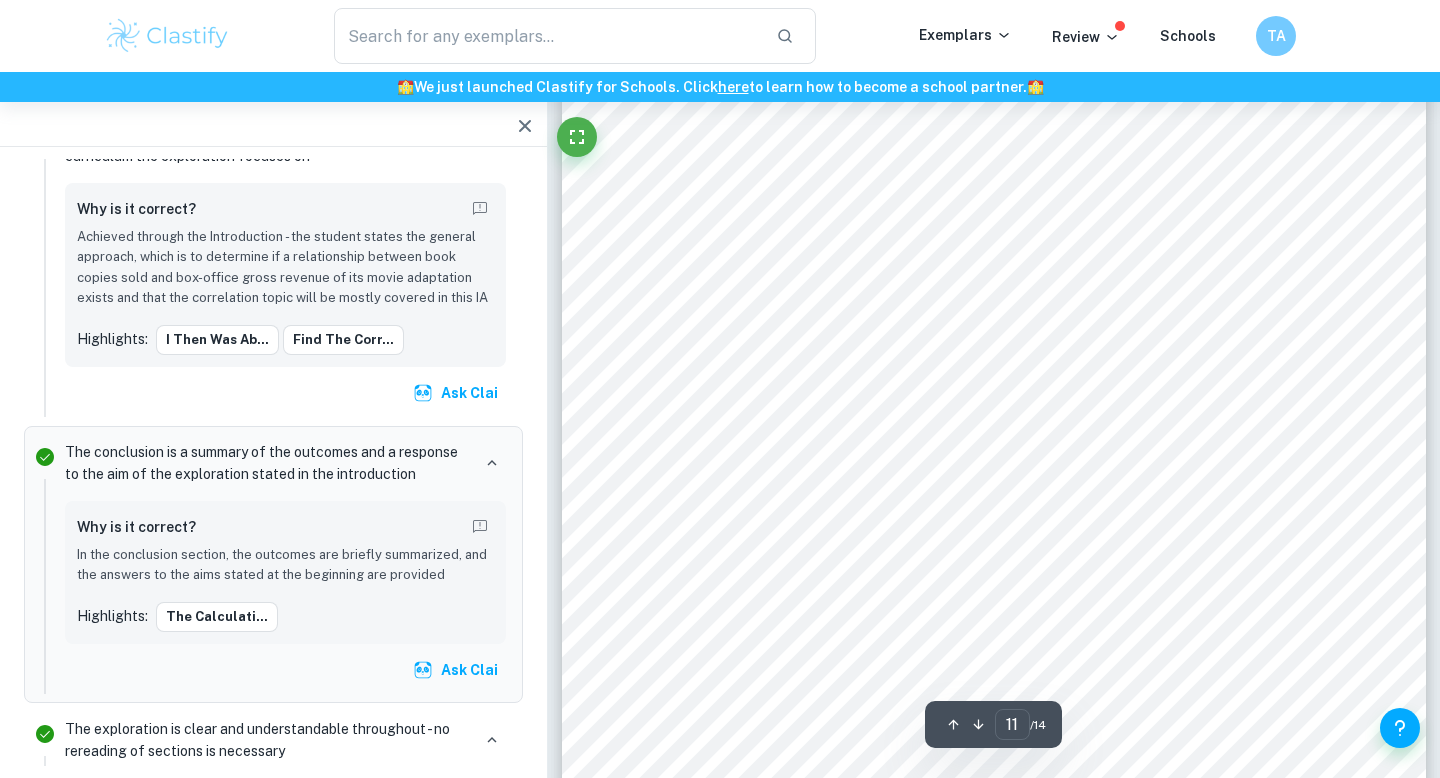 scroll, scrollTop: 12539, scrollLeft: 0, axis: vertical 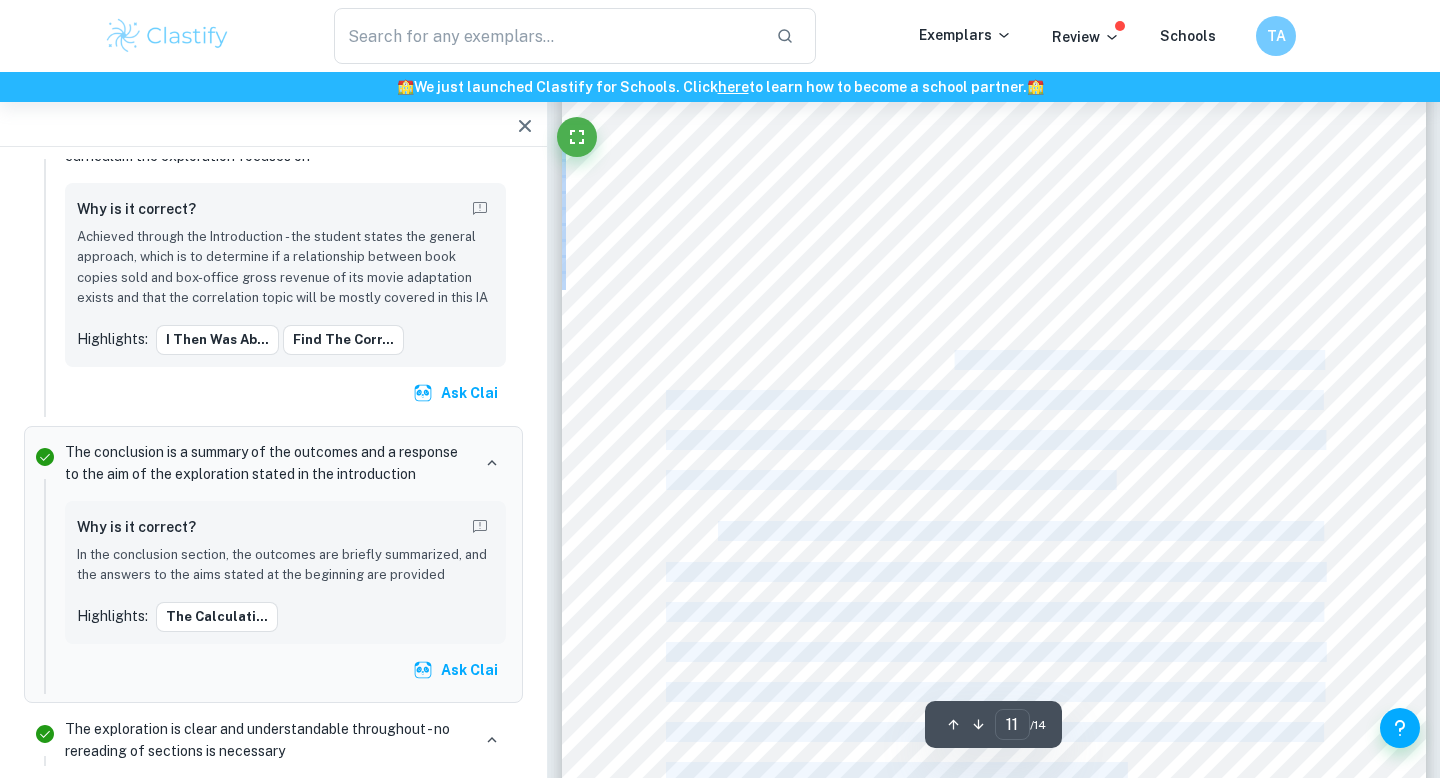 drag, startPoint x: 714, startPoint y: 239, endPoint x: 935, endPoint y: 332, distance: 239.77072 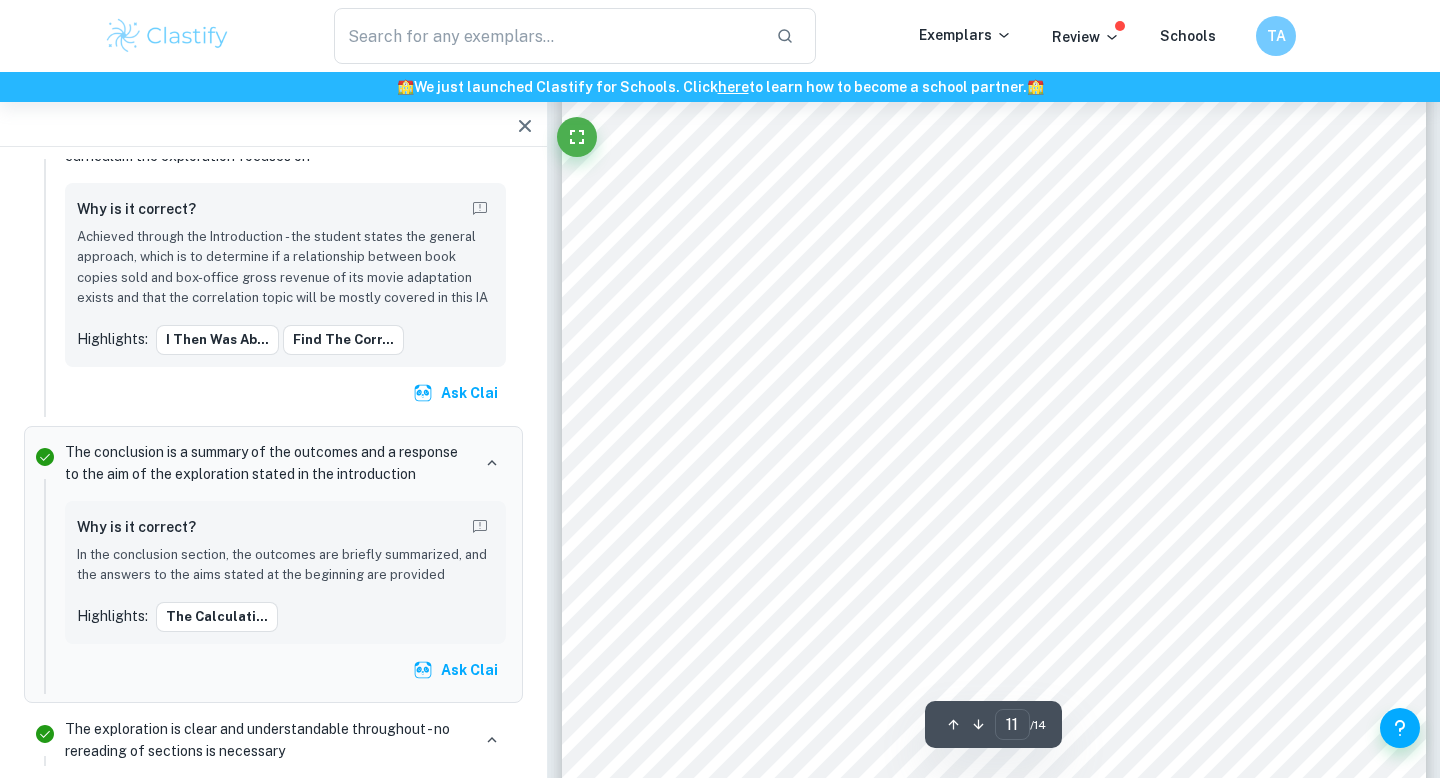 click on "project, which is befitting given that I am planning on pursuing a career in finance. This made" at bounding box center (994, 320) 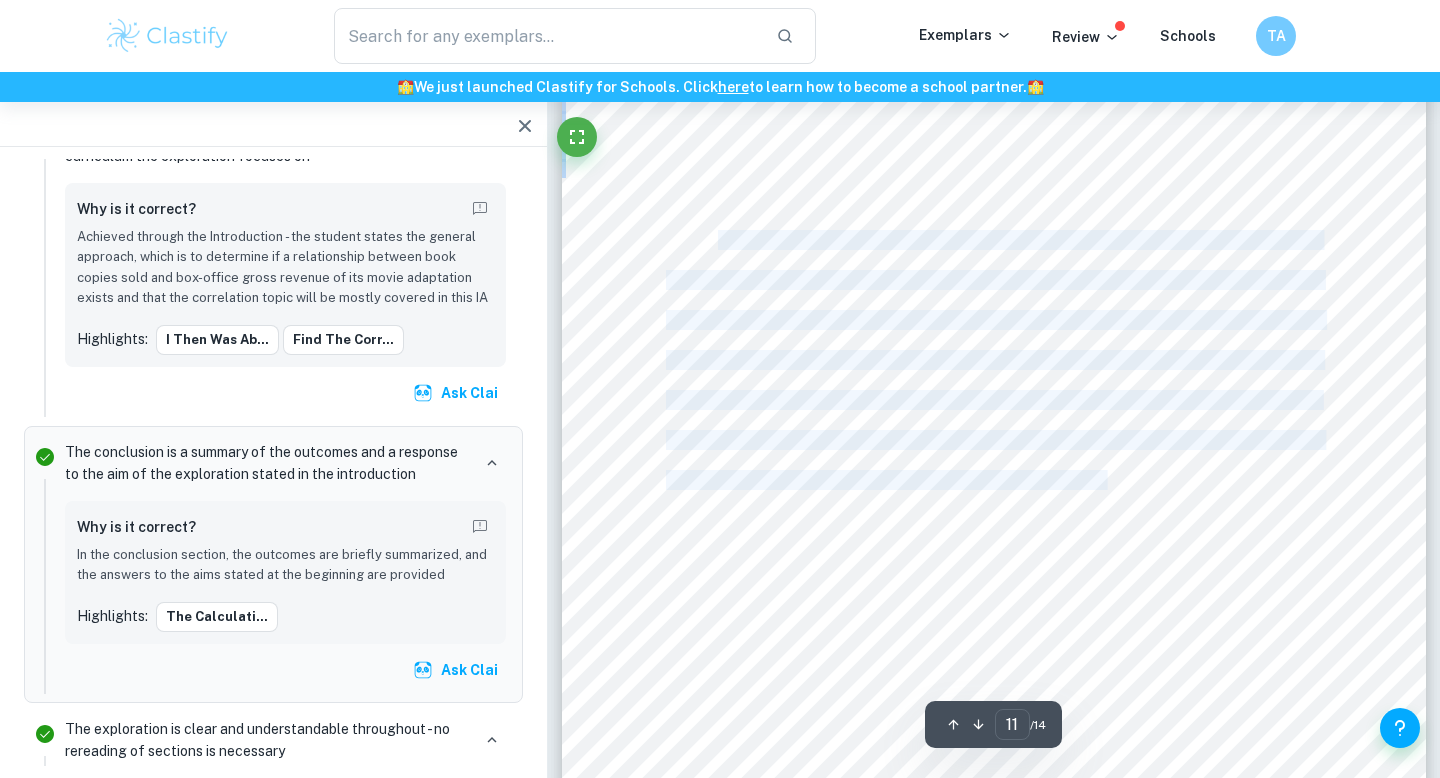 drag, startPoint x: 720, startPoint y: 239, endPoint x: 1105, endPoint y: 479, distance: 453.6794 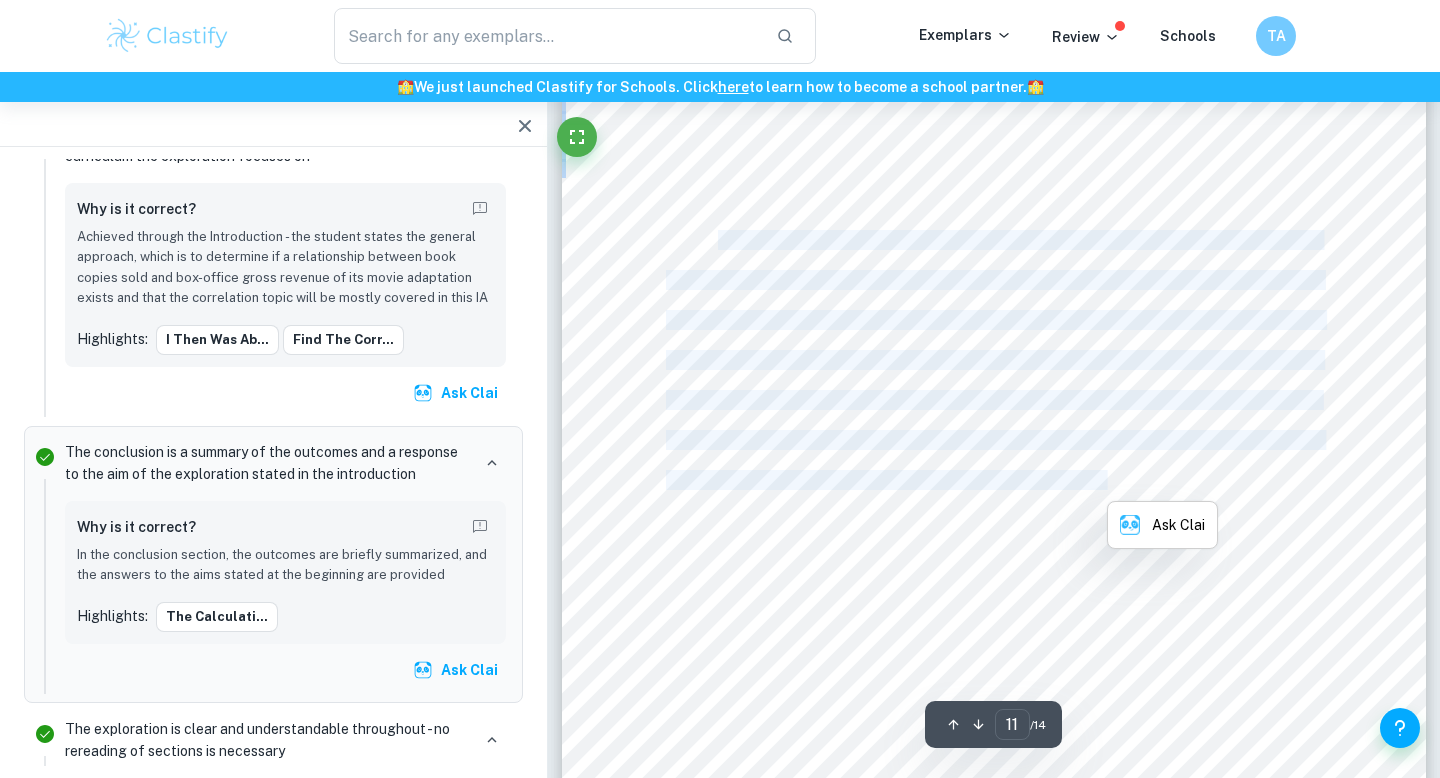 copy on "Having the opportunity to integrate my passion for literature with Mathematics has allowed me to realize how much I genuinely enjoy the financial aspects I studied within this project, which is befitting given that I am planning on pursuing a career in finance. This made the assessment much more amusing for me and therefore it became a diversion, rather than just a task I had to complete. Although I enjoyed the process, I encountered some setbacks while gathering my data given that I struggled finding the statistics for the number of books sold and all the book sales figures were rounded and therefore imprecise" 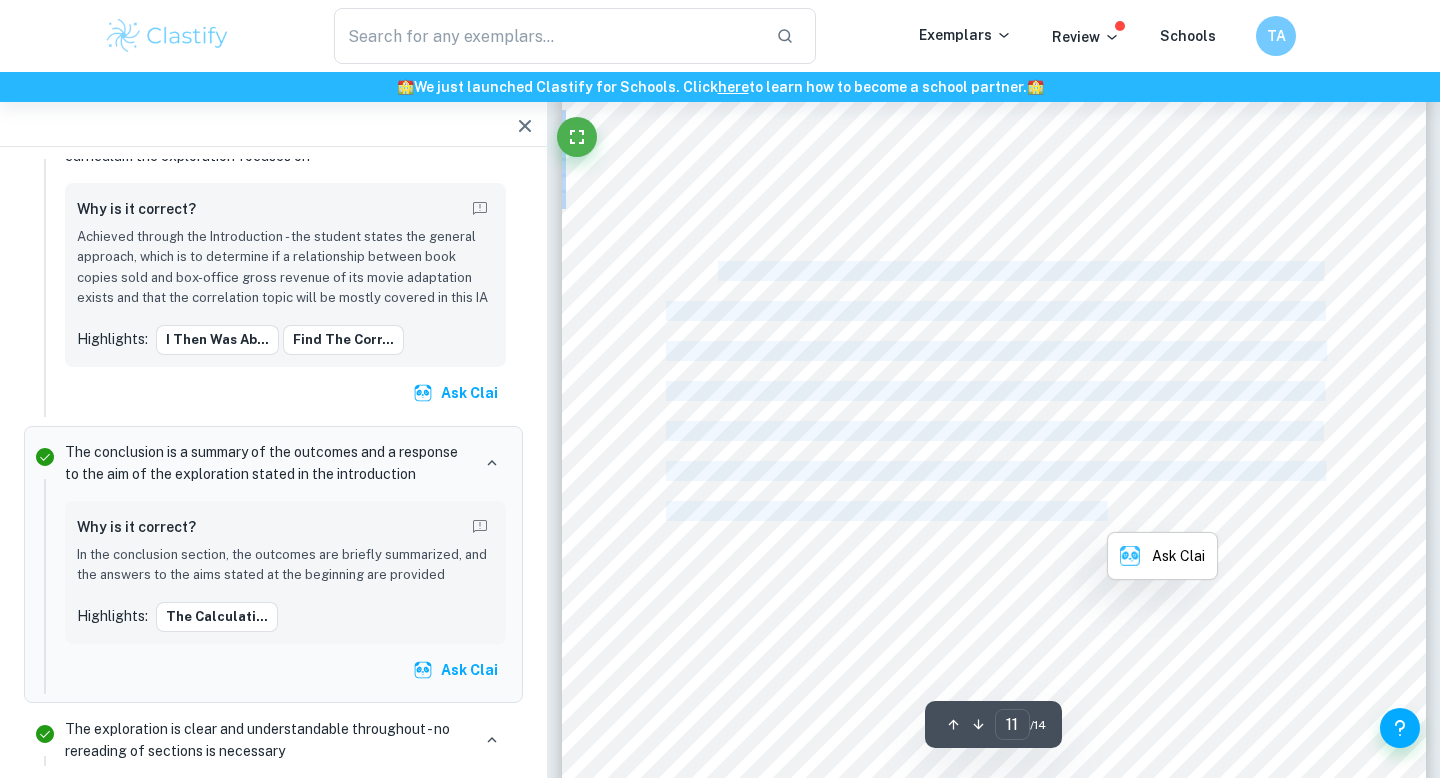 scroll, scrollTop: 12601, scrollLeft: 0, axis: vertical 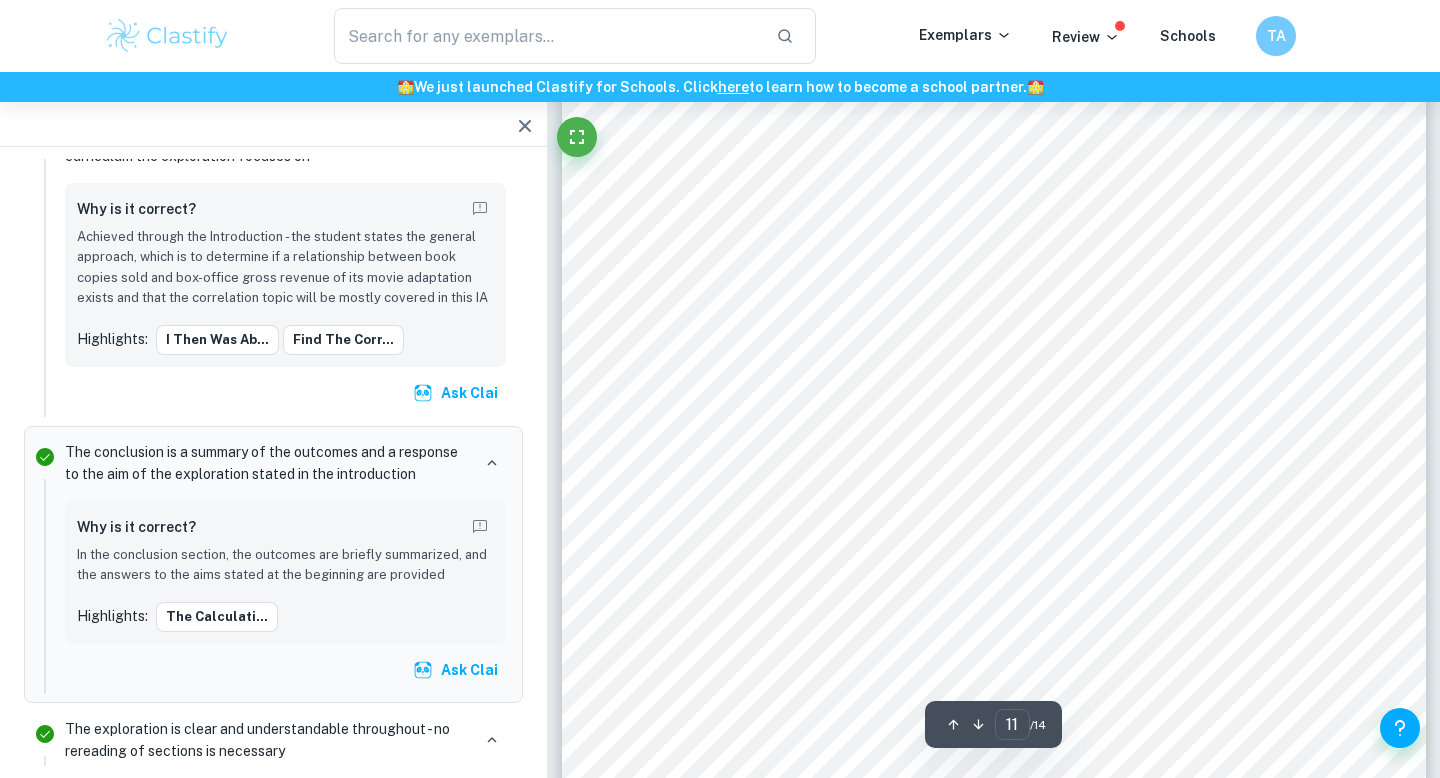 click on "11 interpolate my data as a means to estimate the possible box-office gross a movie for A Court of Thorns and Roses would make. Having the opportunity to integrate my passion for literature with Mathematics has allowed me to realize how much I genuinely enjoy the financial aspects I studied within this project, which is befitting given that I am planning on pursuing a career in finance. This made the assessment much more amusing for me and therefore it became a diversion, rather than just a task I had to complete. Although I enjoyed the process, I encountered some setbacks while gathering my data given that I struggled finding the statistics for the number of books sold and all the book sales figures were rounded and therefore imprecise. Additionally, the statistical analyses made throughout the course of this investigation are extremely important universally as they are able to capture trends and reflect the relationship between two variables, just as it allowed me to uncover the association between" at bounding box center [994, 582] 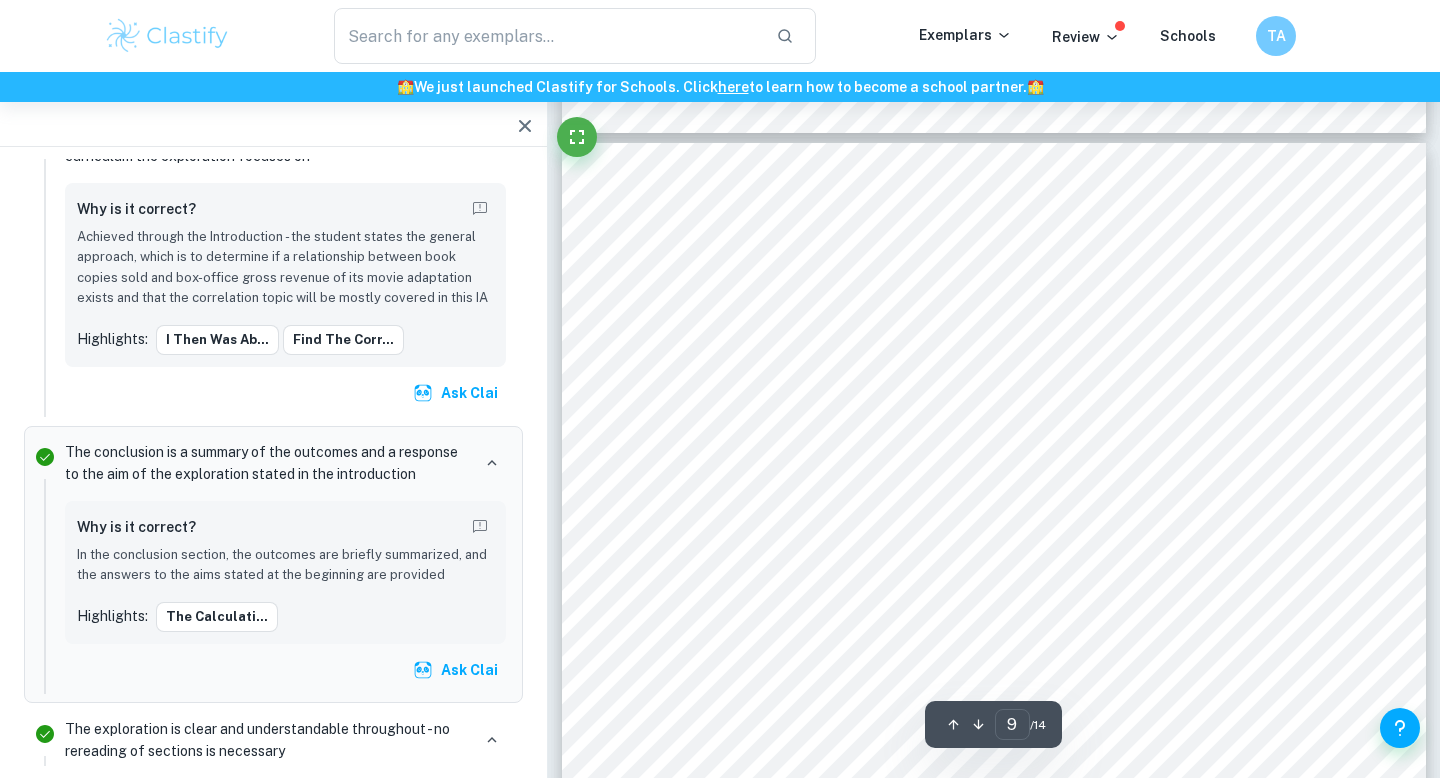 scroll, scrollTop: 7392, scrollLeft: 0, axis: vertical 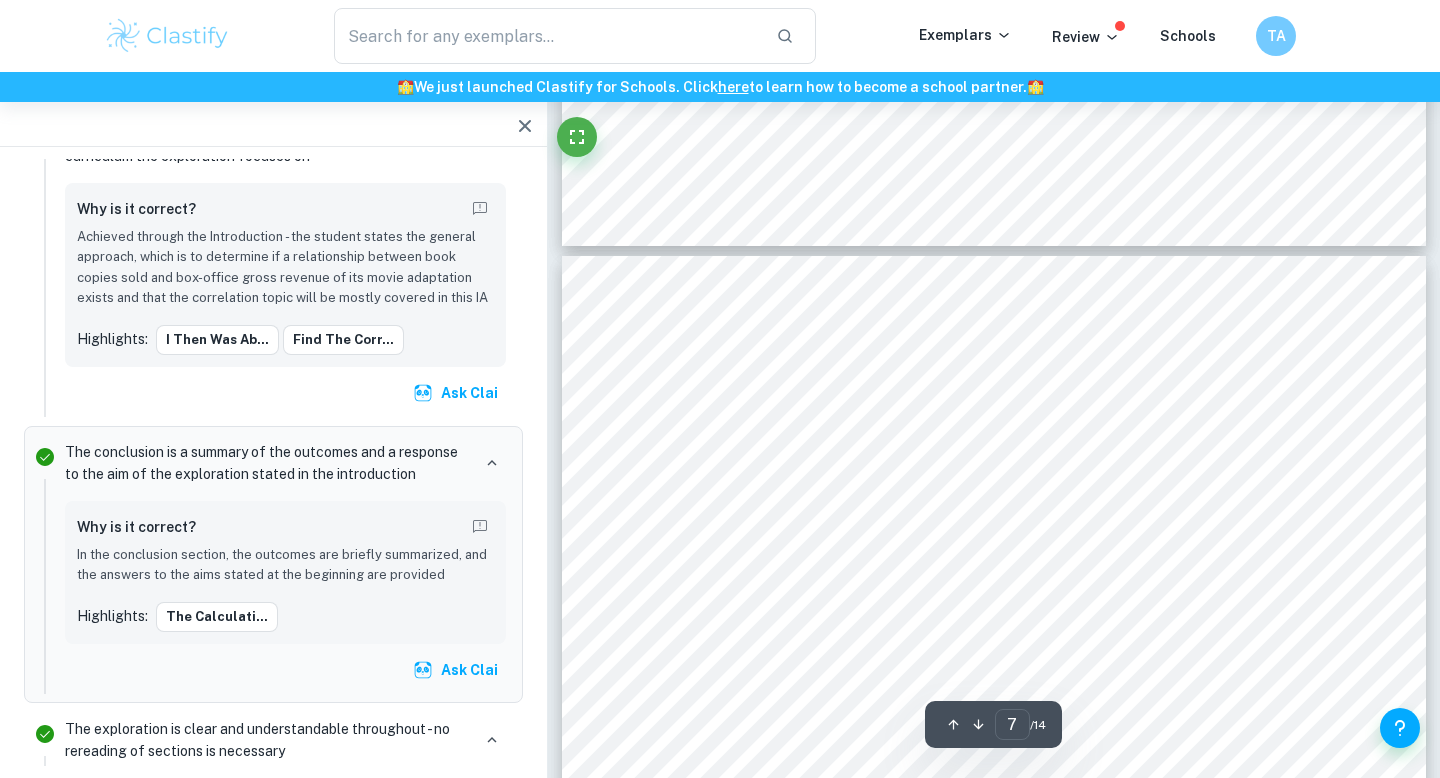 click 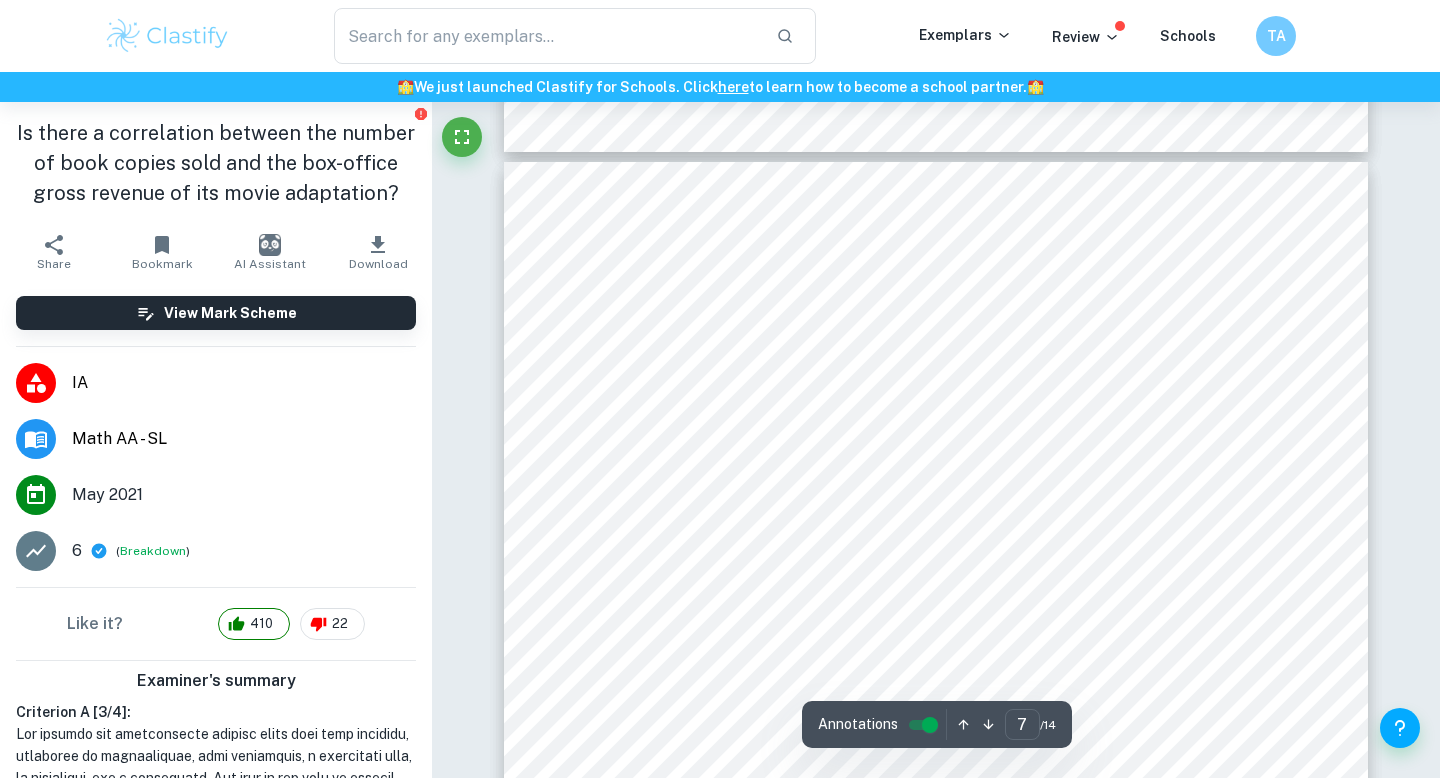 scroll, scrollTop: 7297, scrollLeft: 0, axis: vertical 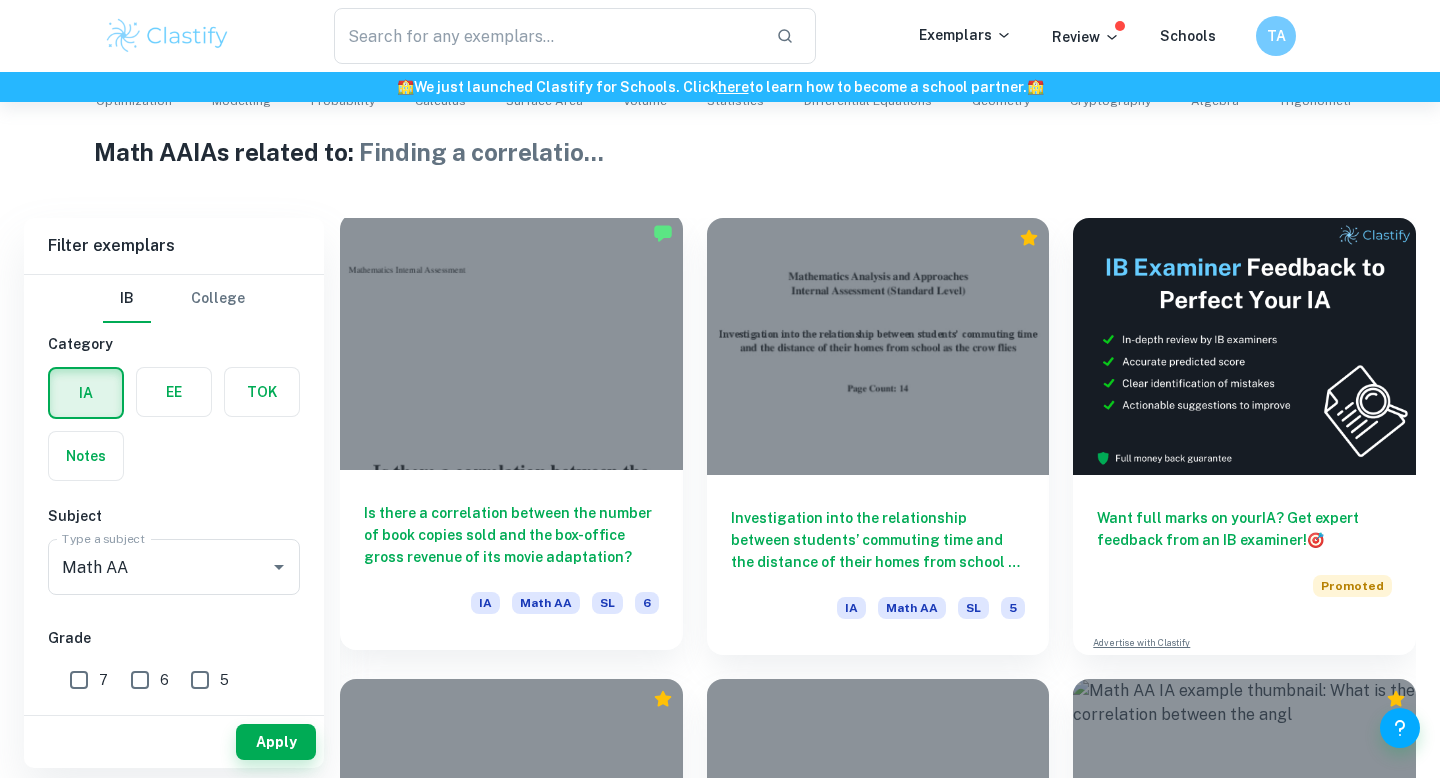 click on "Is there a correlation between the number of book copies sold and the box-office gross revenue of its movie adaptation? IA Math AA SL 6" at bounding box center (511, 560) 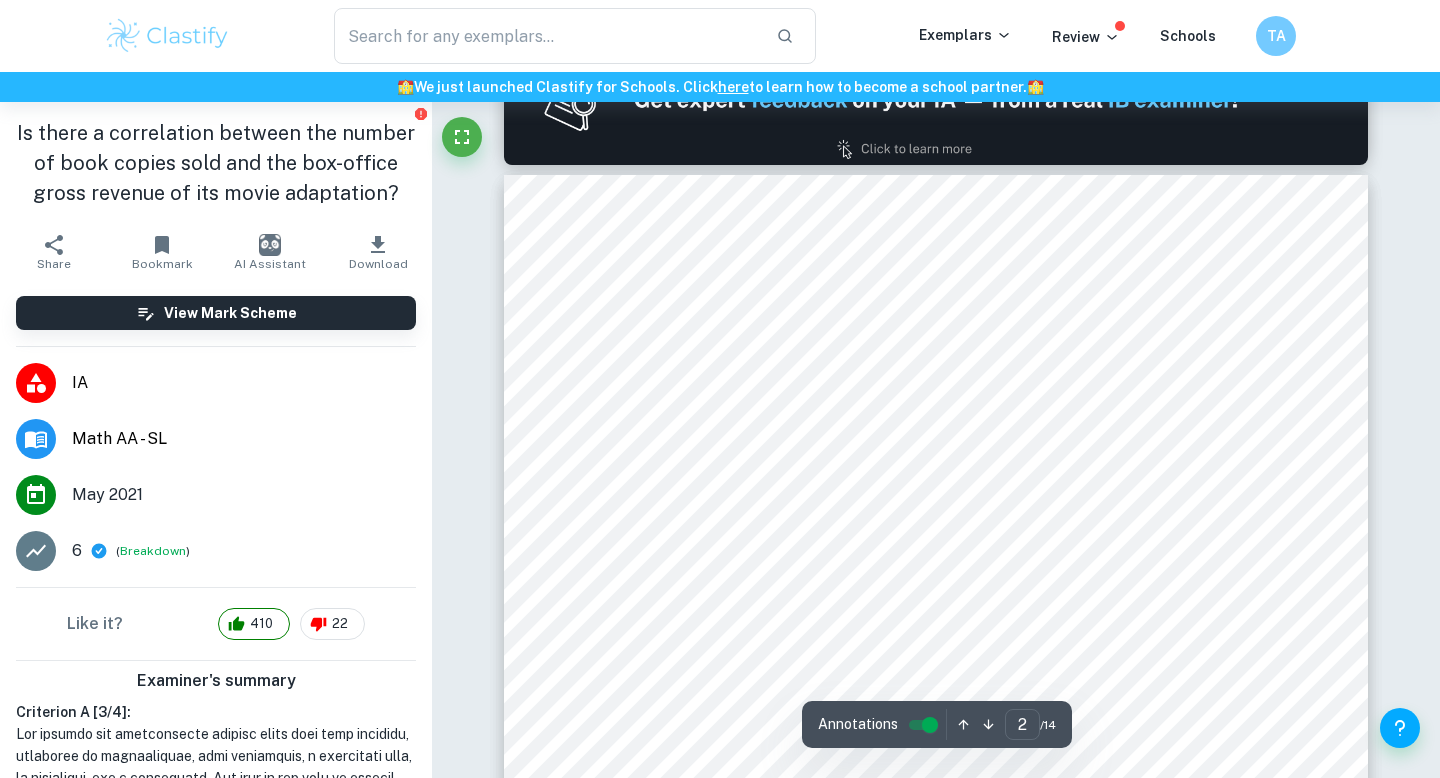 scroll, scrollTop: 1398, scrollLeft: 0, axis: vertical 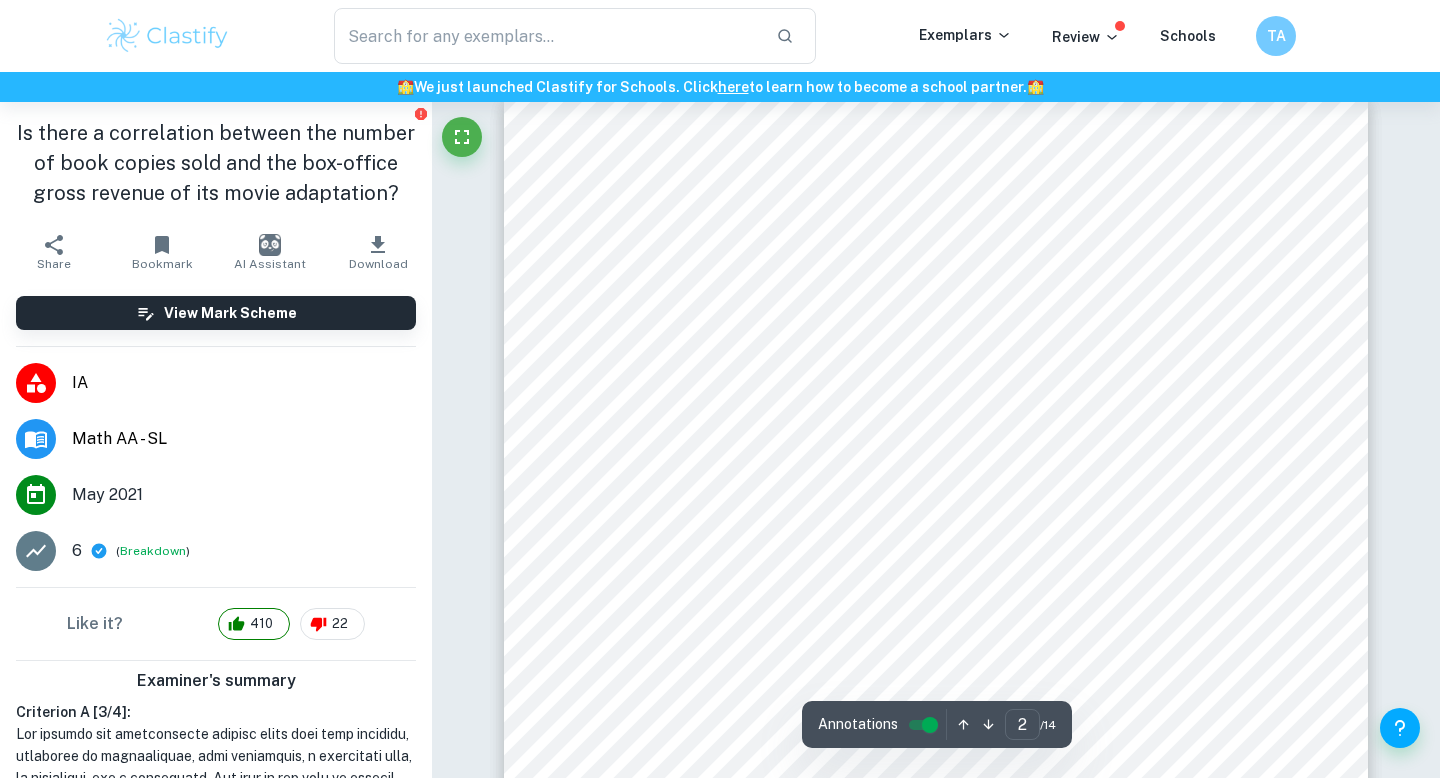 click on "2 Table of Contents Introduction   ................................................................................................................................   3 Data Collection ..........................................................................................................................   4 Data Processing   ..........................................................................................................................   4 Calculating Line of Regression:   .............................................................................................   4 Pearson Correlation Coefficient:   ............................................................................................   6 Interpolation: ..........................................................................................................................   7 Evaluation ..................................................................................................................................   9   10   12     13" at bounding box center (936, 706) 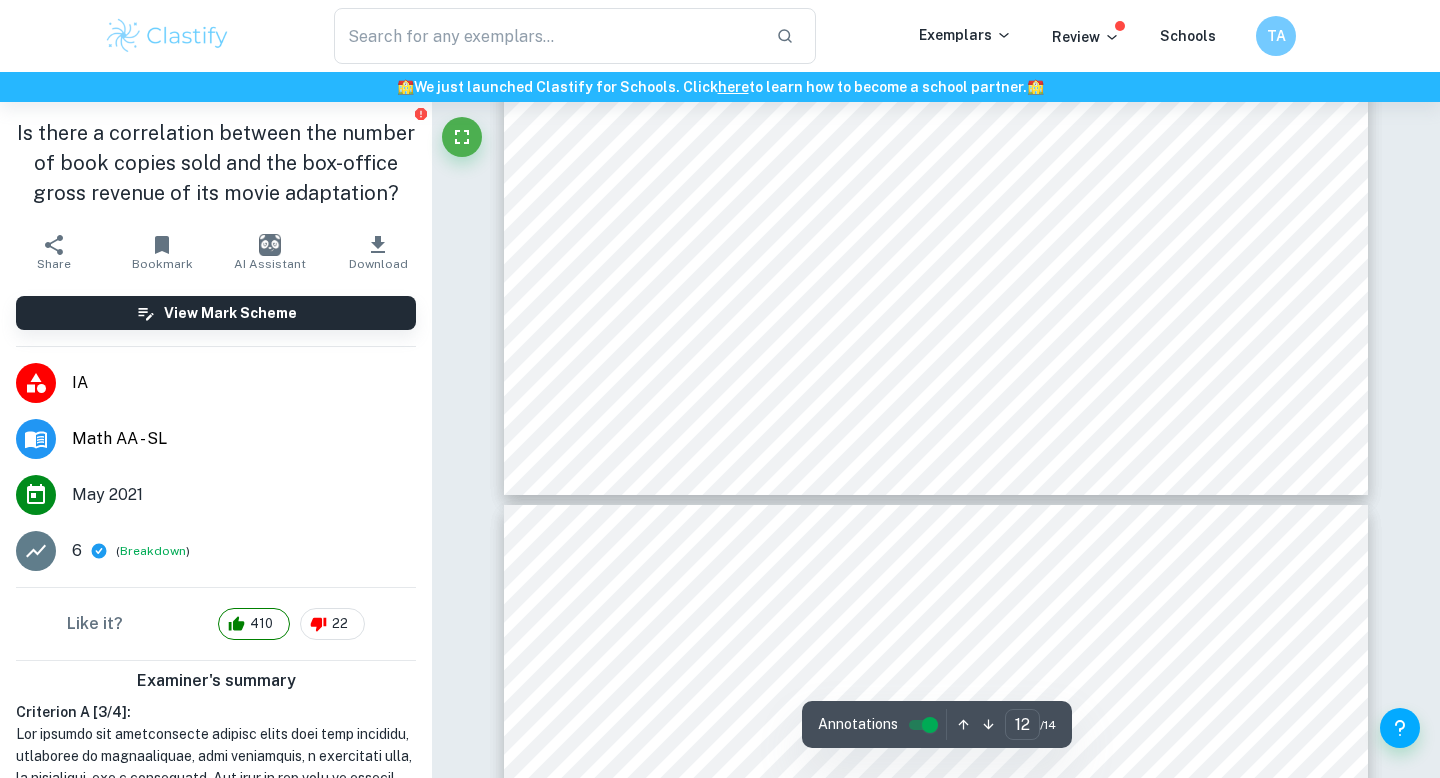 scroll, scrollTop: 13548, scrollLeft: 0, axis: vertical 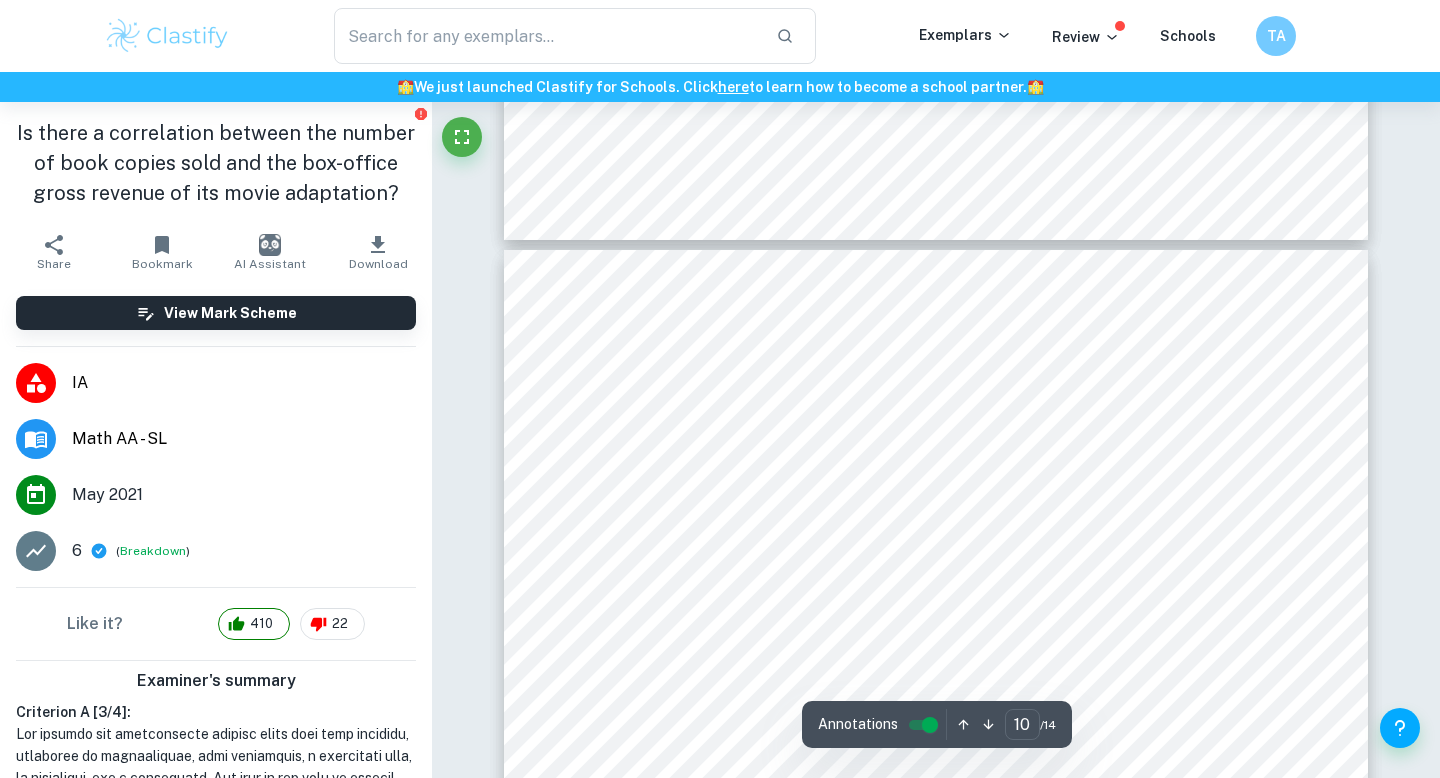 type on "9" 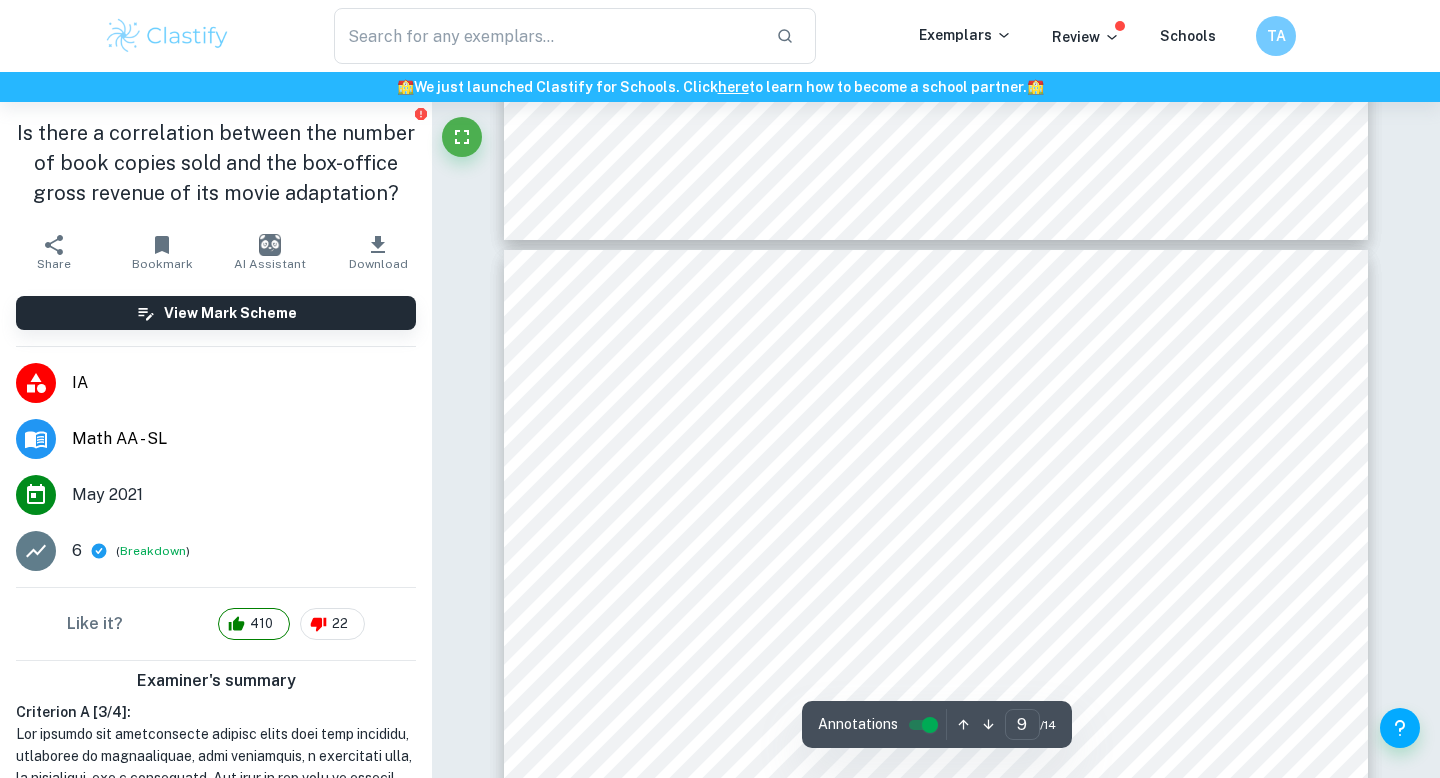 scroll, scrollTop: 10942, scrollLeft: 0, axis: vertical 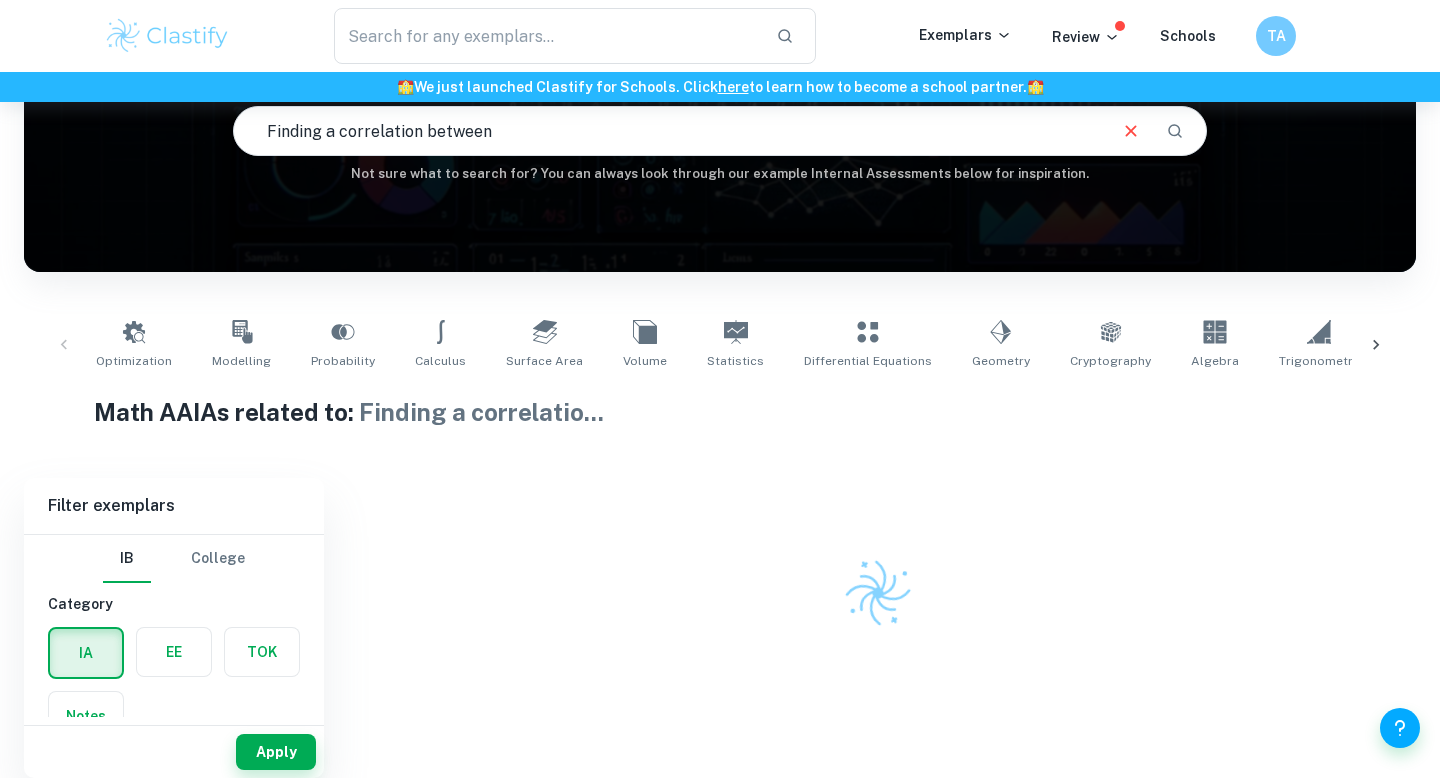 click at bounding box center (167, 36) 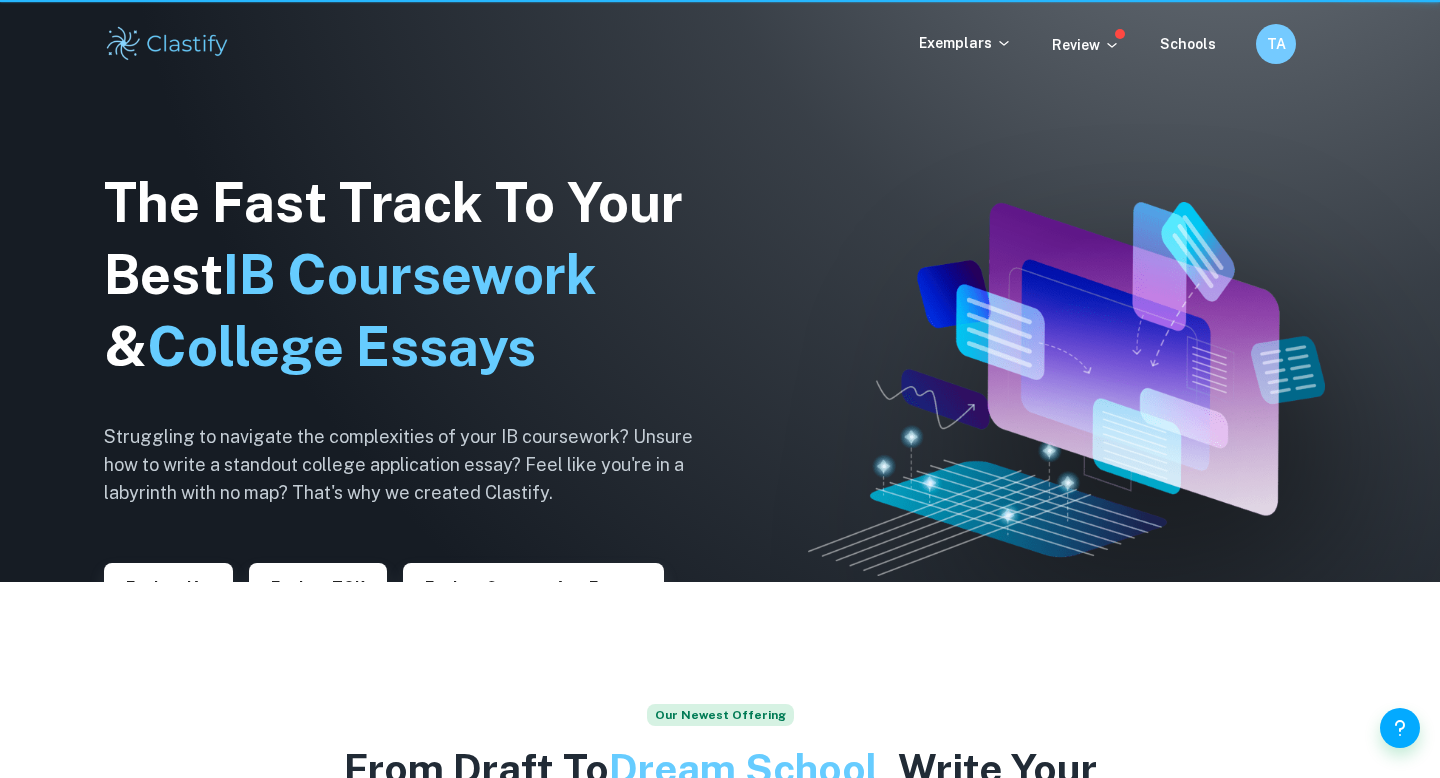scroll, scrollTop: 0, scrollLeft: 0, axis: both 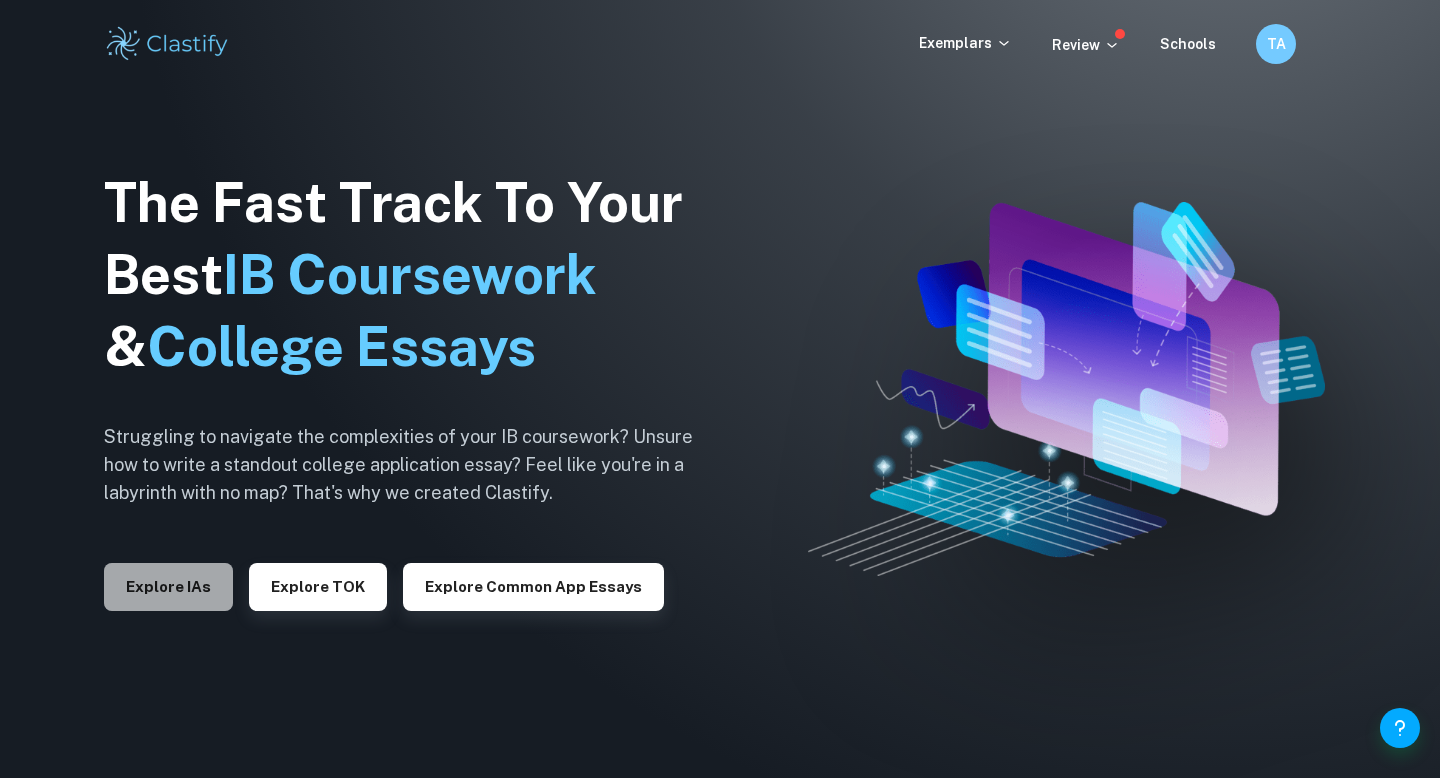 click on "Explore IAs" at bounding box center (168, 587) 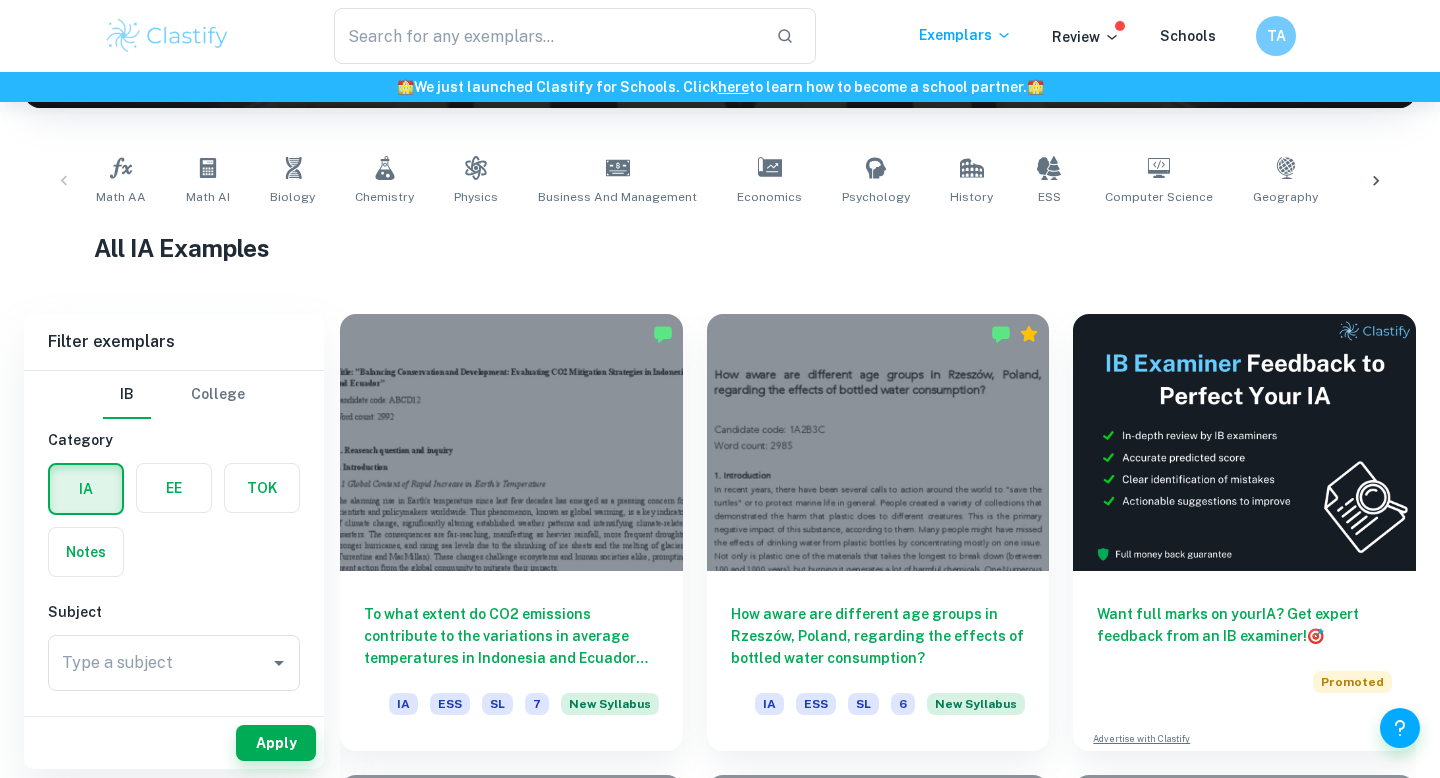 scroll, scrollTop: 361, scrollLeft: 0, axis: vertical 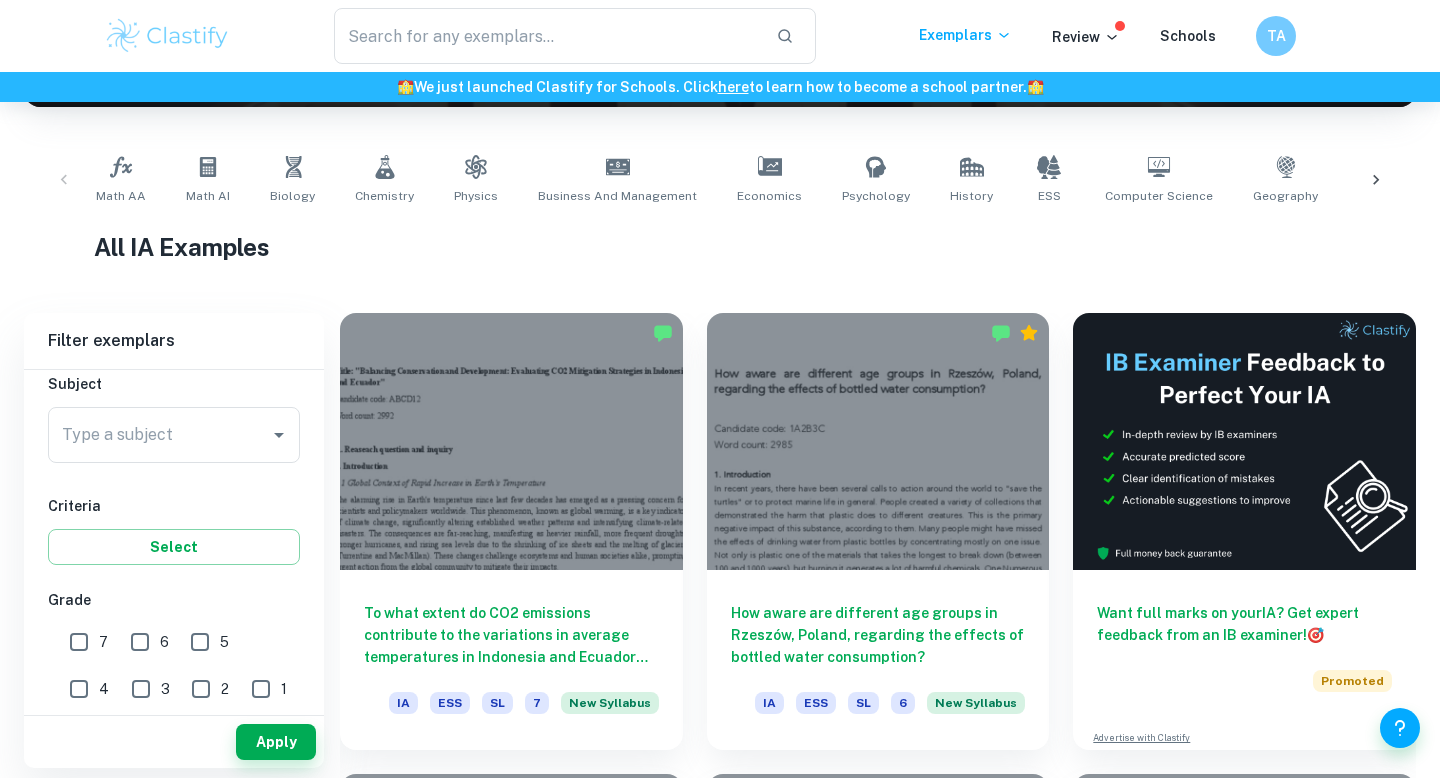 click on "Type a subject" at bounding box center (159, 435) 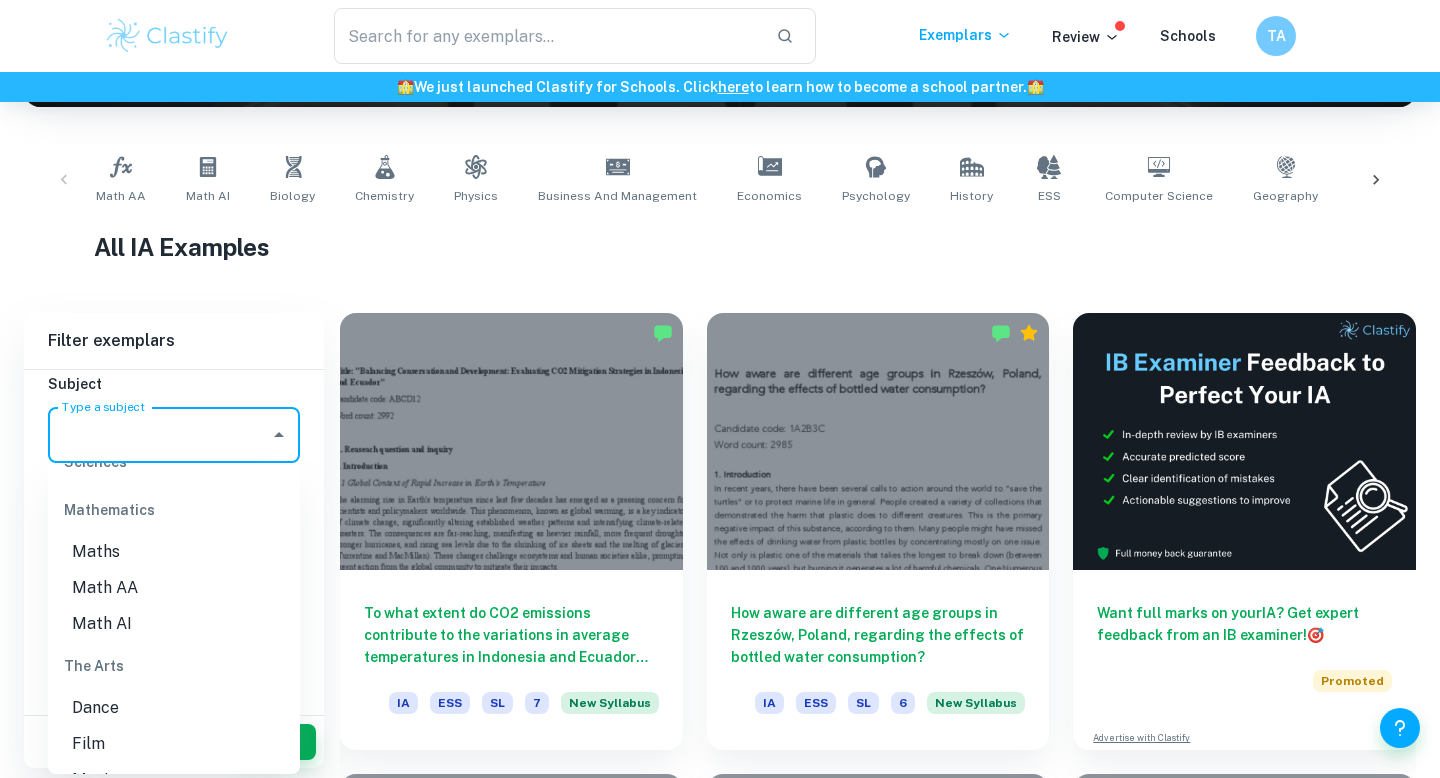 scroll, scrollTop: 2723, scrollLeft: 0, axis: vertical 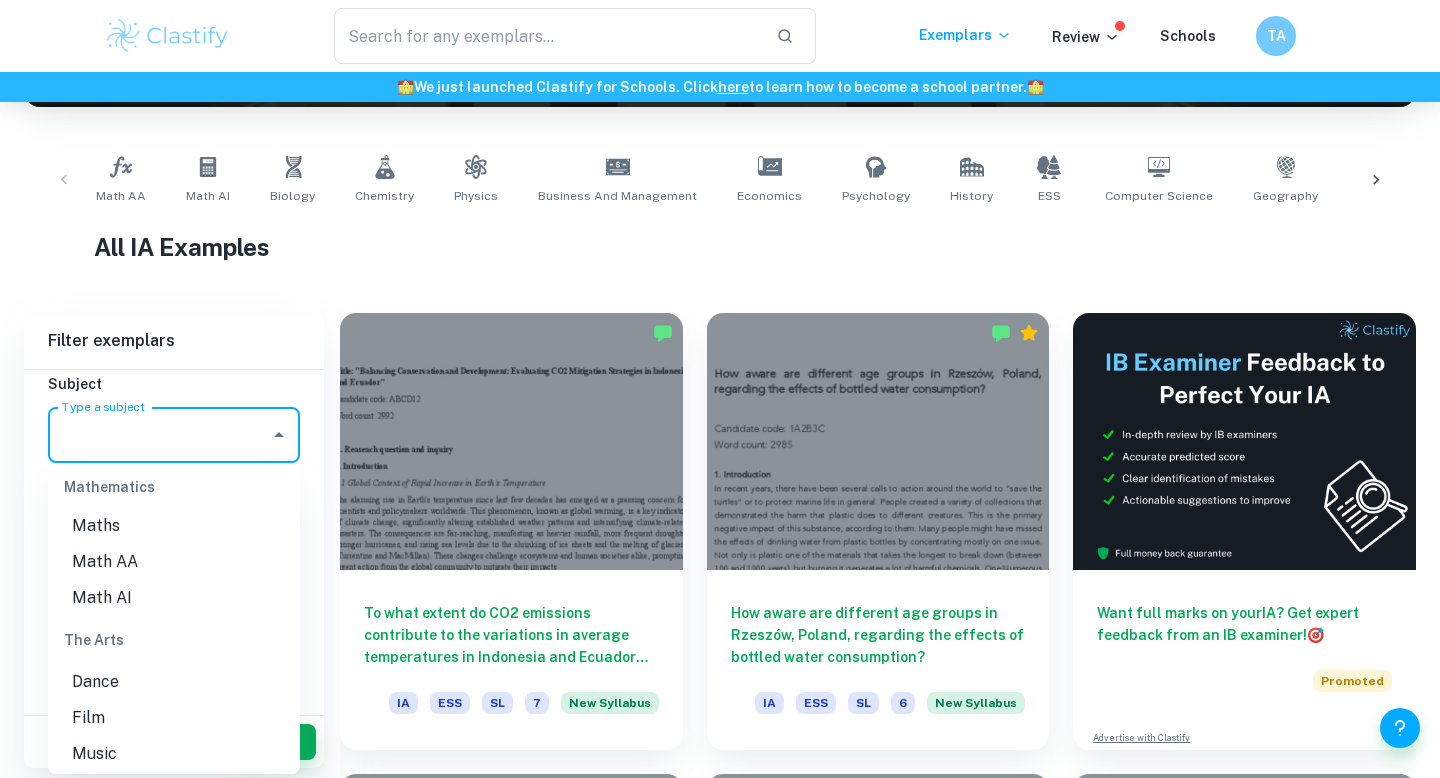 click on "Math AA" at bounding box center (174, 562) 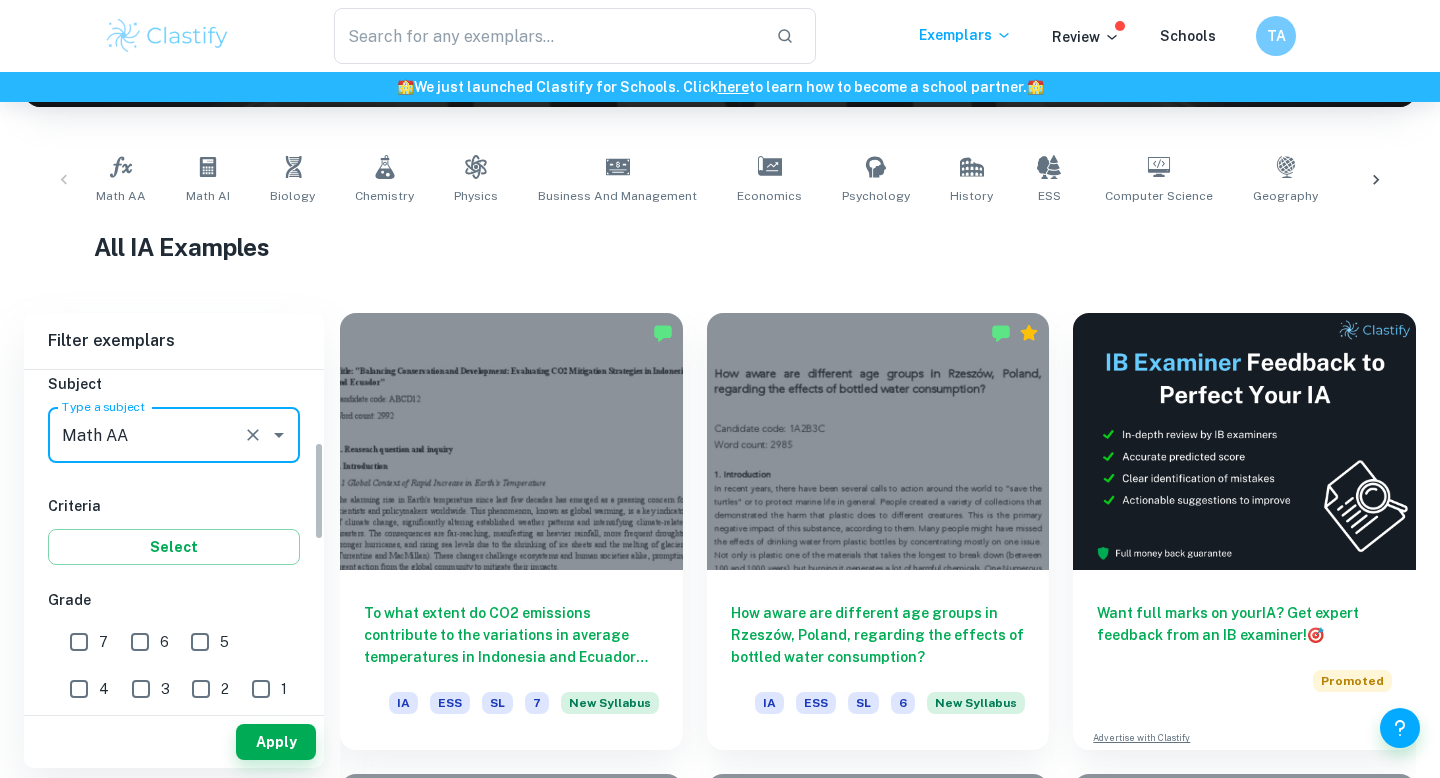 scroll, scrollTop: 389, scrollLeft: 0, axis: vertical 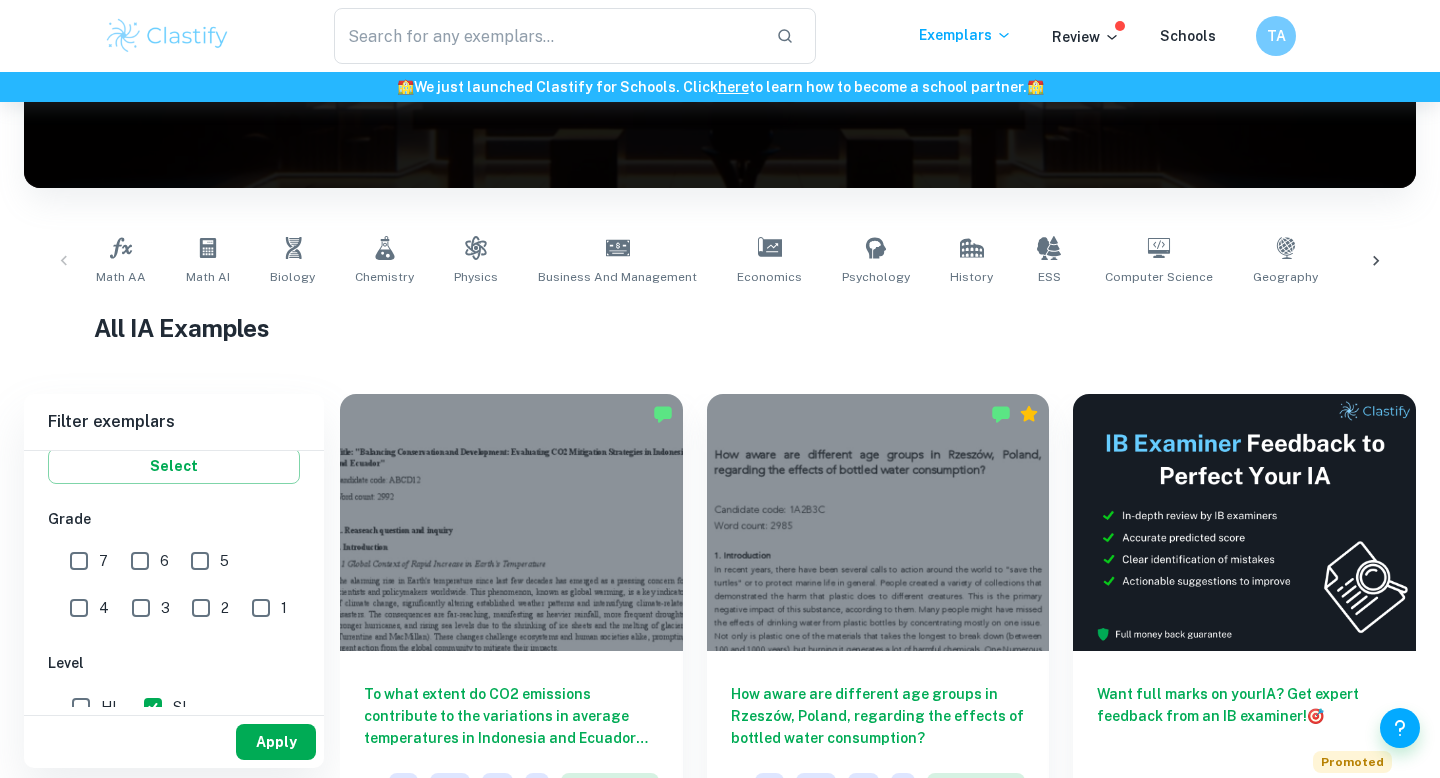 click on "Apply" at bounding box center (276, 742) 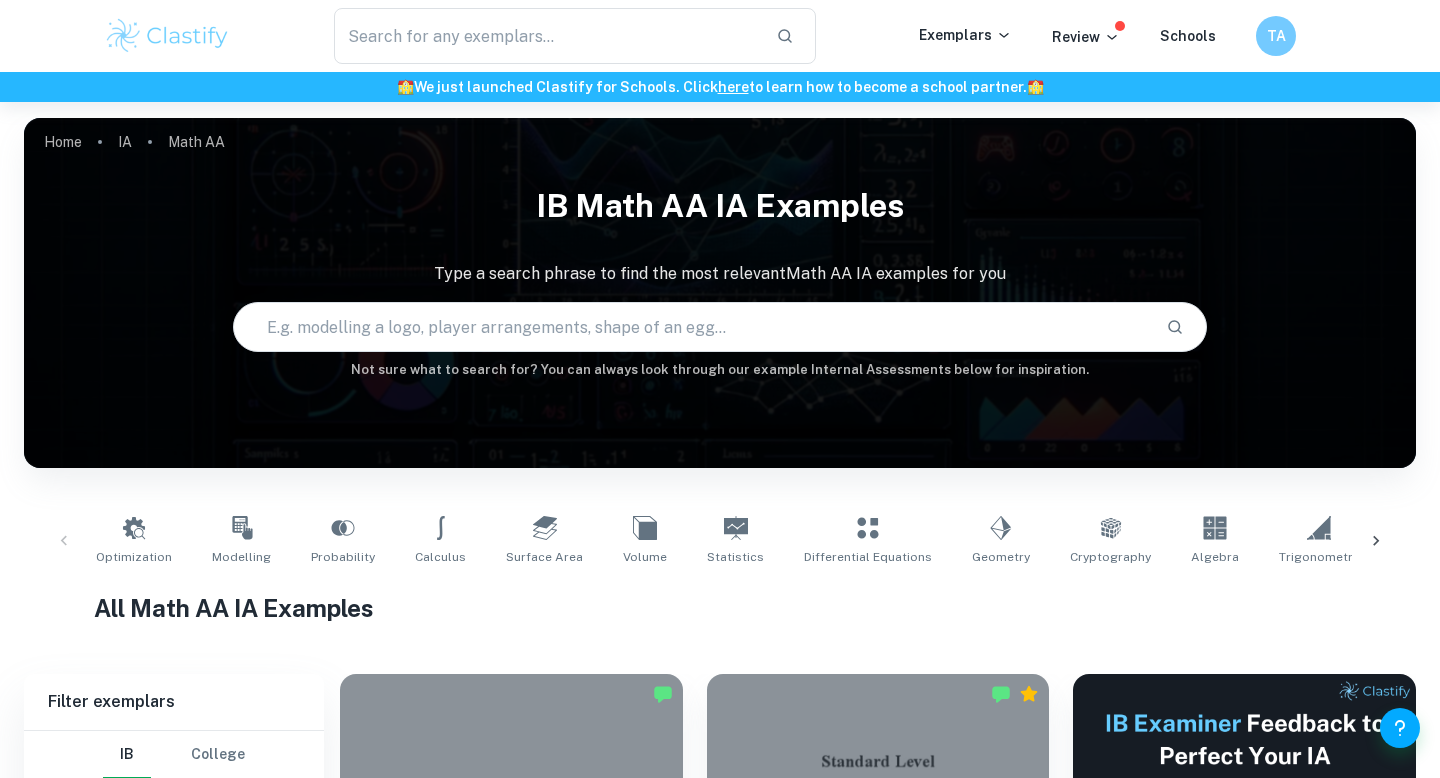 scroll, scrollTop: 52, scrollLeft: 0, axis: vertical 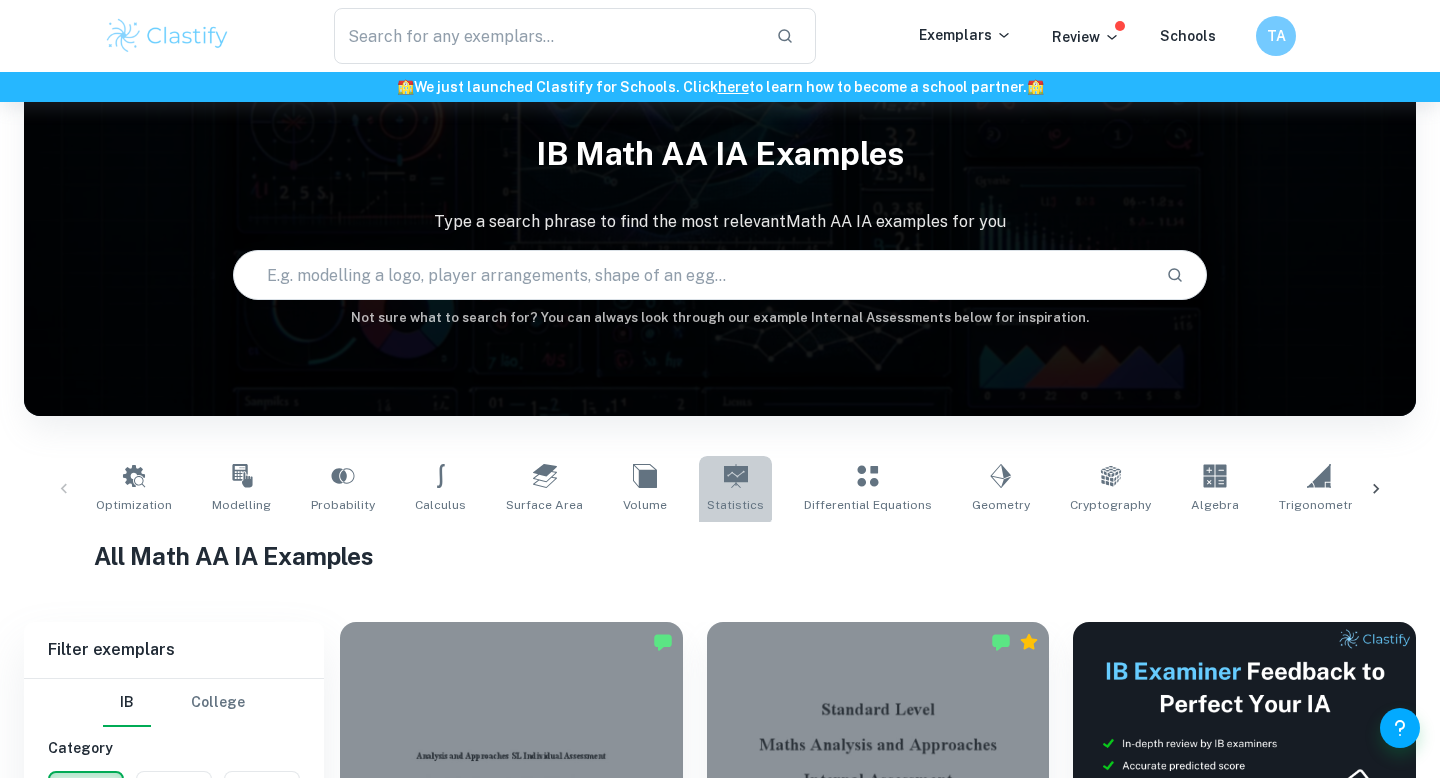 click on "Statistics" at bounding box center [735, 489] 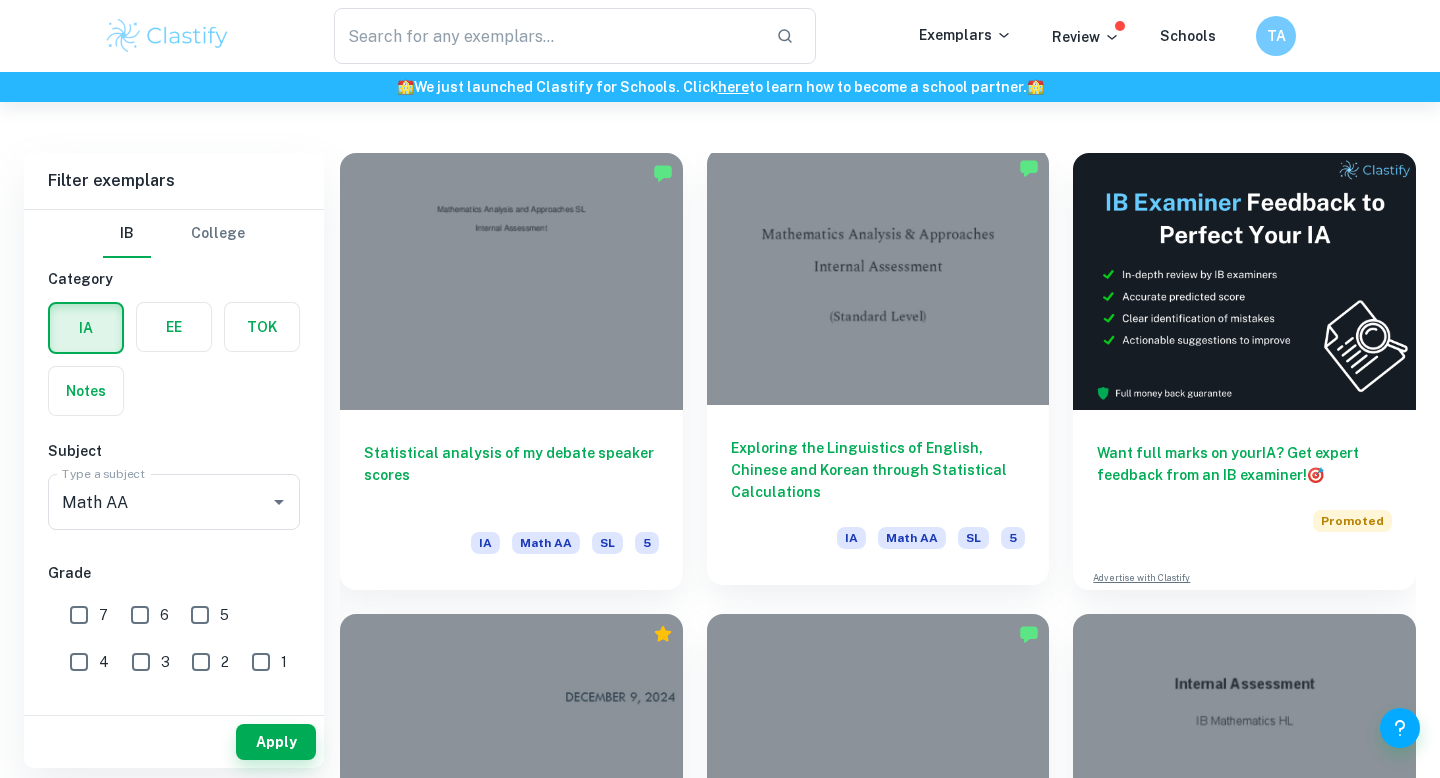 scroll, scrollTop: 545, scrollLeft: 0, axis: vertical 